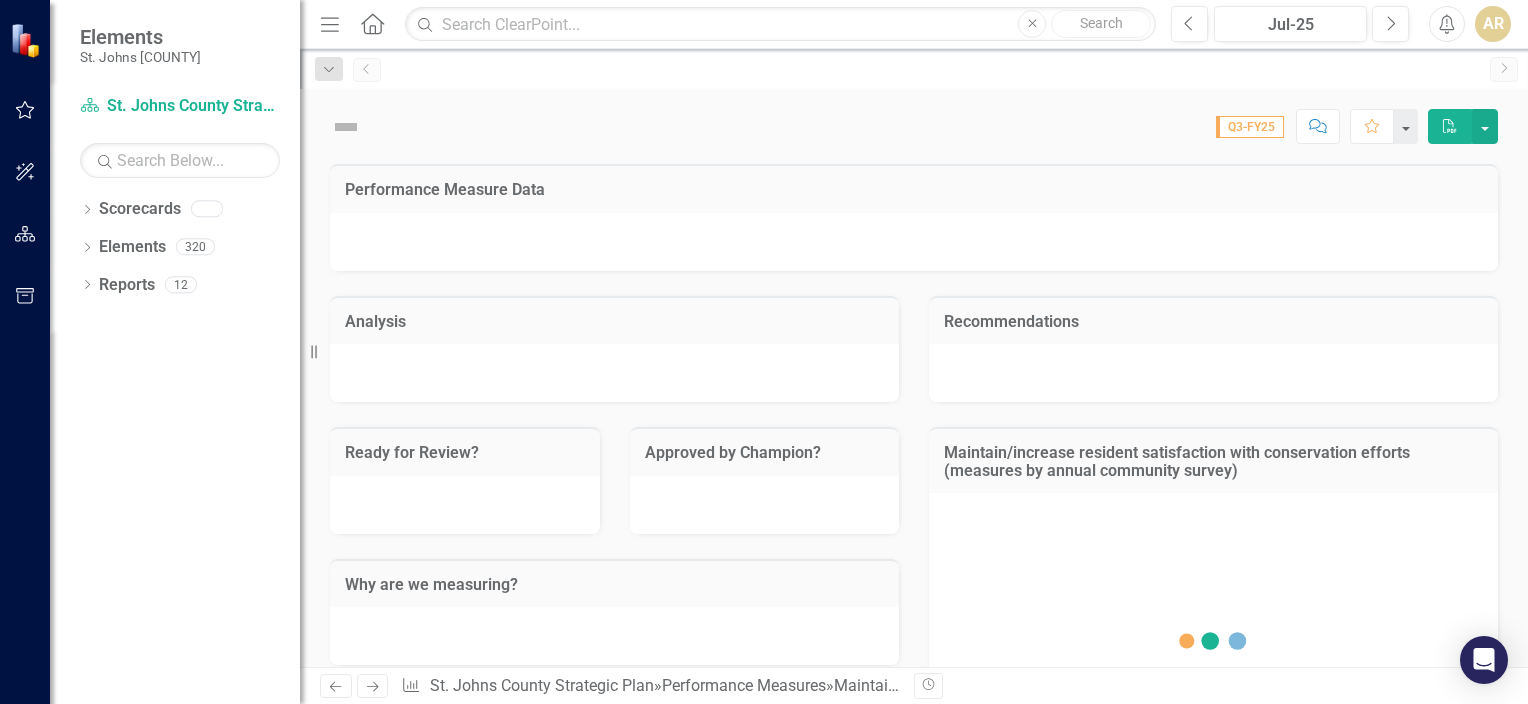 scroll, scrollTop: 0, scrollLeft: 0, axis: both 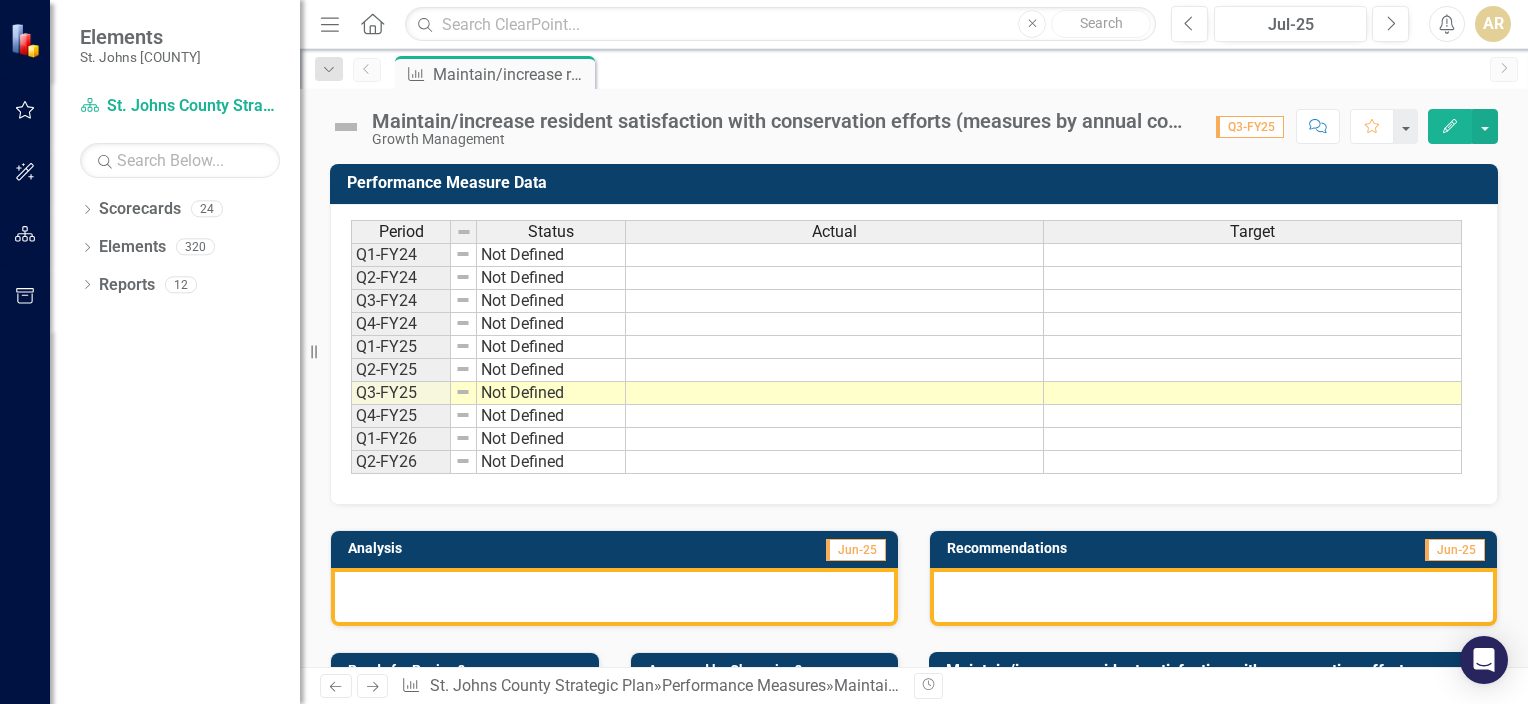 click 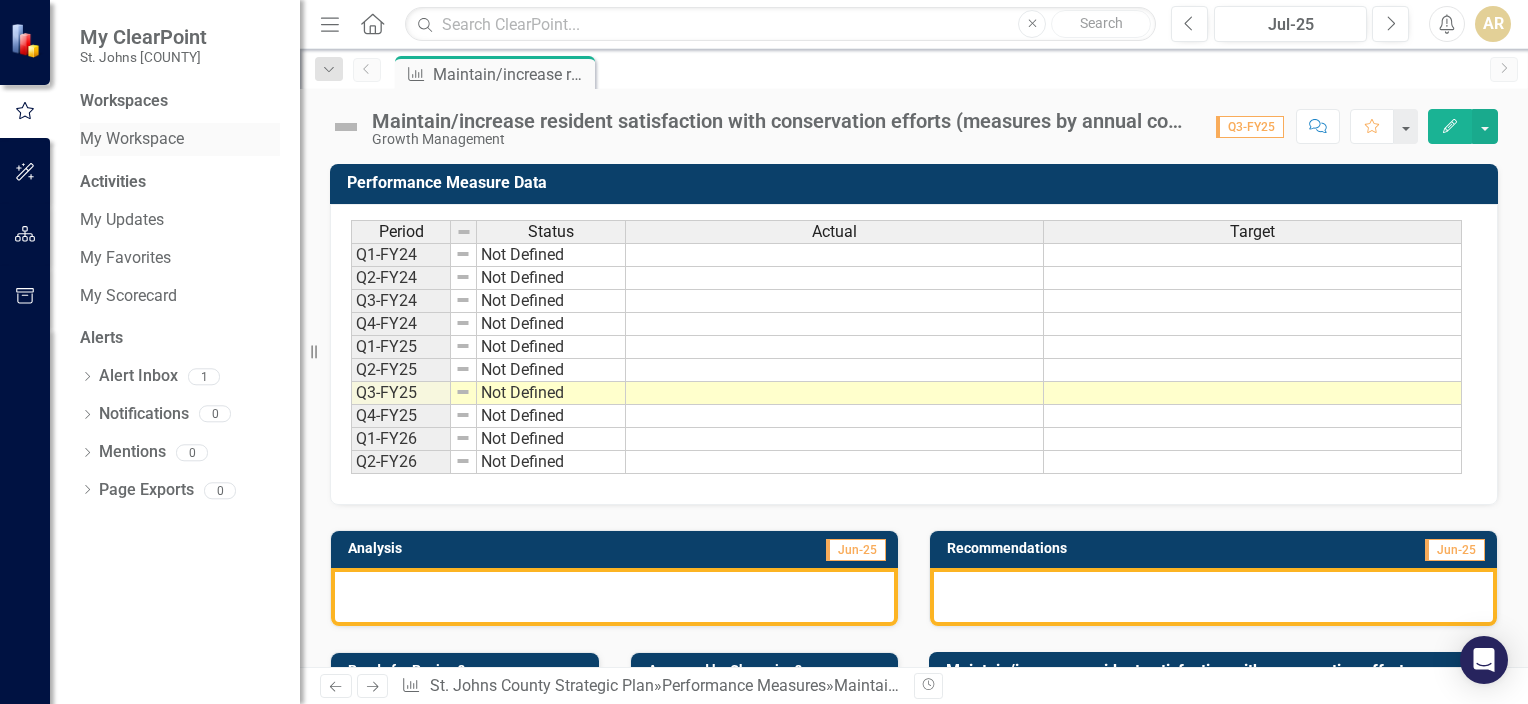 click on "My Workspace" at bounding box center (180, 139) 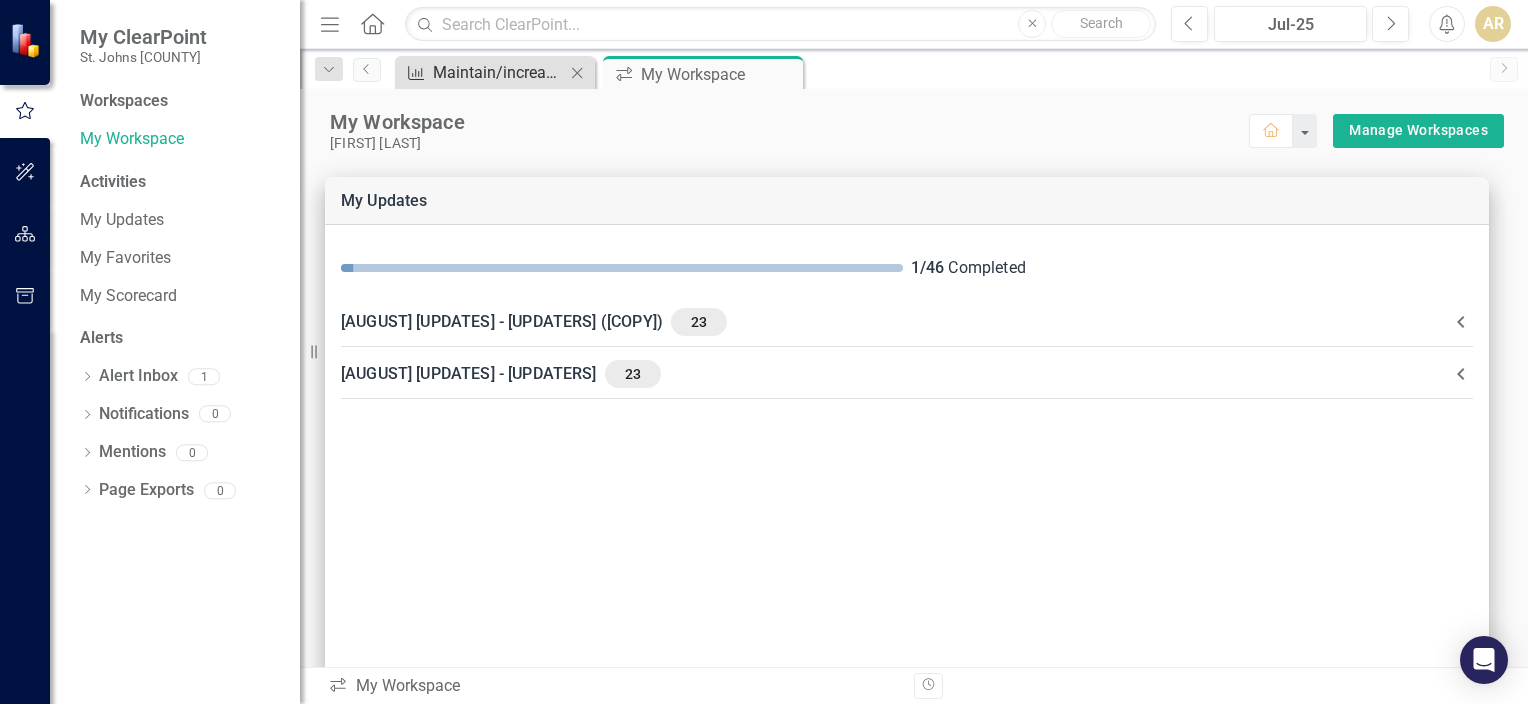 click on "Maintain/increase resident satisfaction with conservation efforts (measures by annual community survey)" at bounding box center (499, 72) 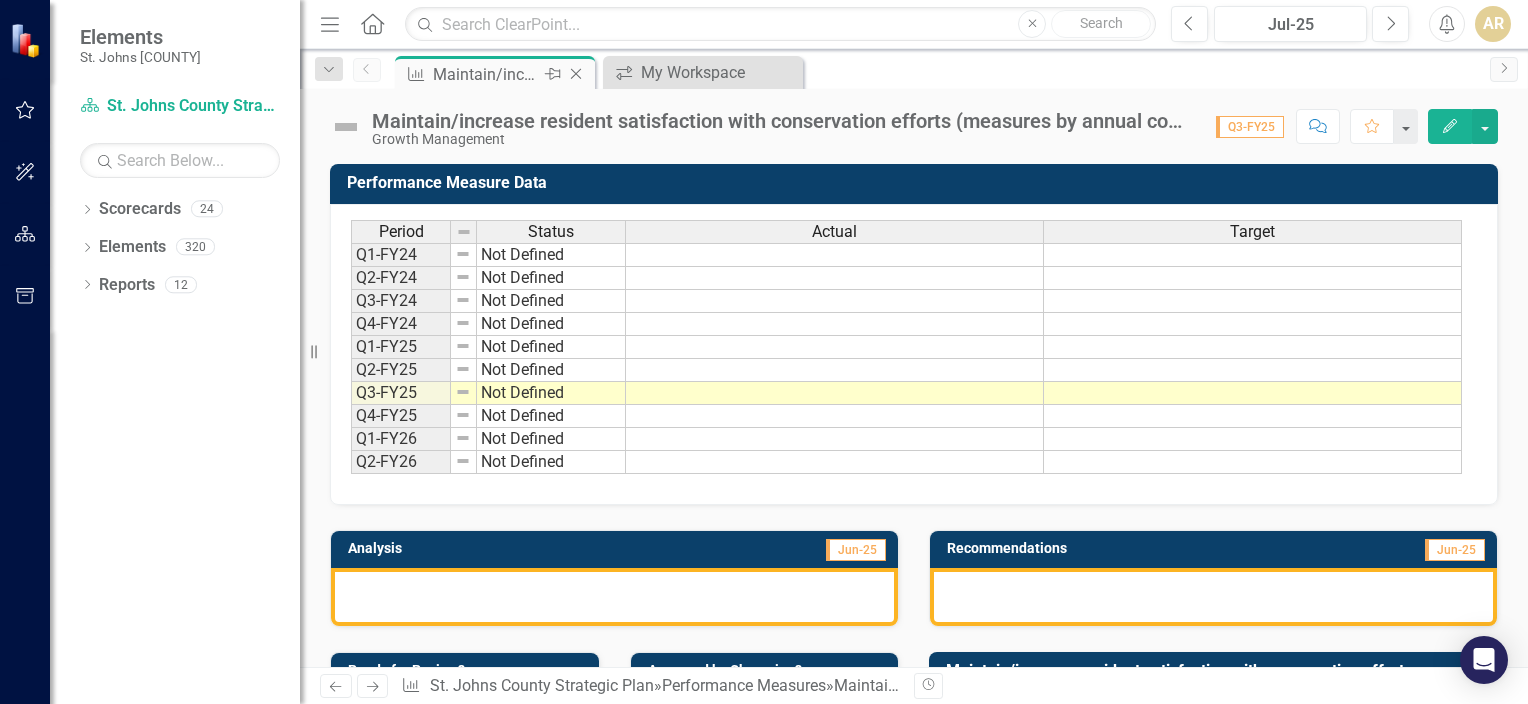 click on "Close" 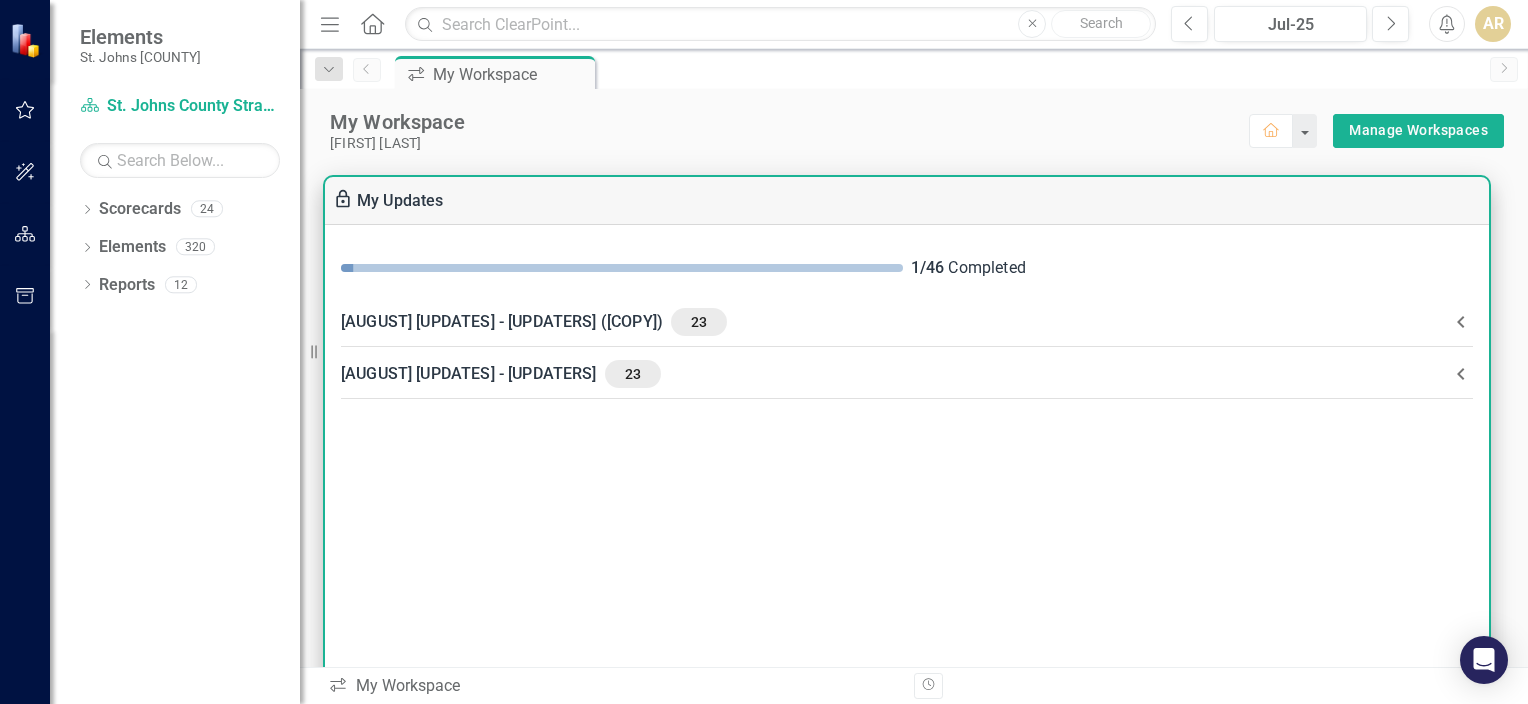 click on "[AUGUST] [UPDATES] - [UPDATERS] 23" at bounding box center [895, 374] 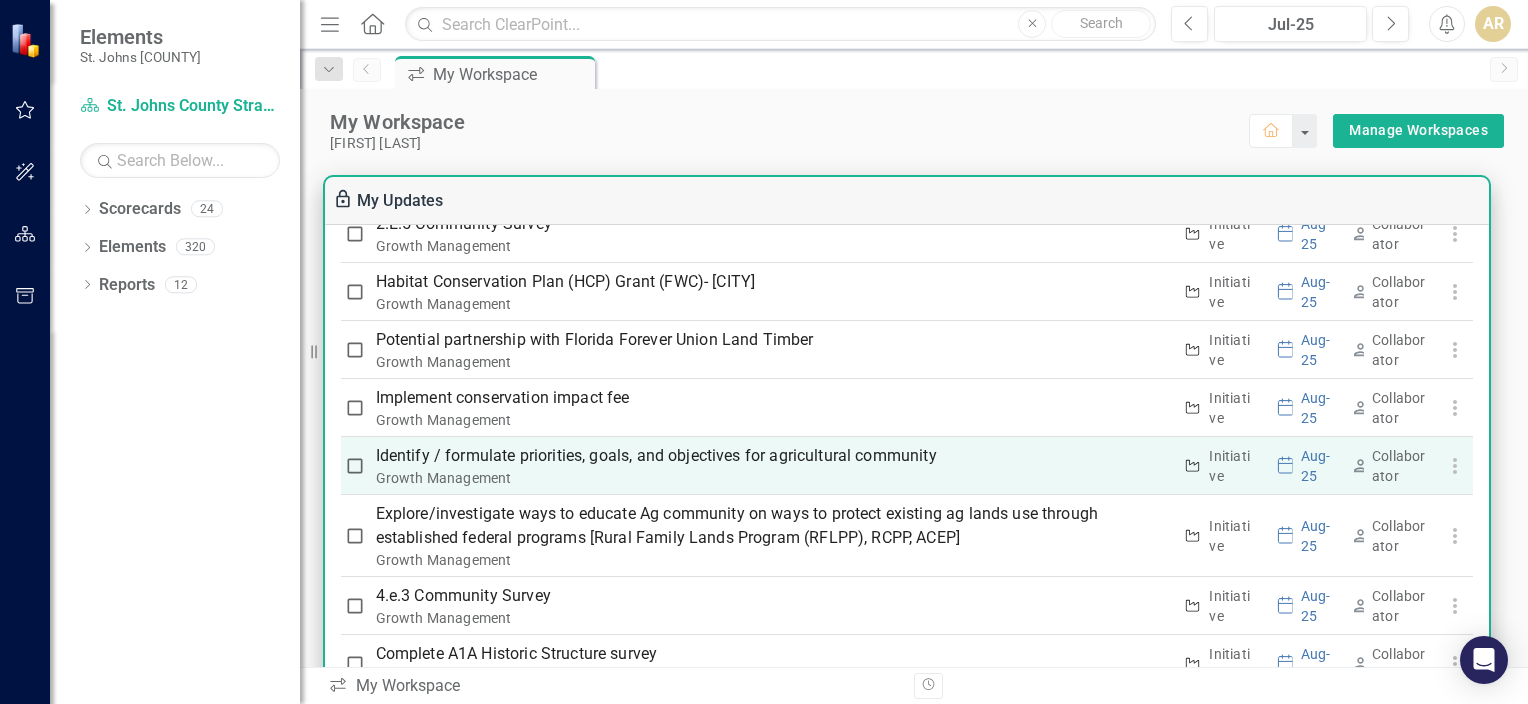 scroll, scrollTop: 1400, scrollLeft: 0, axis: vertical 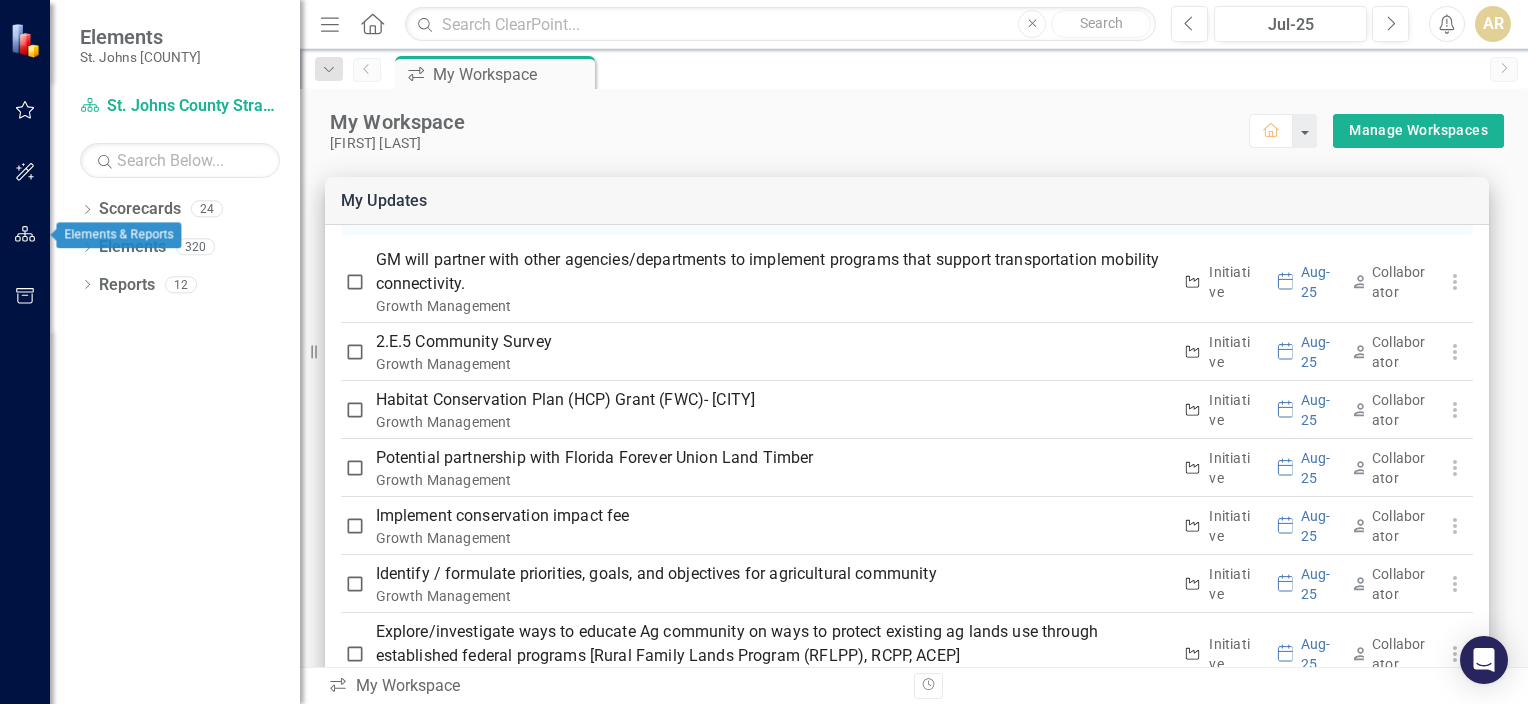 click 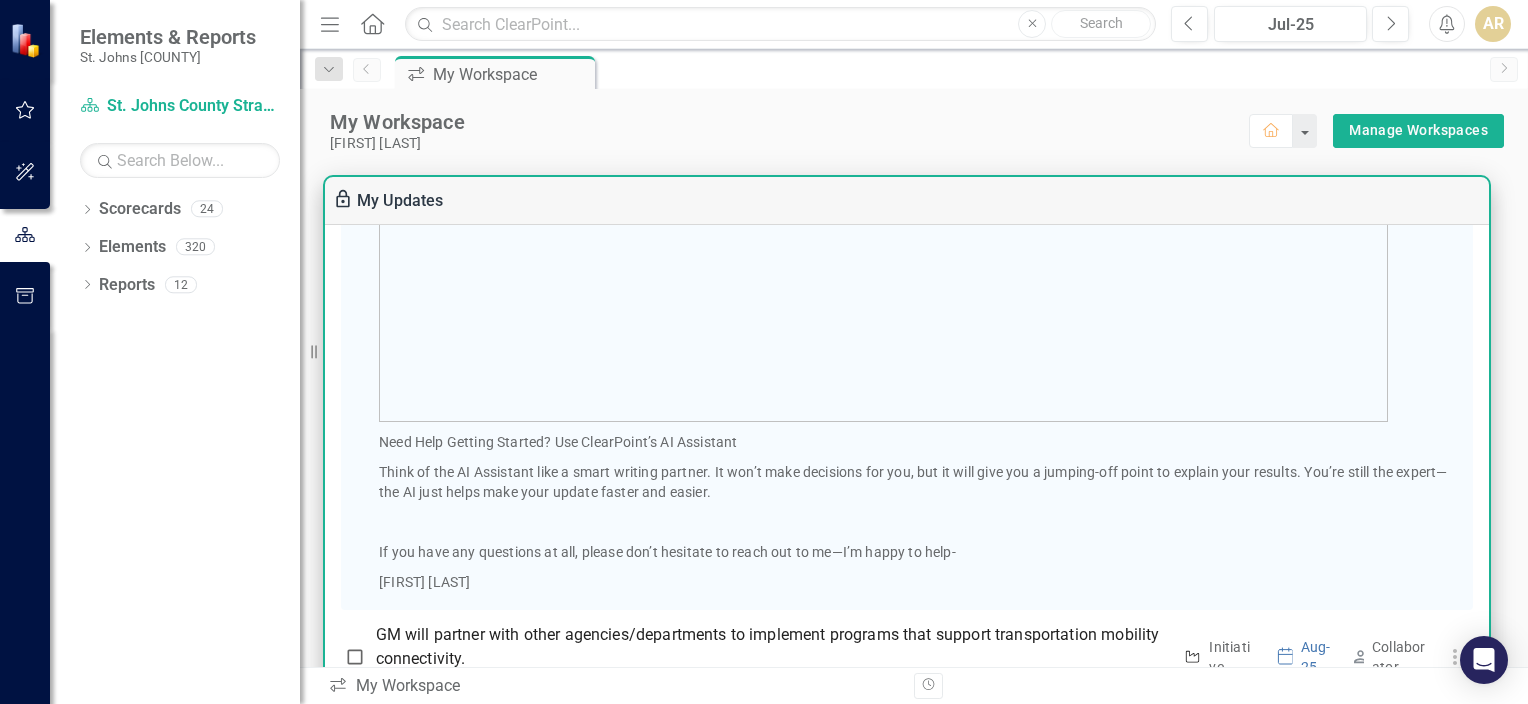 scroll, scrollTop: 1100, scrollLeft: 0, axis: vertical 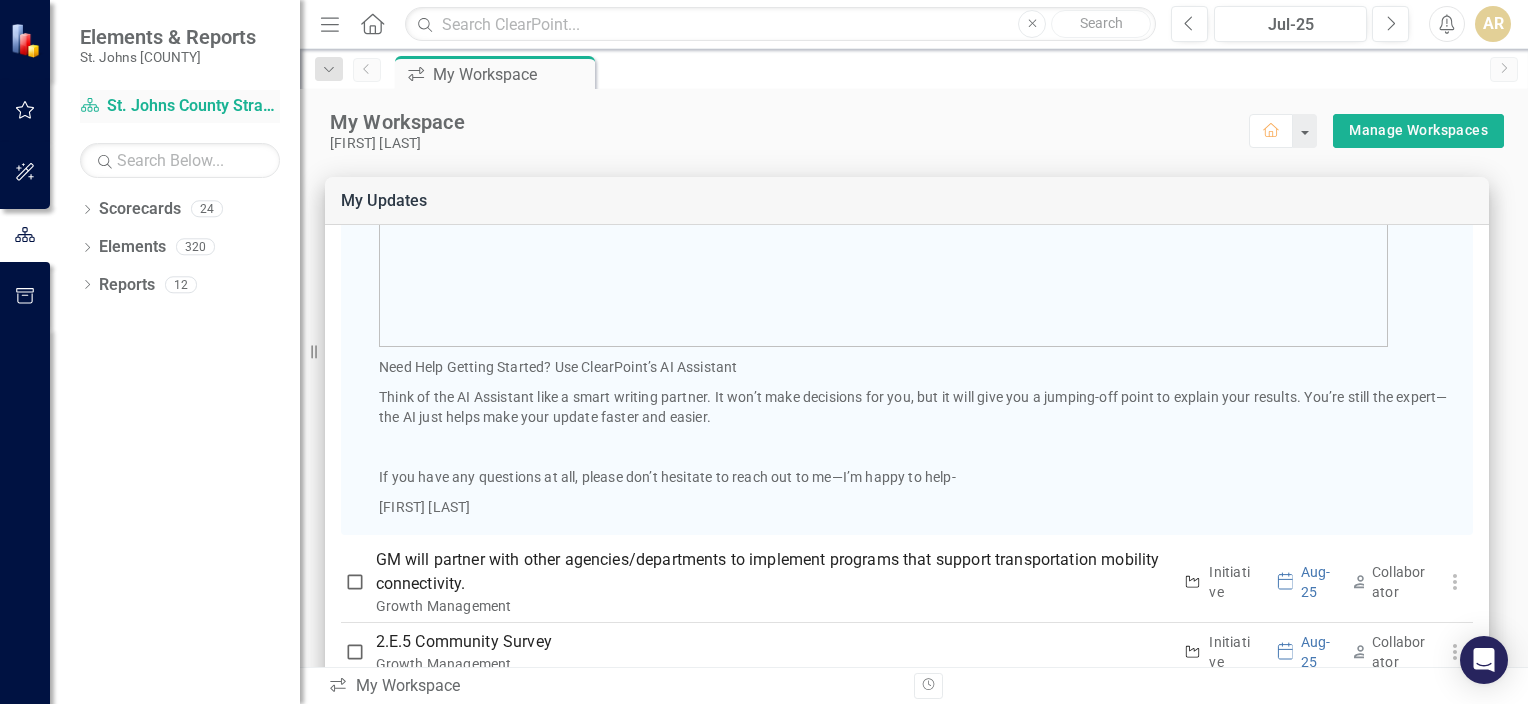 click on "Scorecard St. Johns County Strategic Plan" at bounding box center [180, 106] 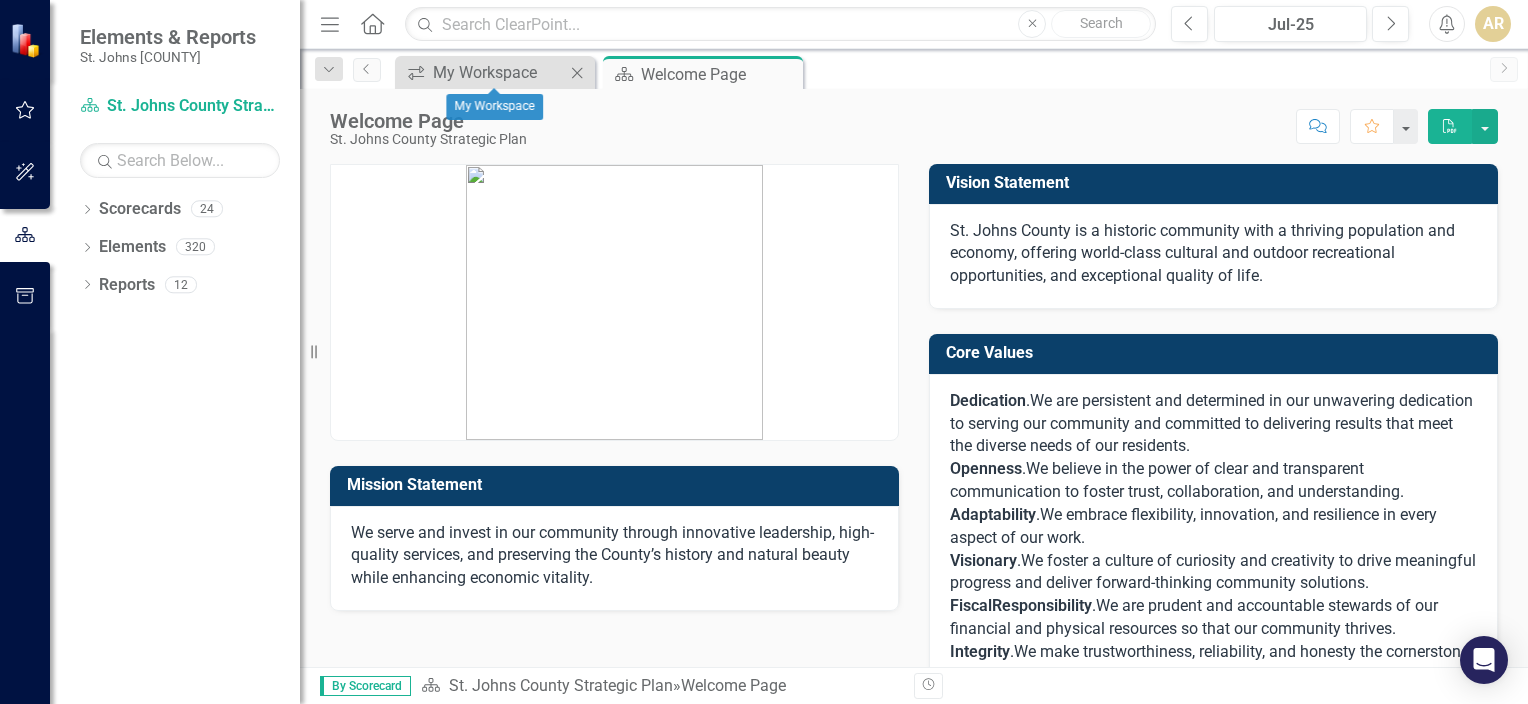 click on "Close" 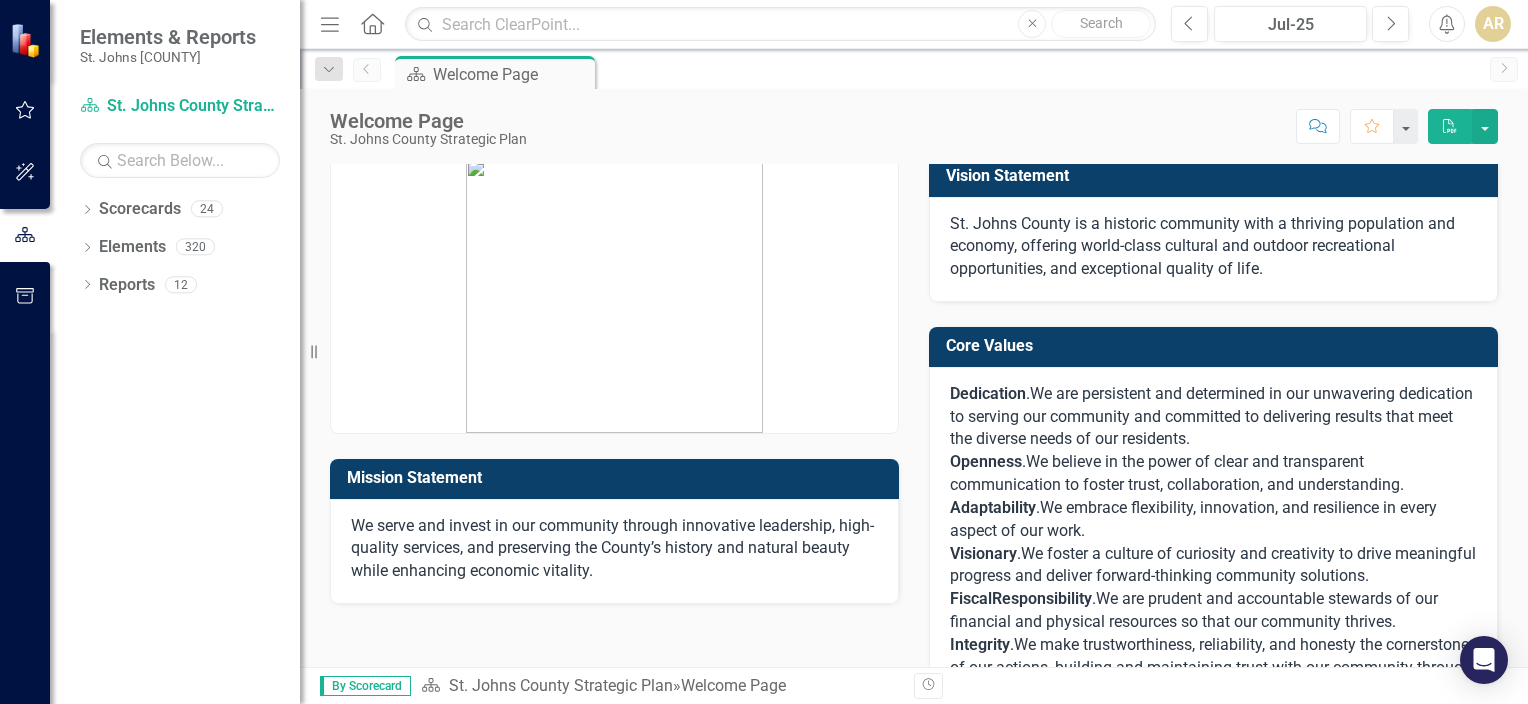 scroll, scrollTop: 0, scrollLeft: 0, axis: both 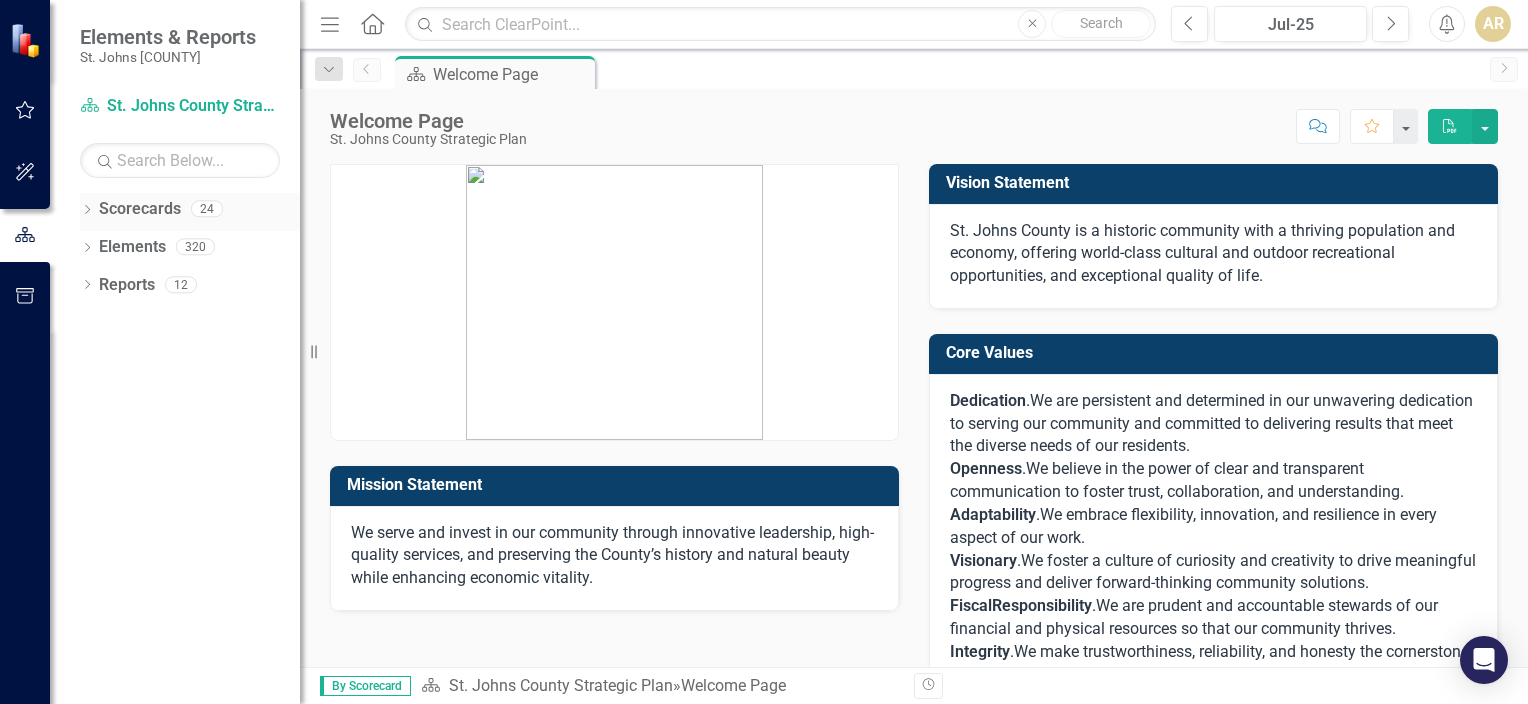 click on "Scorecards" at bounding box center [140, 209] 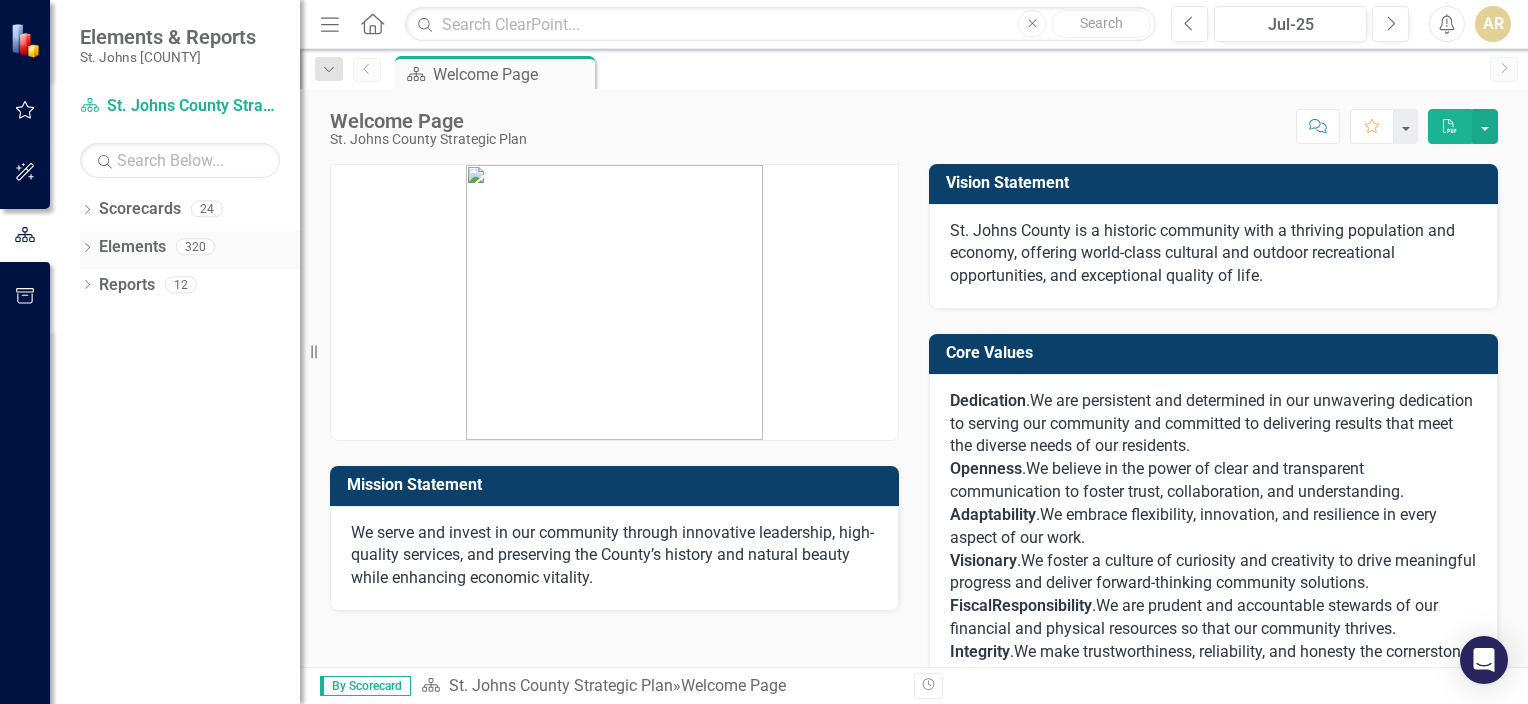 click on "Elements" at bounding box center [132, 247] 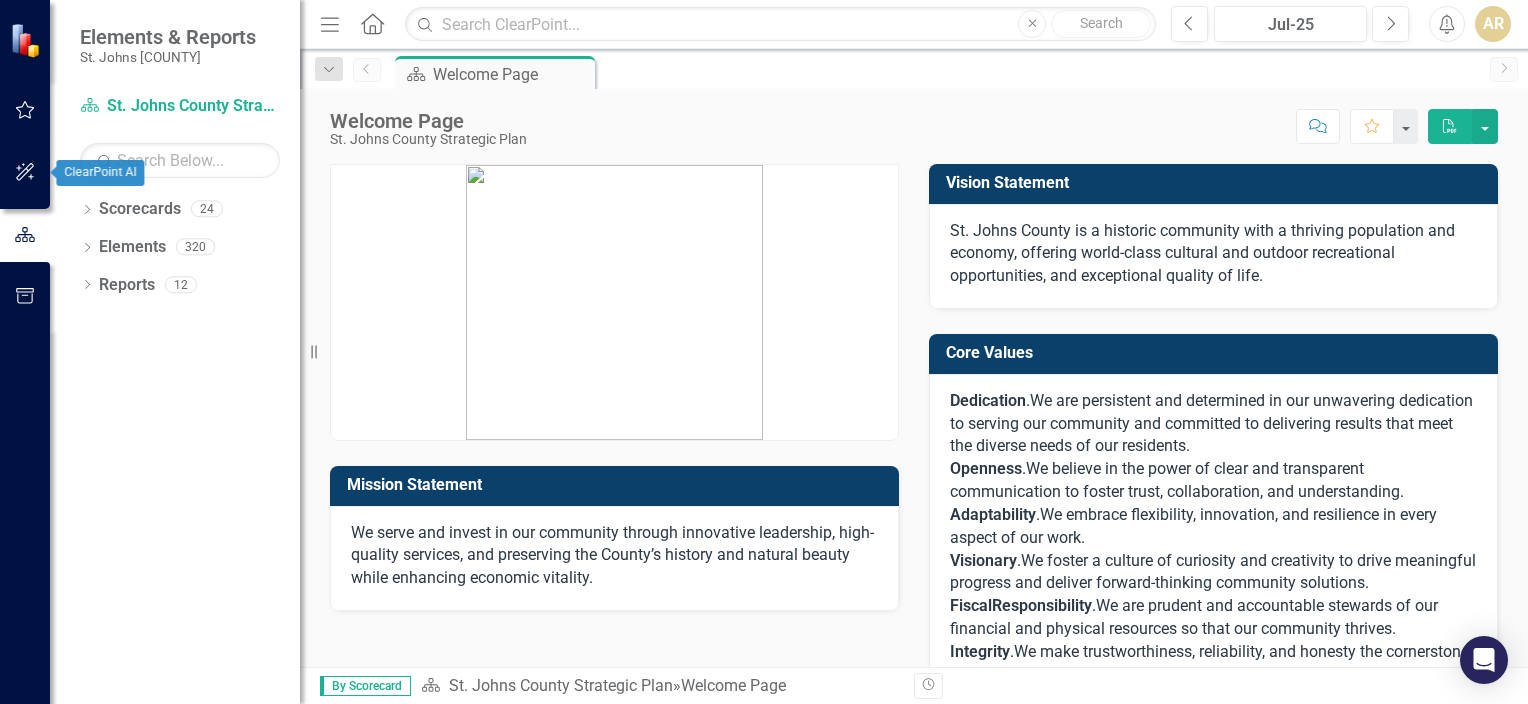 click 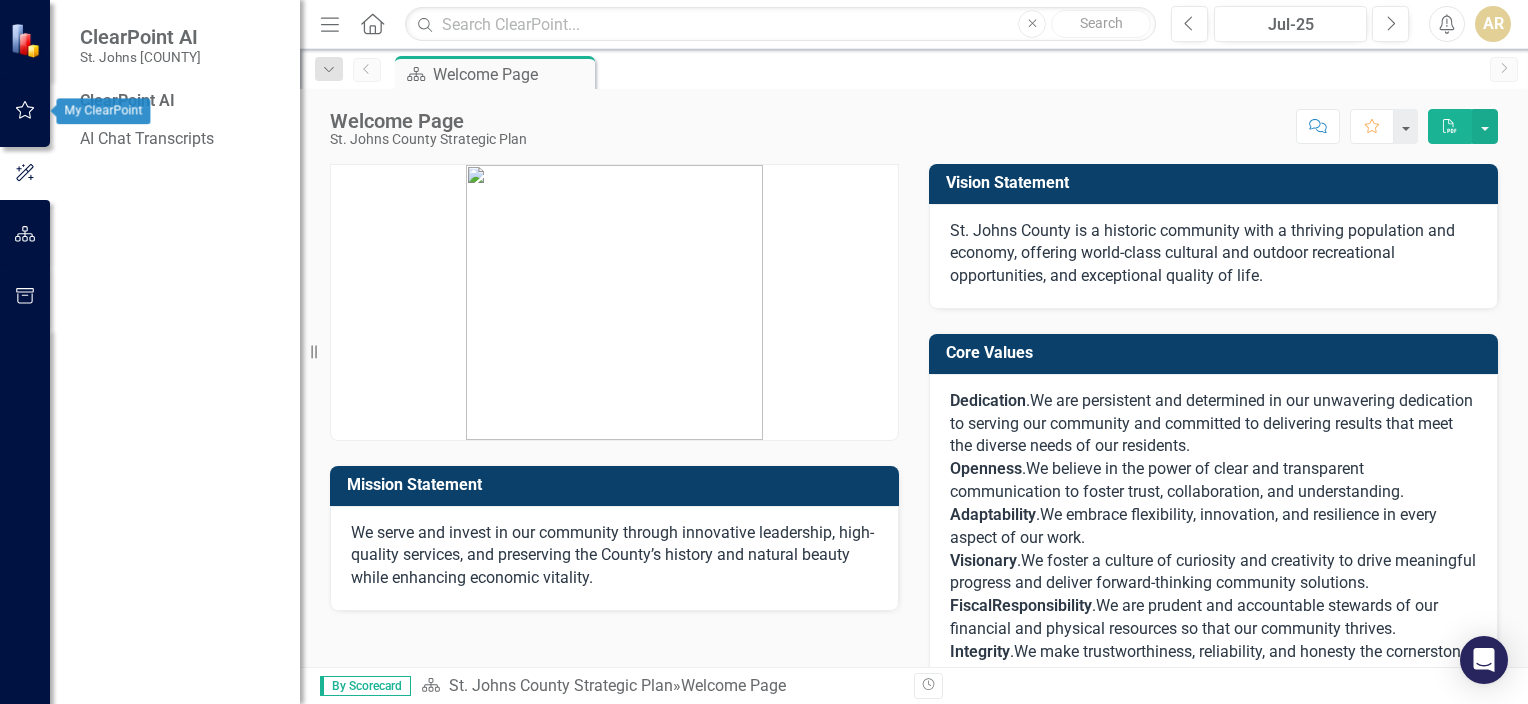 click 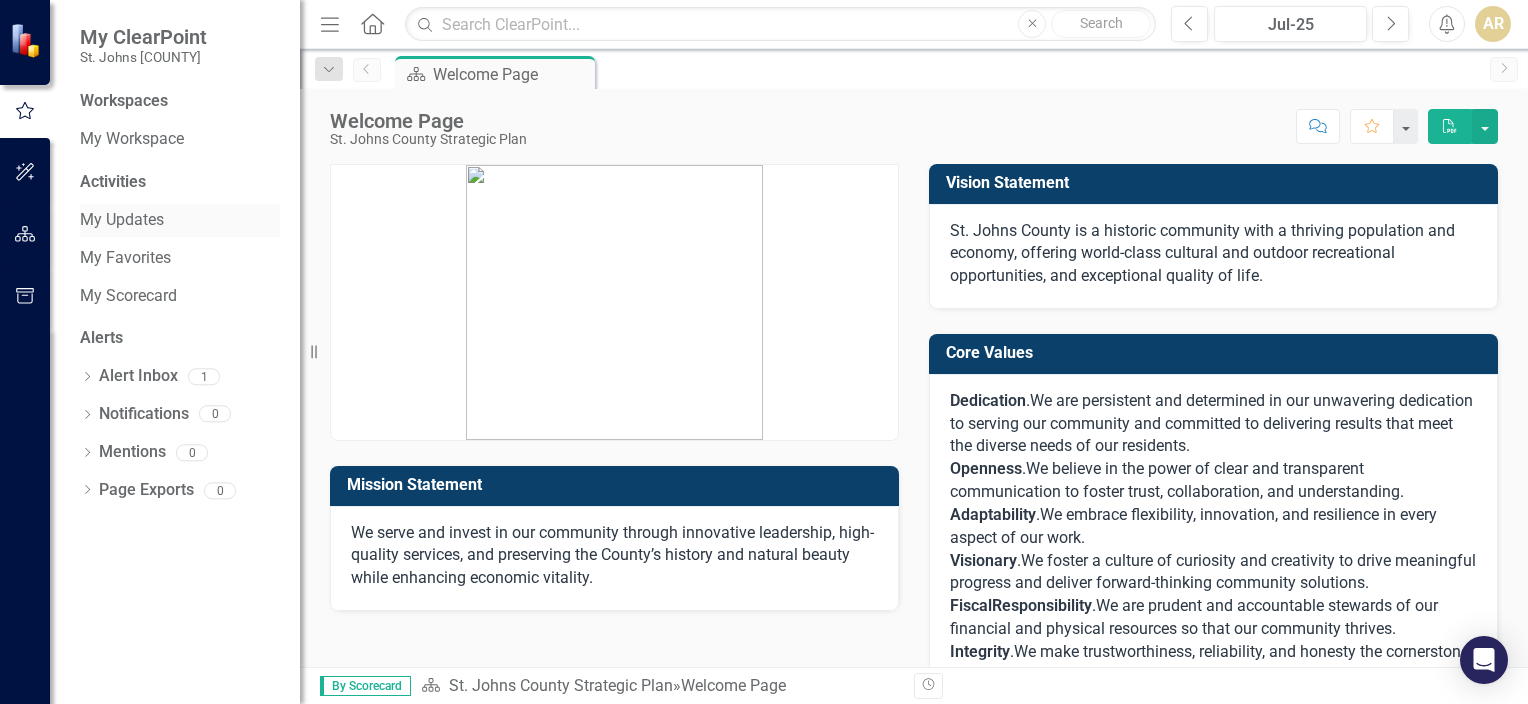 click on "My Updates" at bounding box center (180, 220) 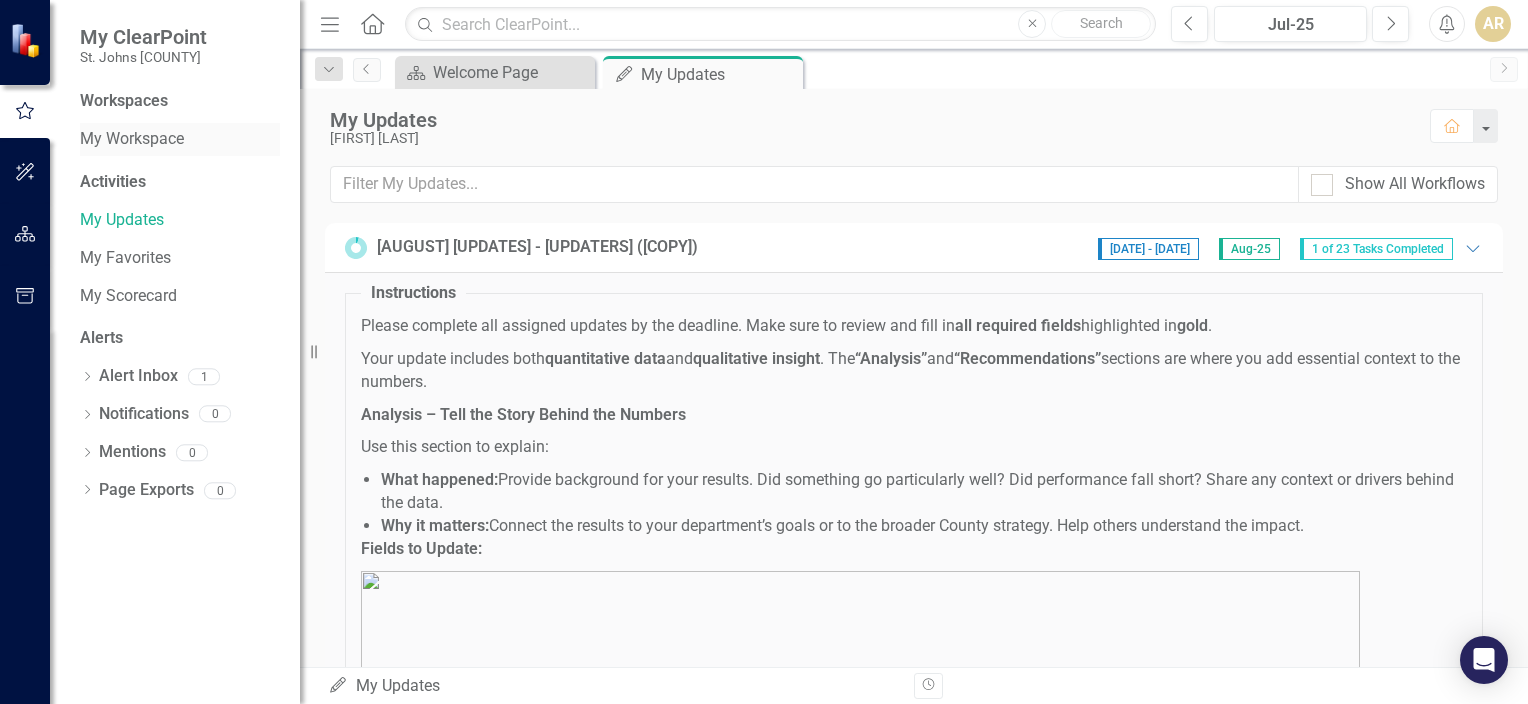 click on "My Workspace" at bounding box center (180, 139) 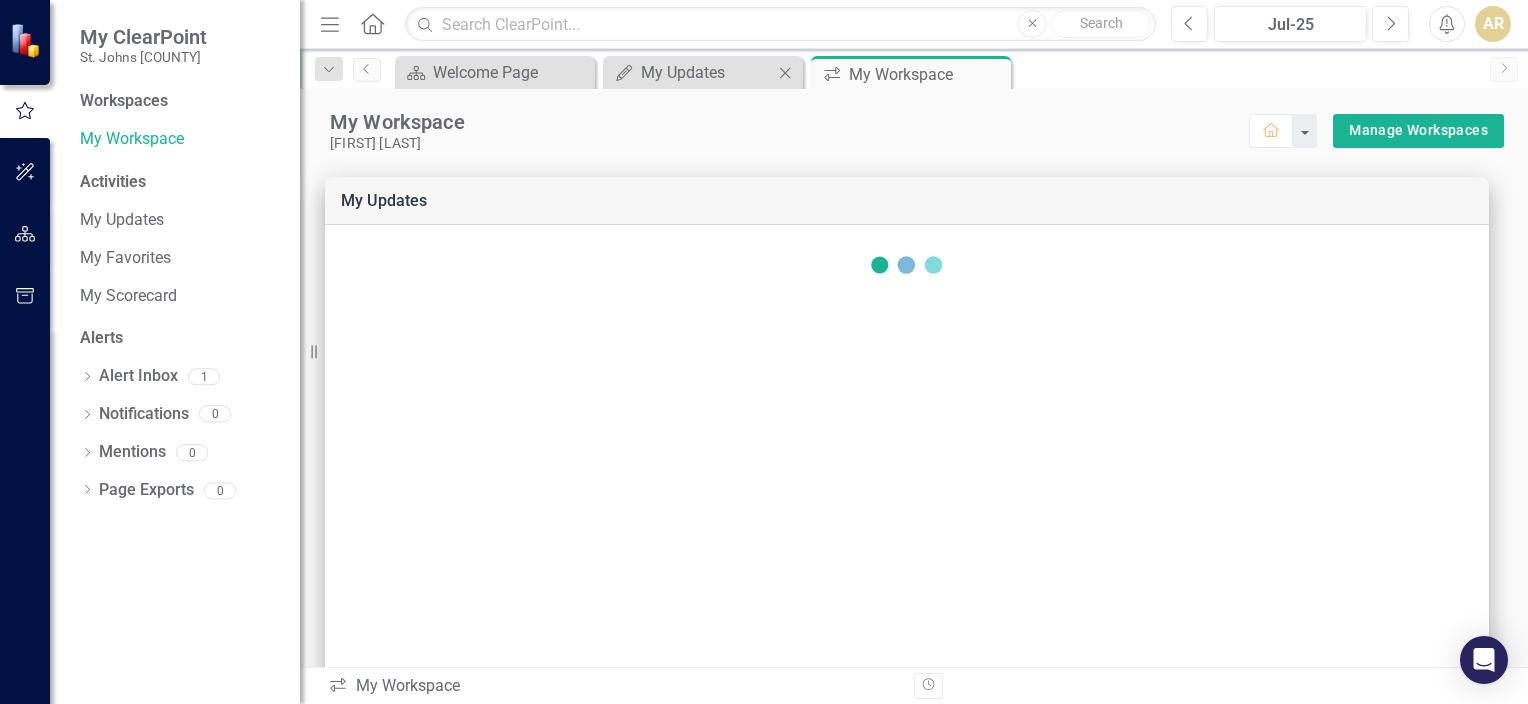 click on "Close" 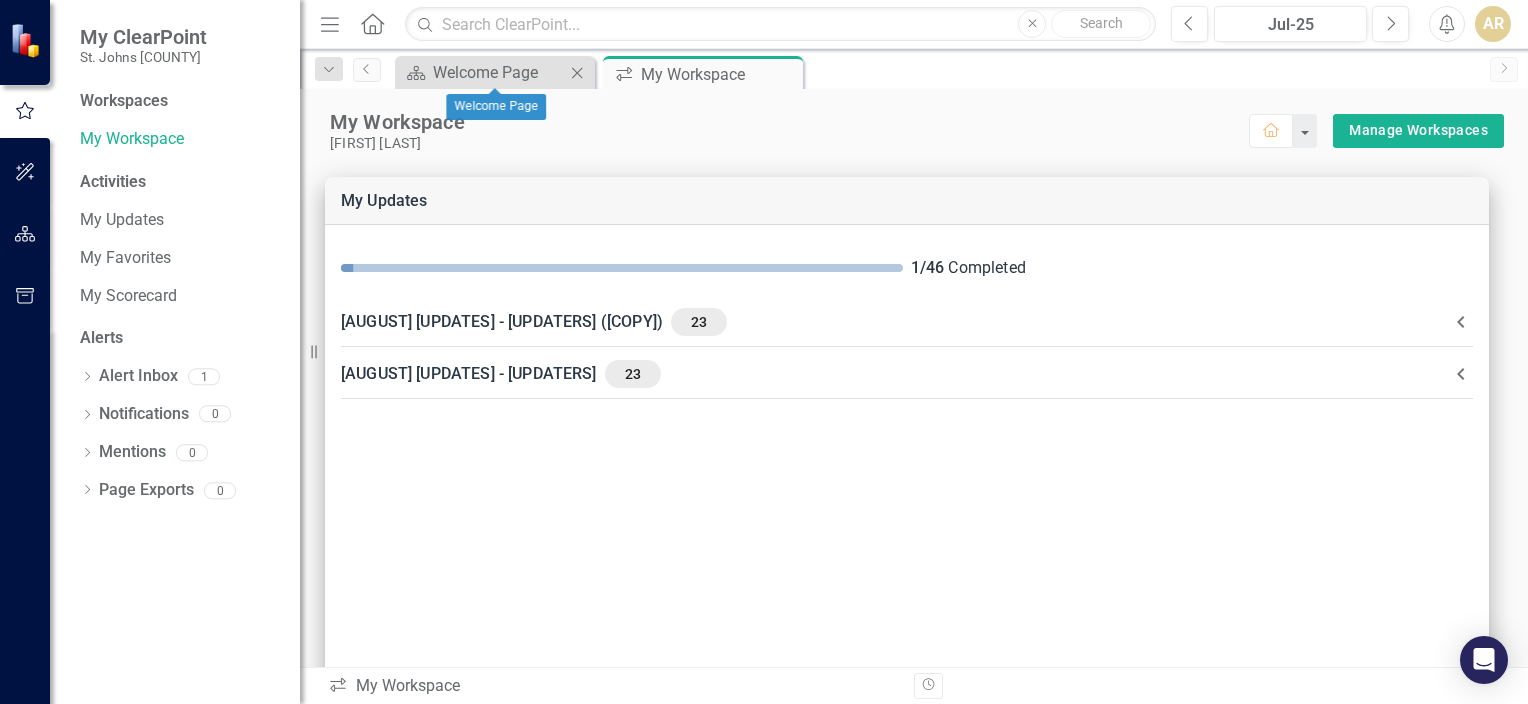 click on "Close" 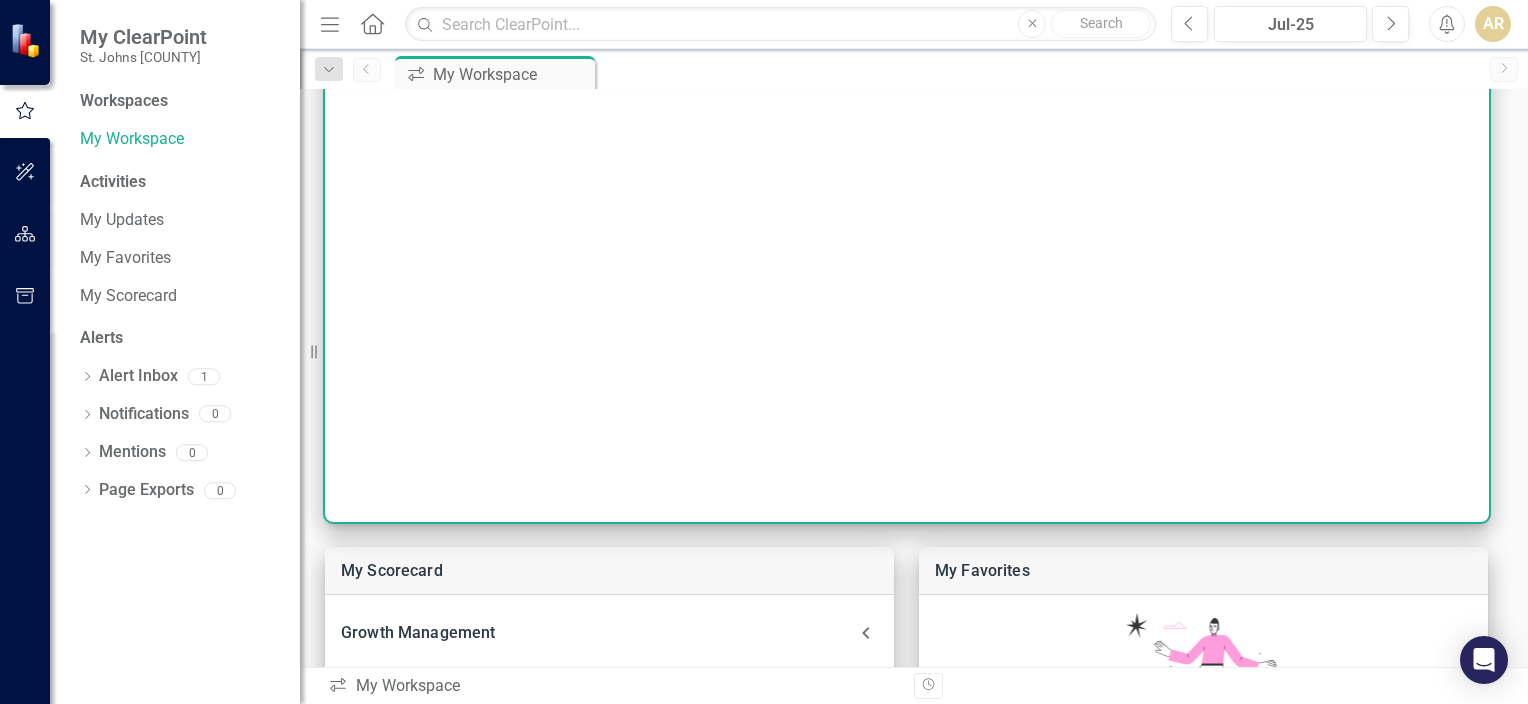 scroll, scrollTop: 0, scrollLeft: 0, axis: both 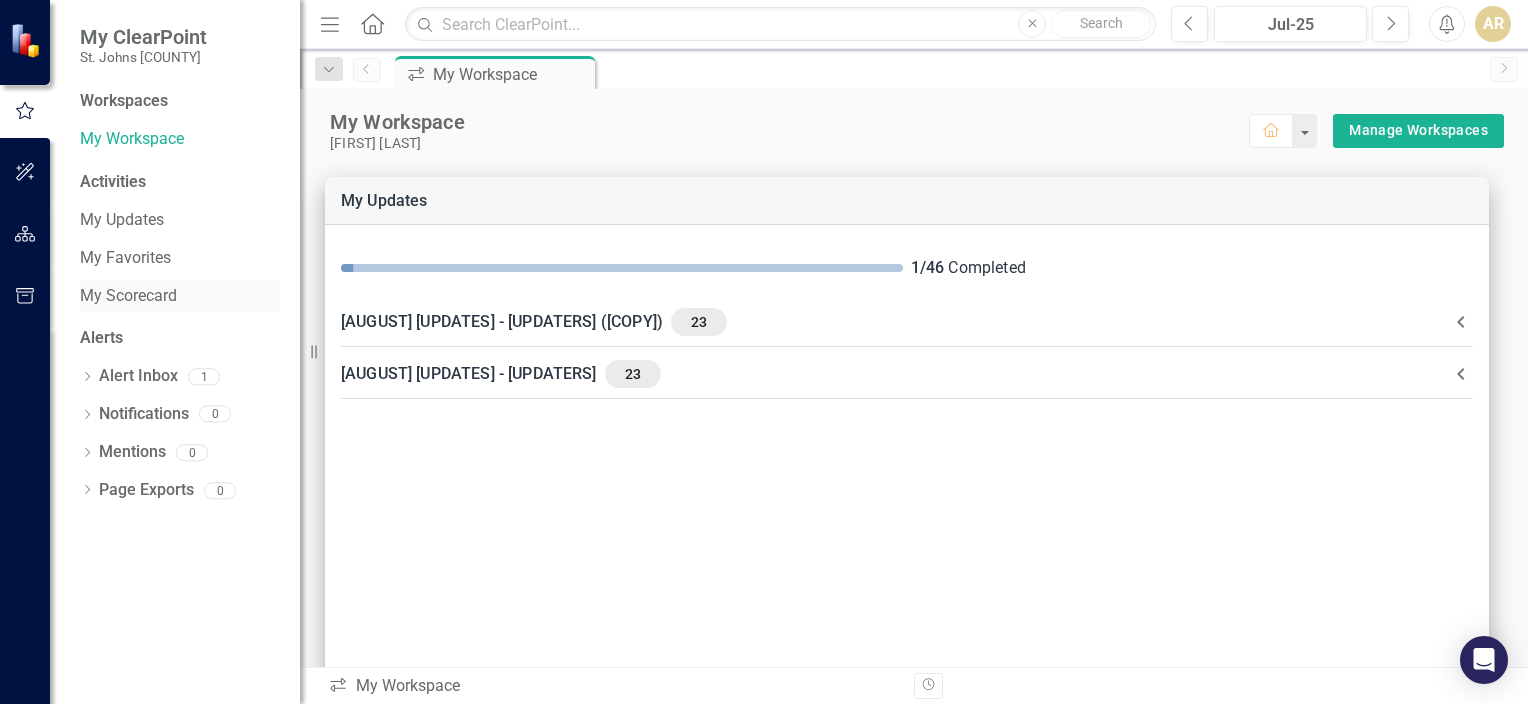 click on "My Scorecard" at bounding box center [180, 296] 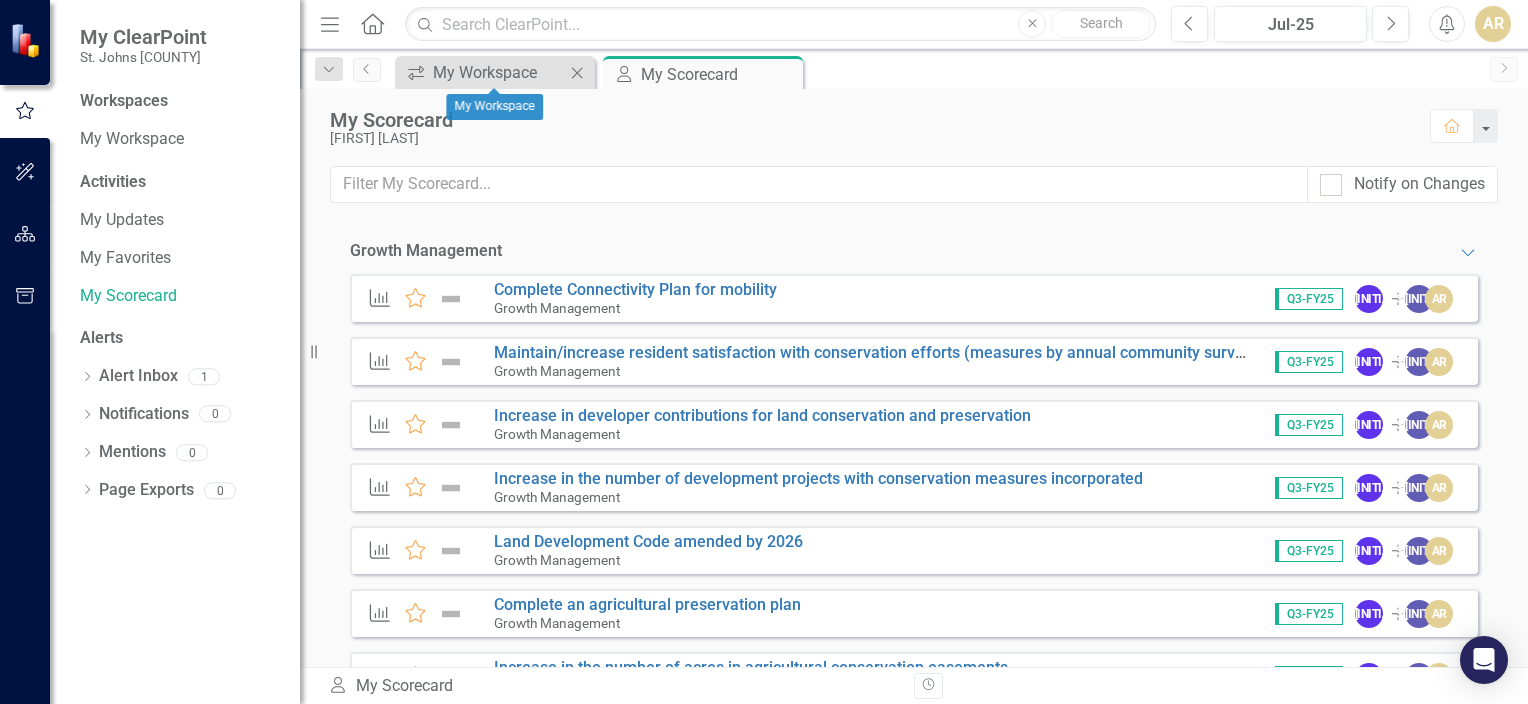 click on "Close" 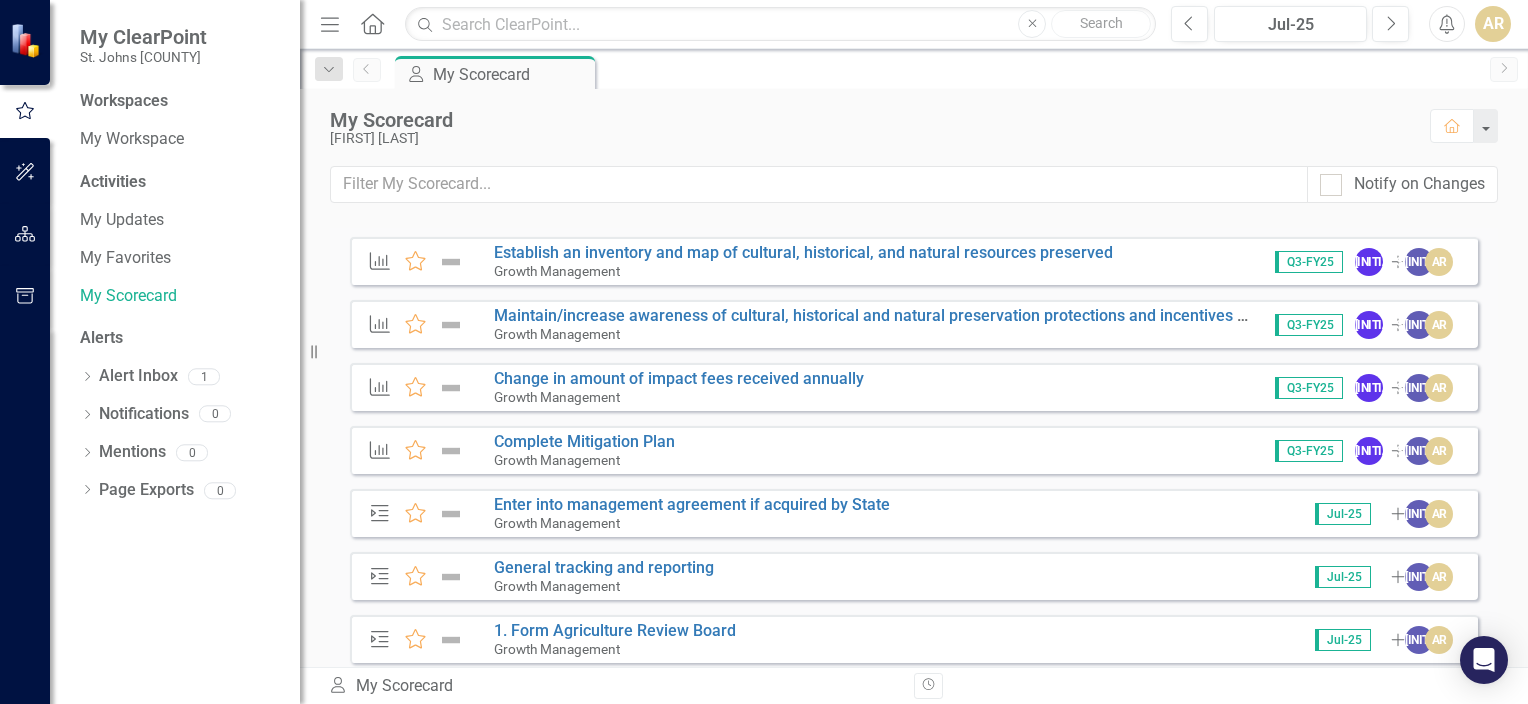 scroll, scrollTop: 0, scrollLeft: 0, axis: both 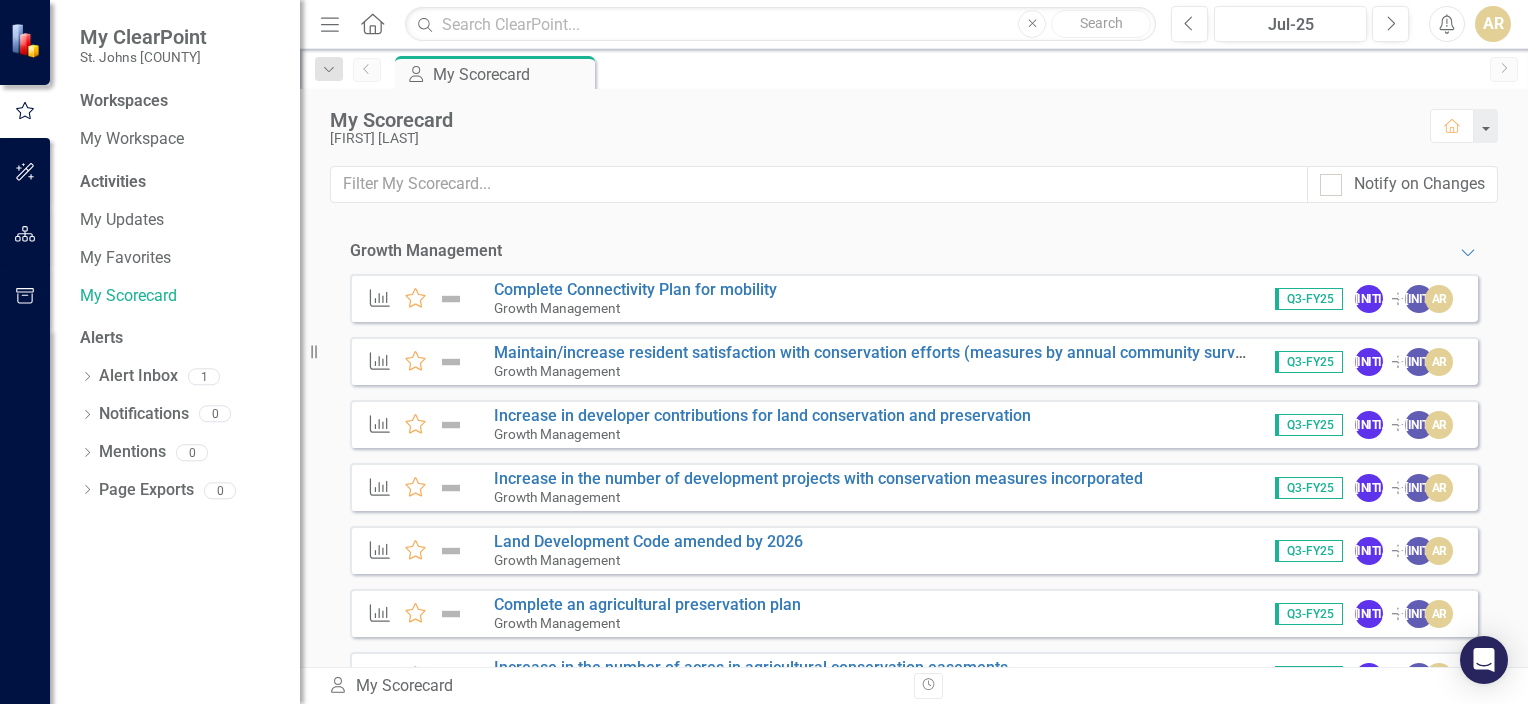click on "My Scorecard" at bounding box center (870, 120) 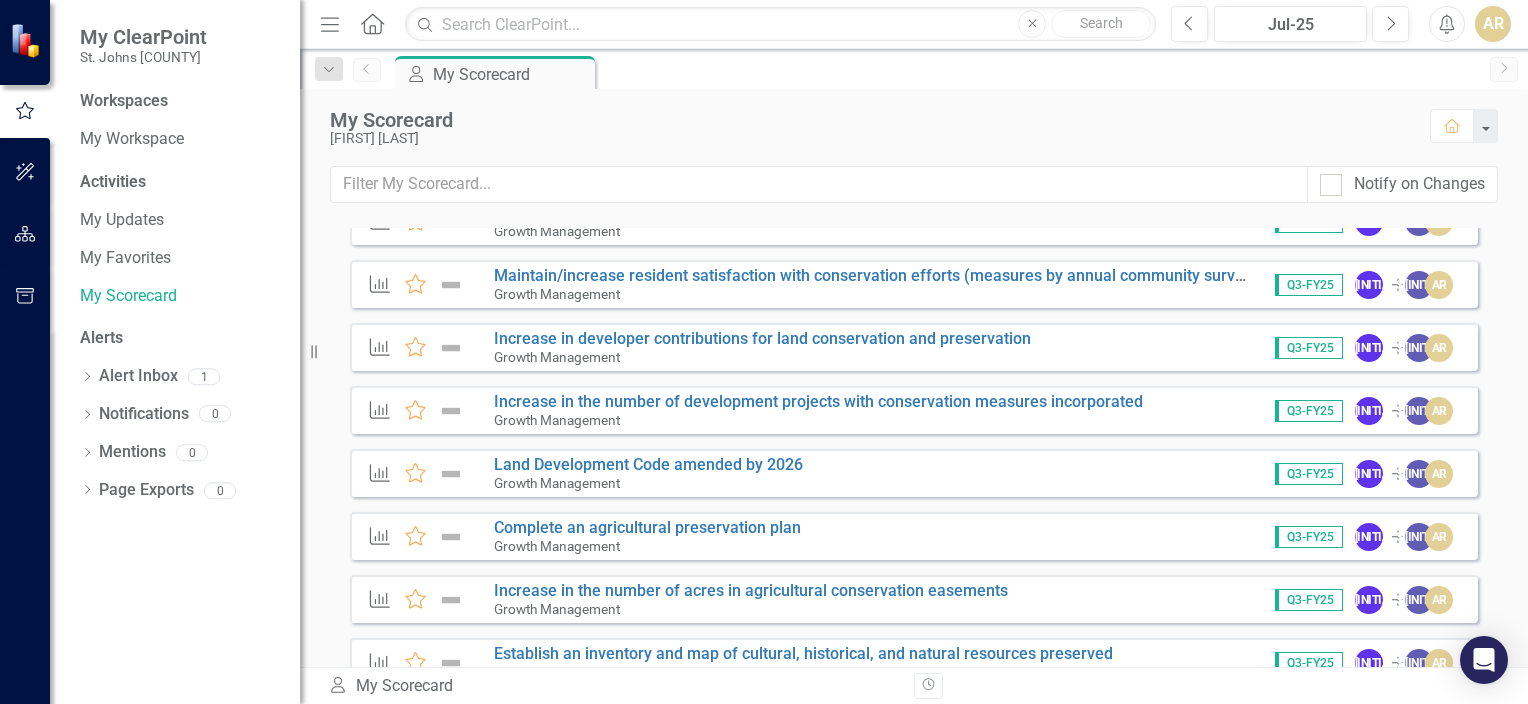 scroll, scrollTop: 200, scrollLeft: 0, axis: vertical 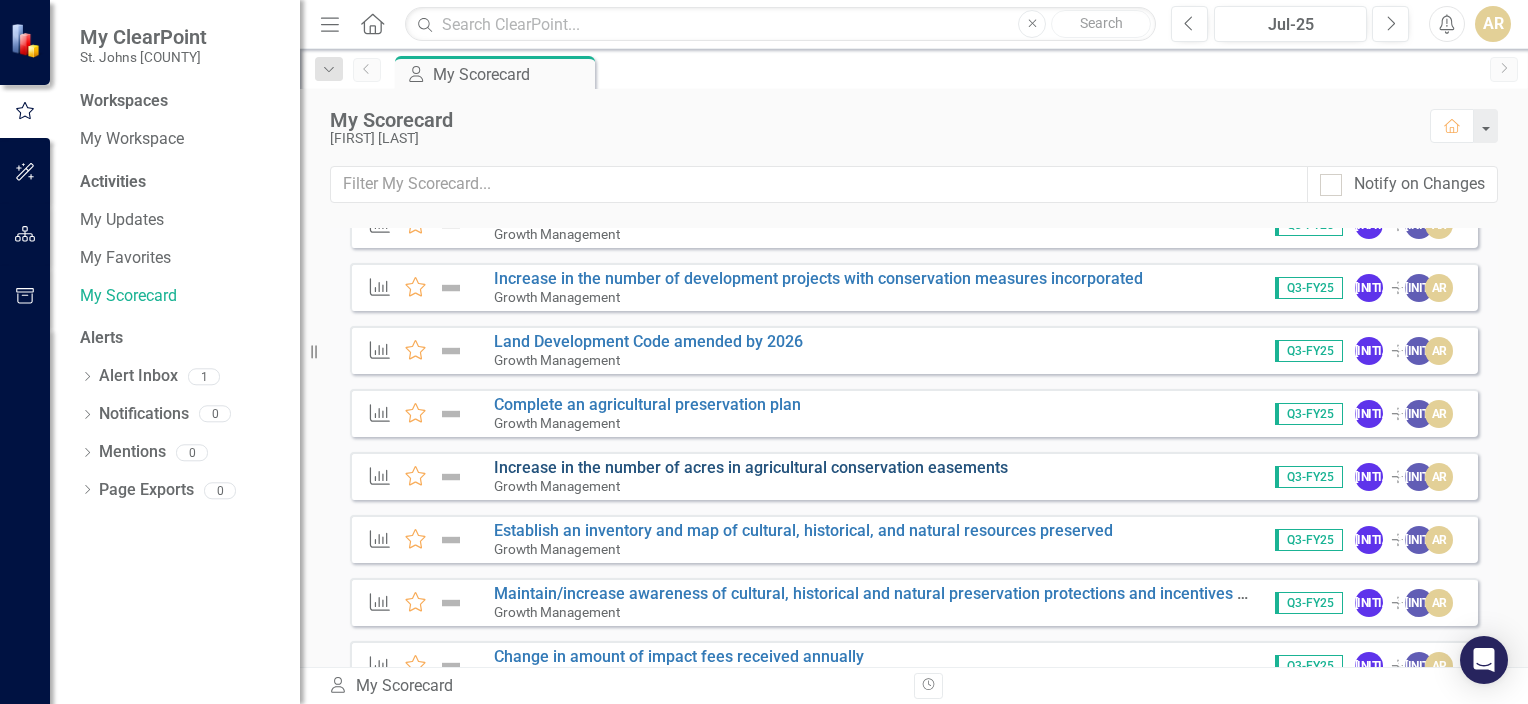 click on "Increase in the number of acres in agricultural conservation easements" at bounding box center (751, 467) 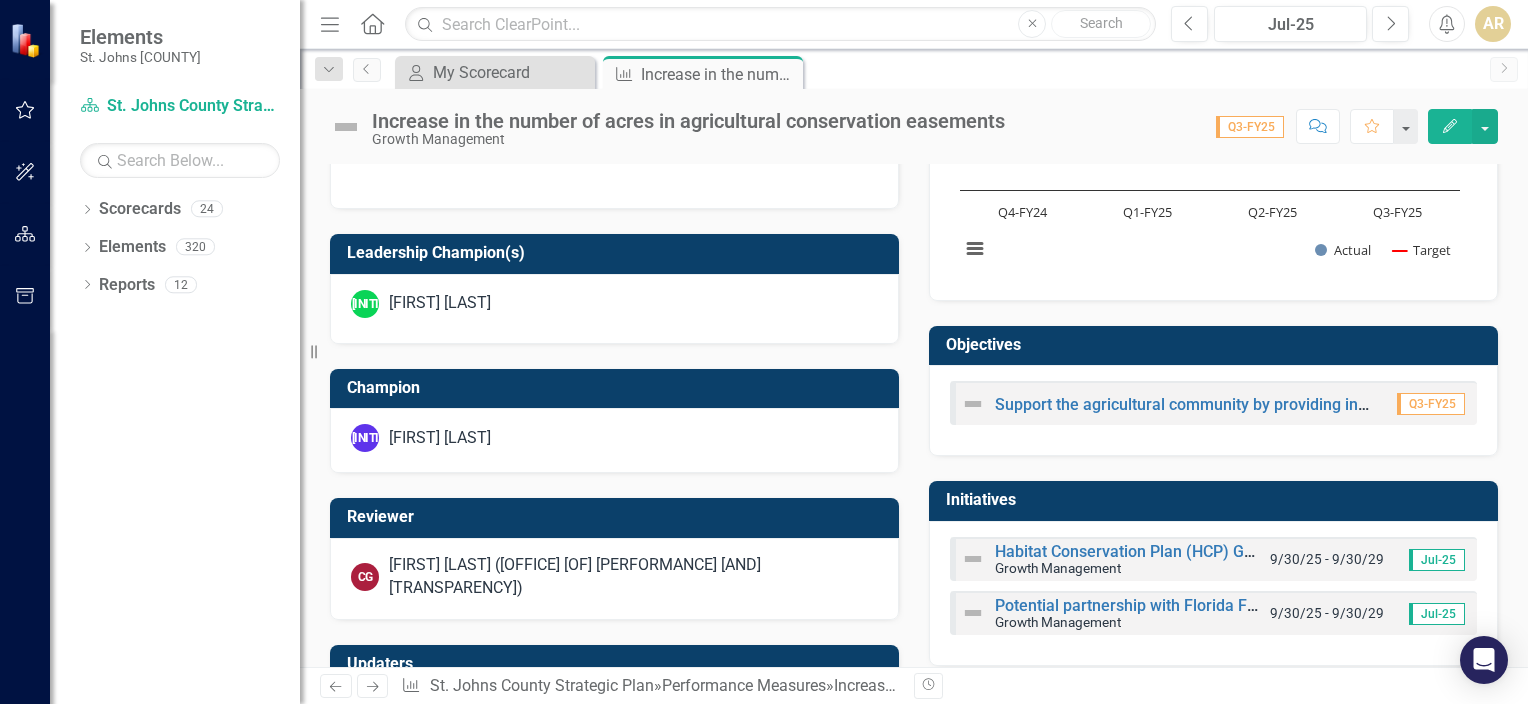 scroll, scrollTop: 832, scrollLeft: 0, axis: vertical 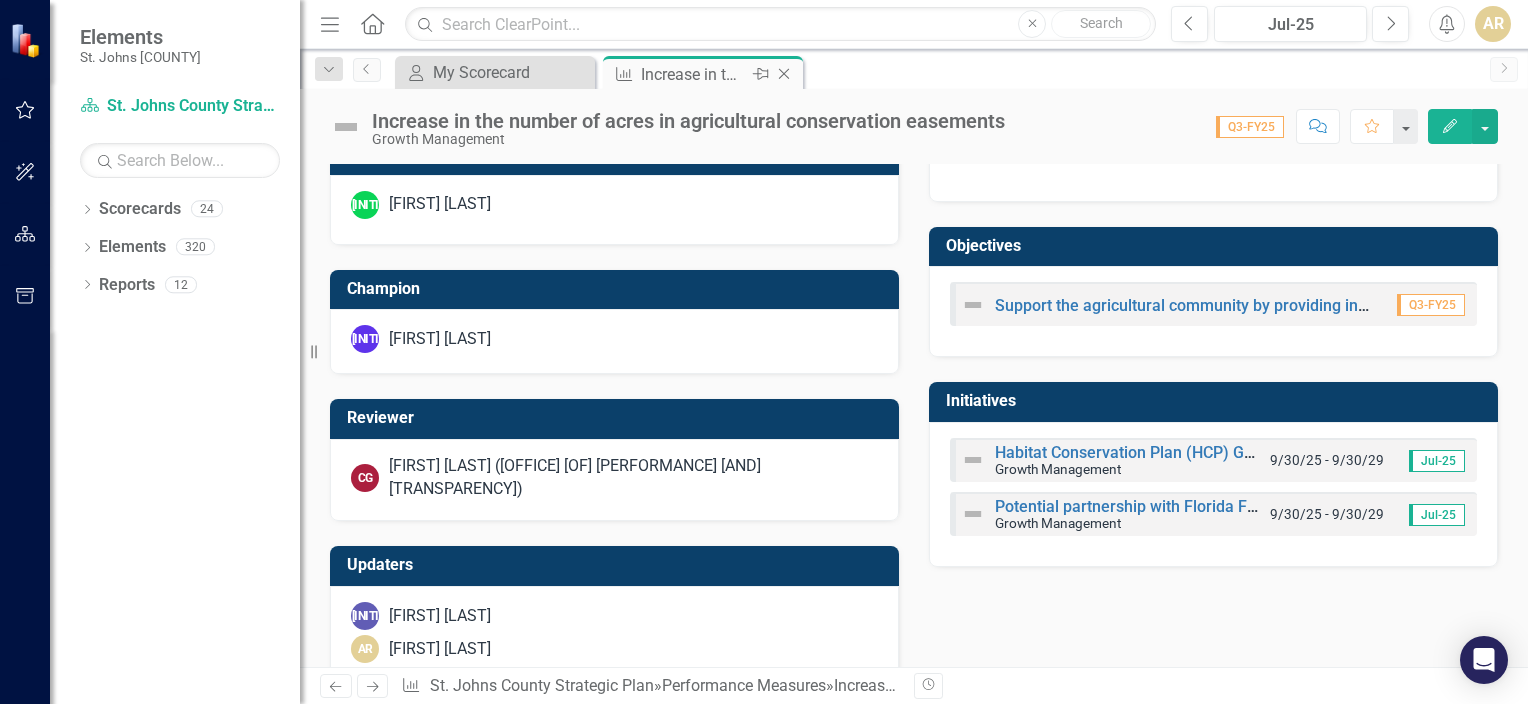 click on "Increase in the number of acres in agricultural conservation easements" at bounding box center [694, 74] 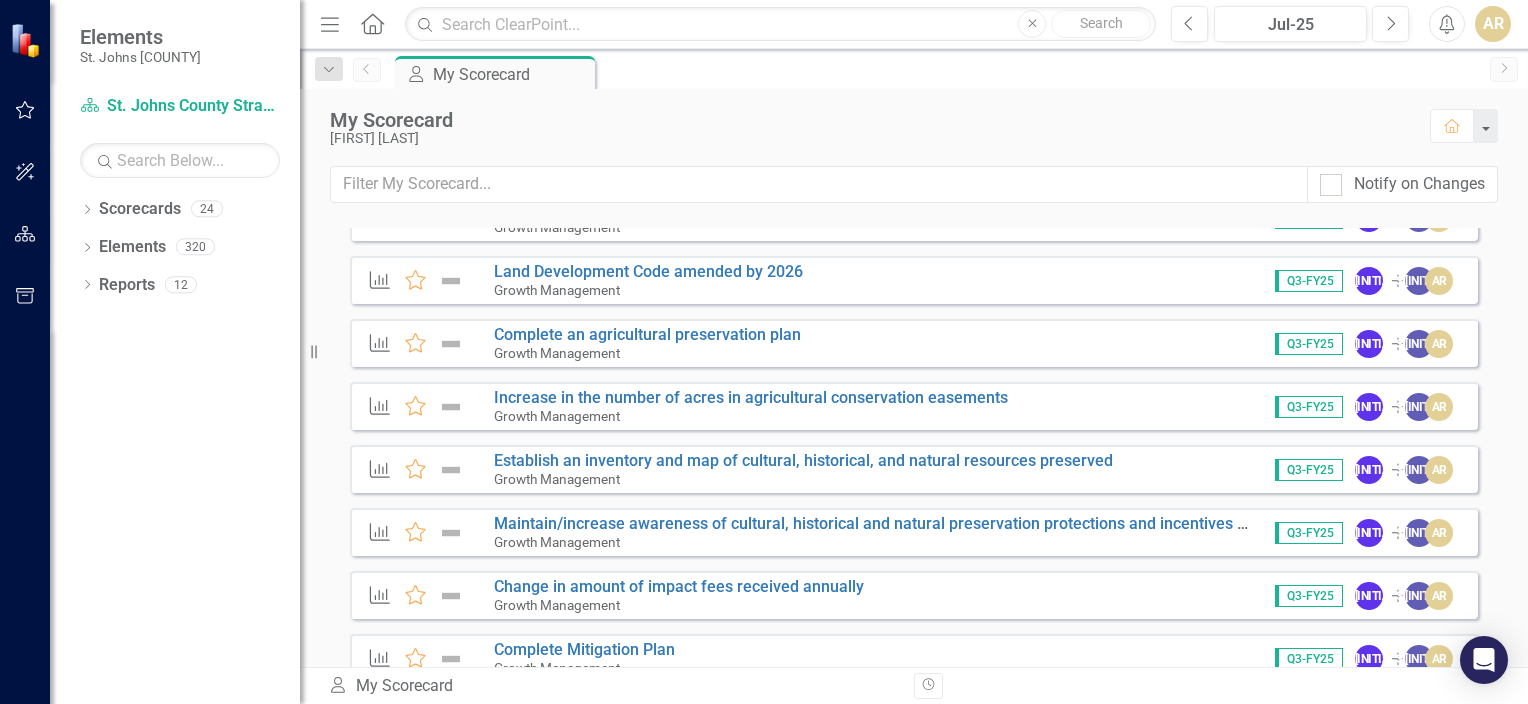scroll, scrollTop: 300, scrollLeft: 0, axis: vertical 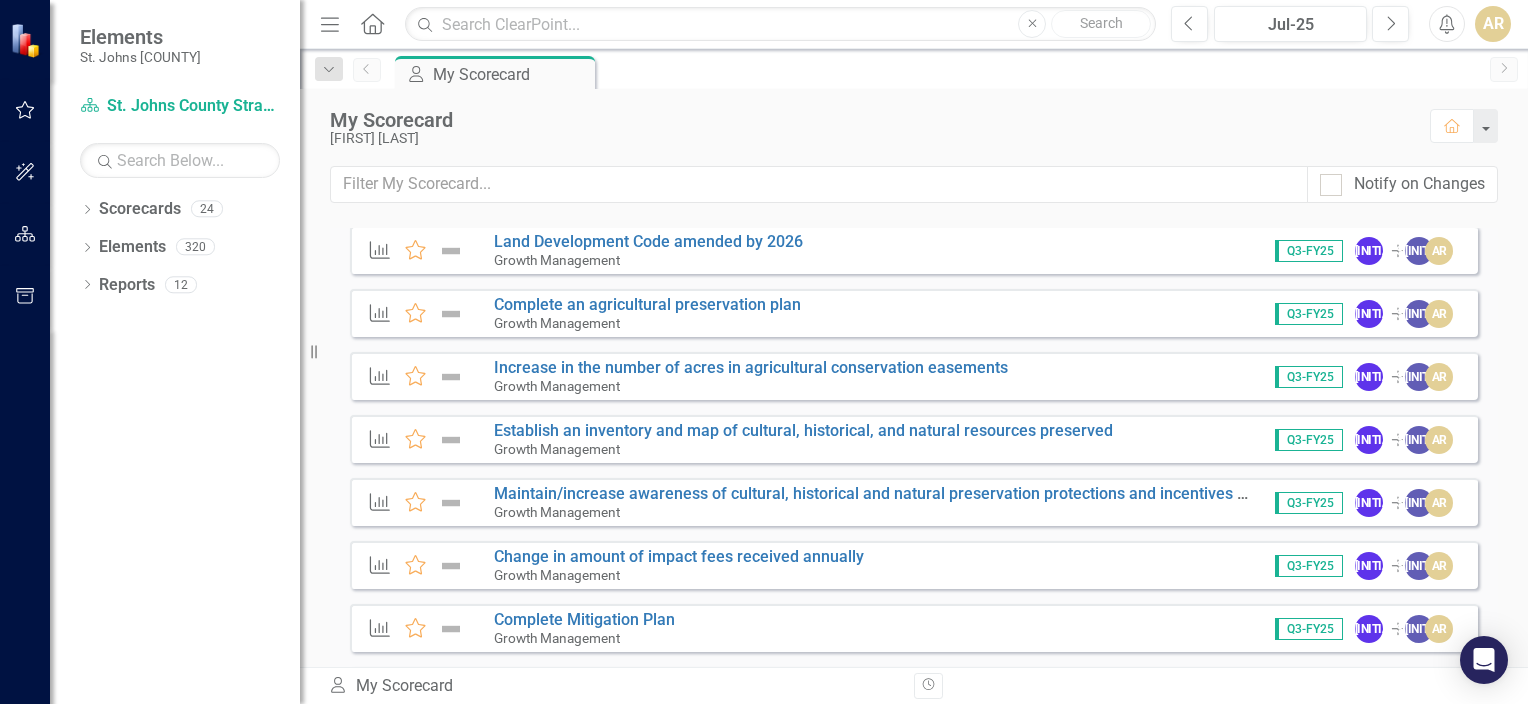 click on "[FIRST] [LAST]" at bounding box center (870, 138) 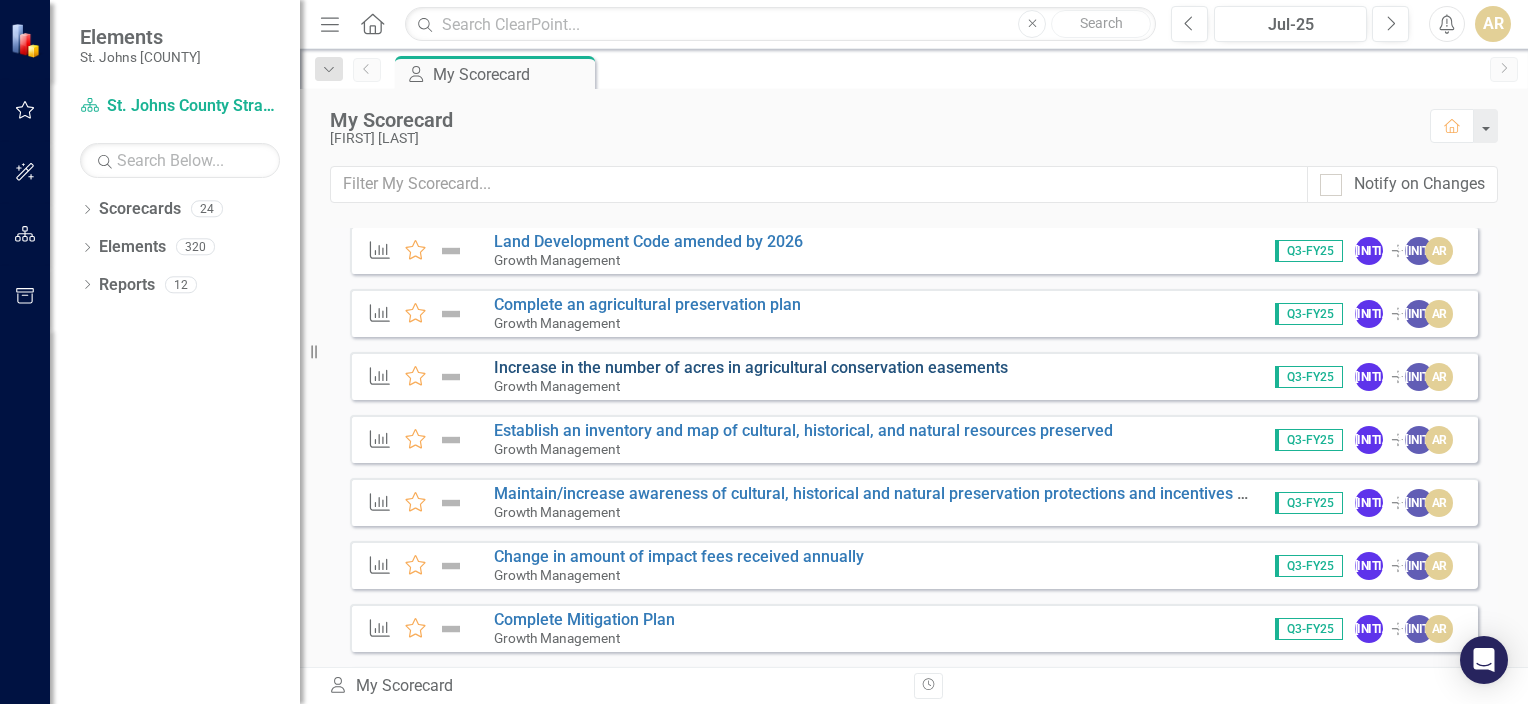 click on "Increase in the number of acres in agricultural conservation easements" at bounding box center [751, 367] 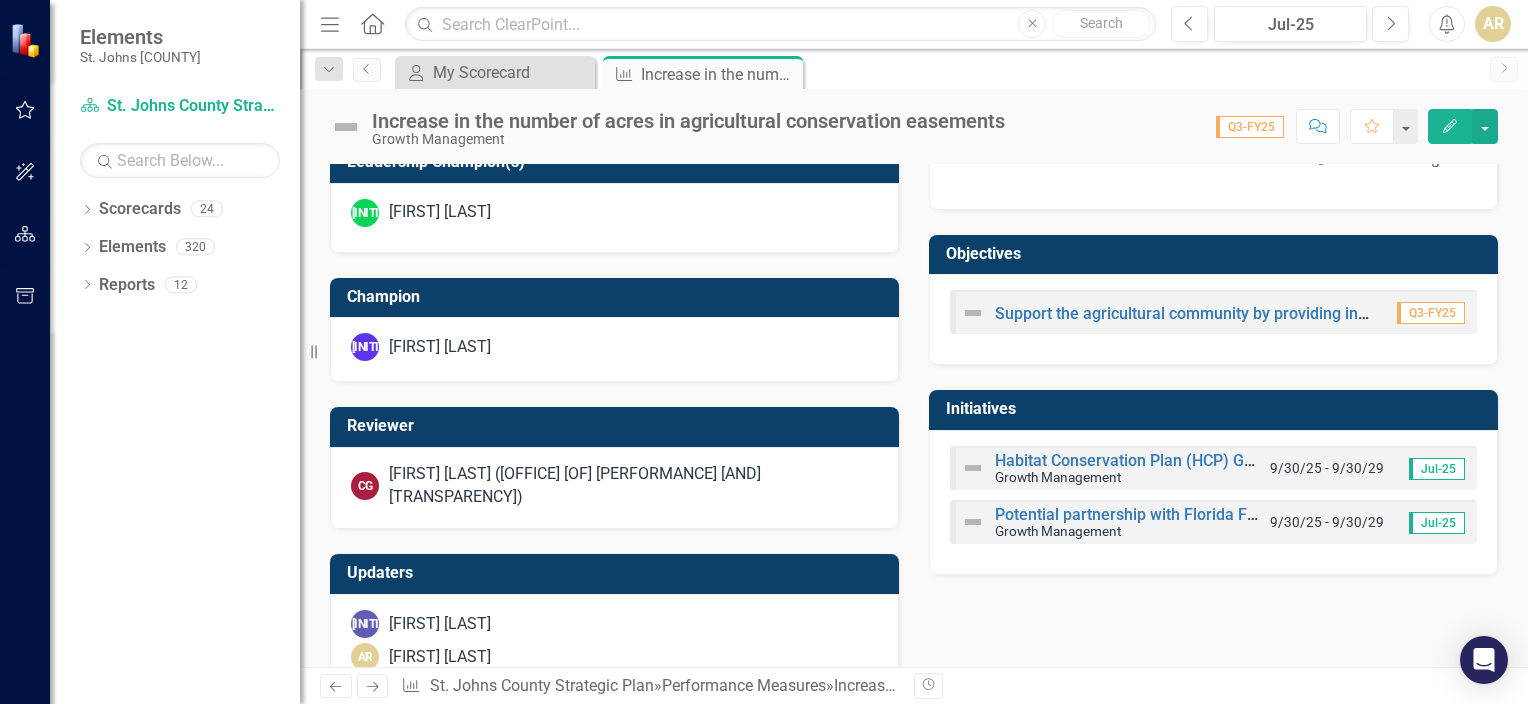 scroll, scrollTop: 832, scrollLeft: 0, axis: vertical 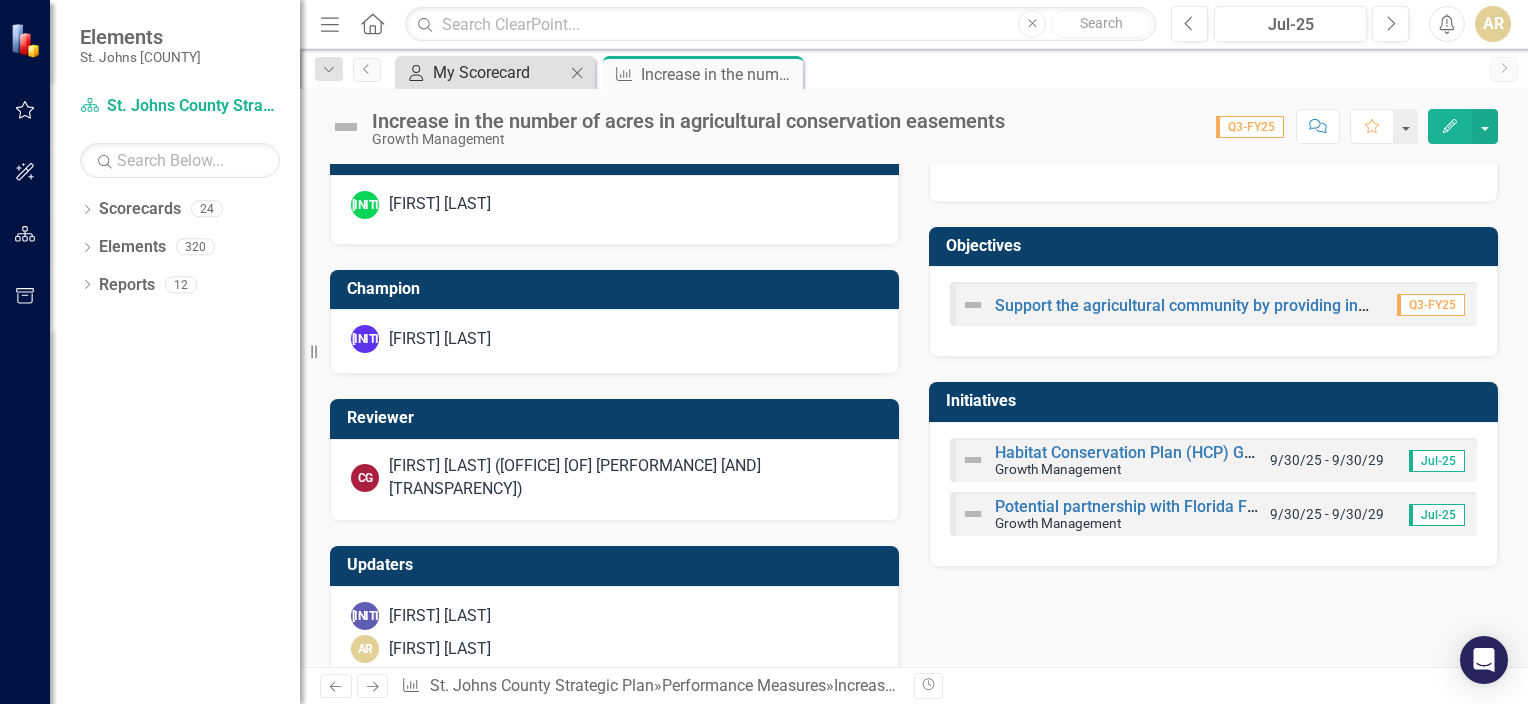 click on "My Scorecard" at bounding box center (499, 72) 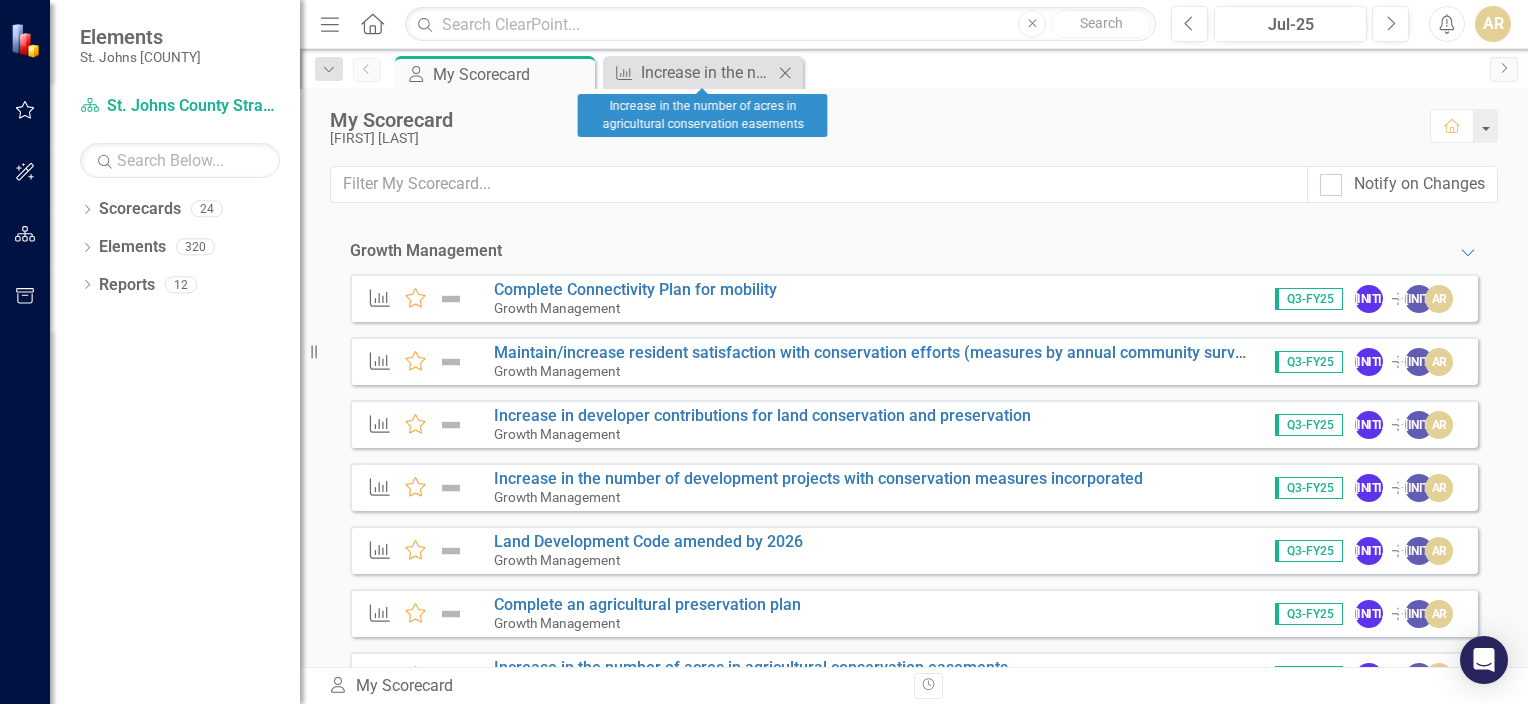 click on "Close" 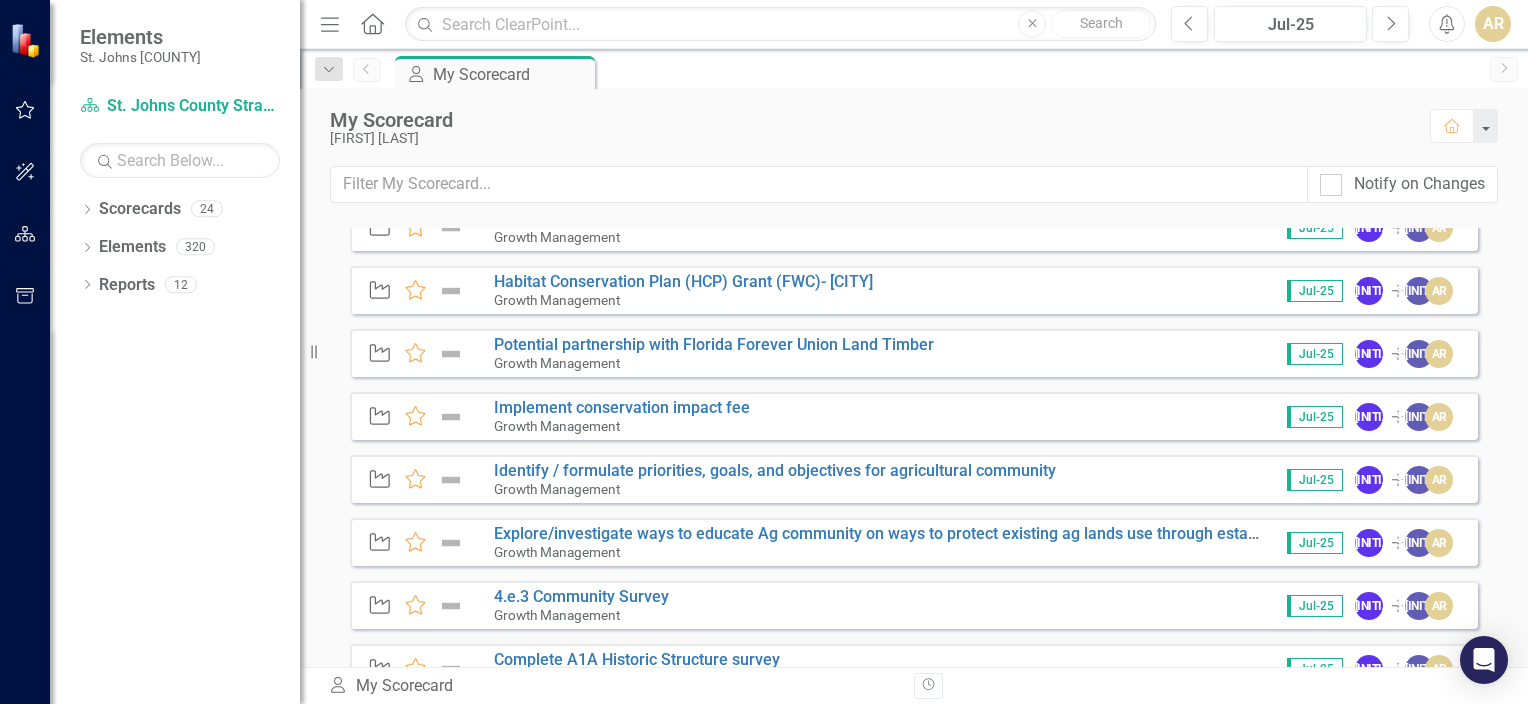 scroll, scrollTop: 1400, scrollLeft: 0, axis: vertical 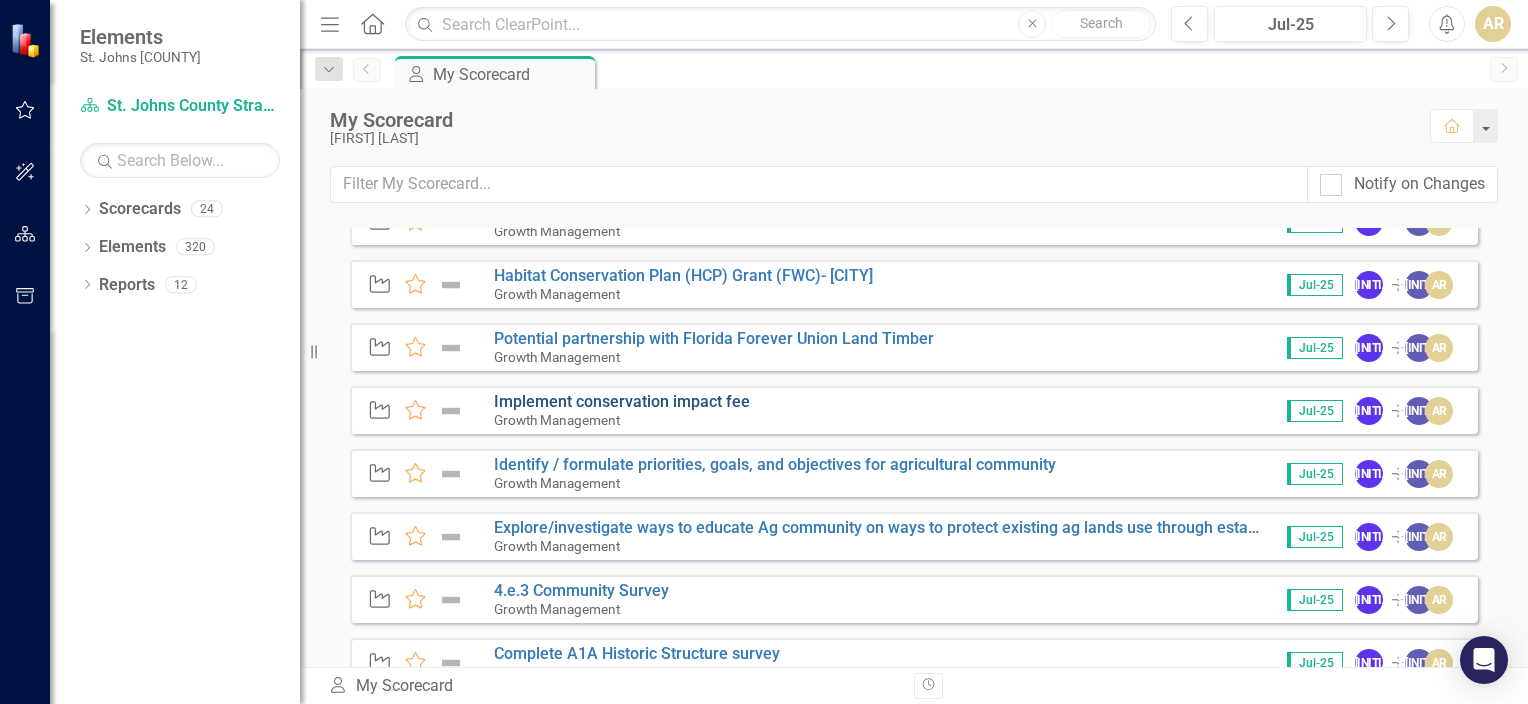 click on "Implement conservation impact fee" at bounding box center [622, 401] 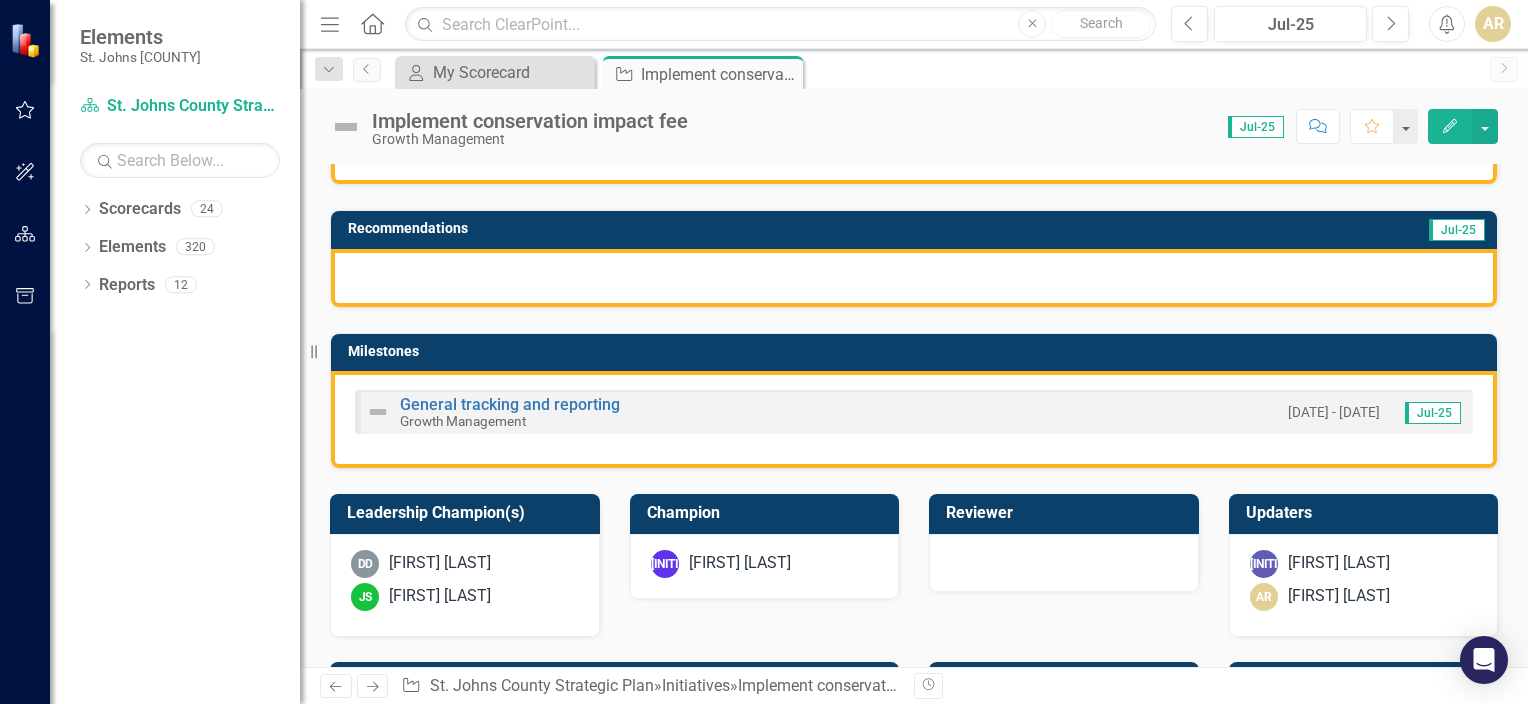 scroll, scrollTop: 600, scrollLeft: 0, axis: vertical 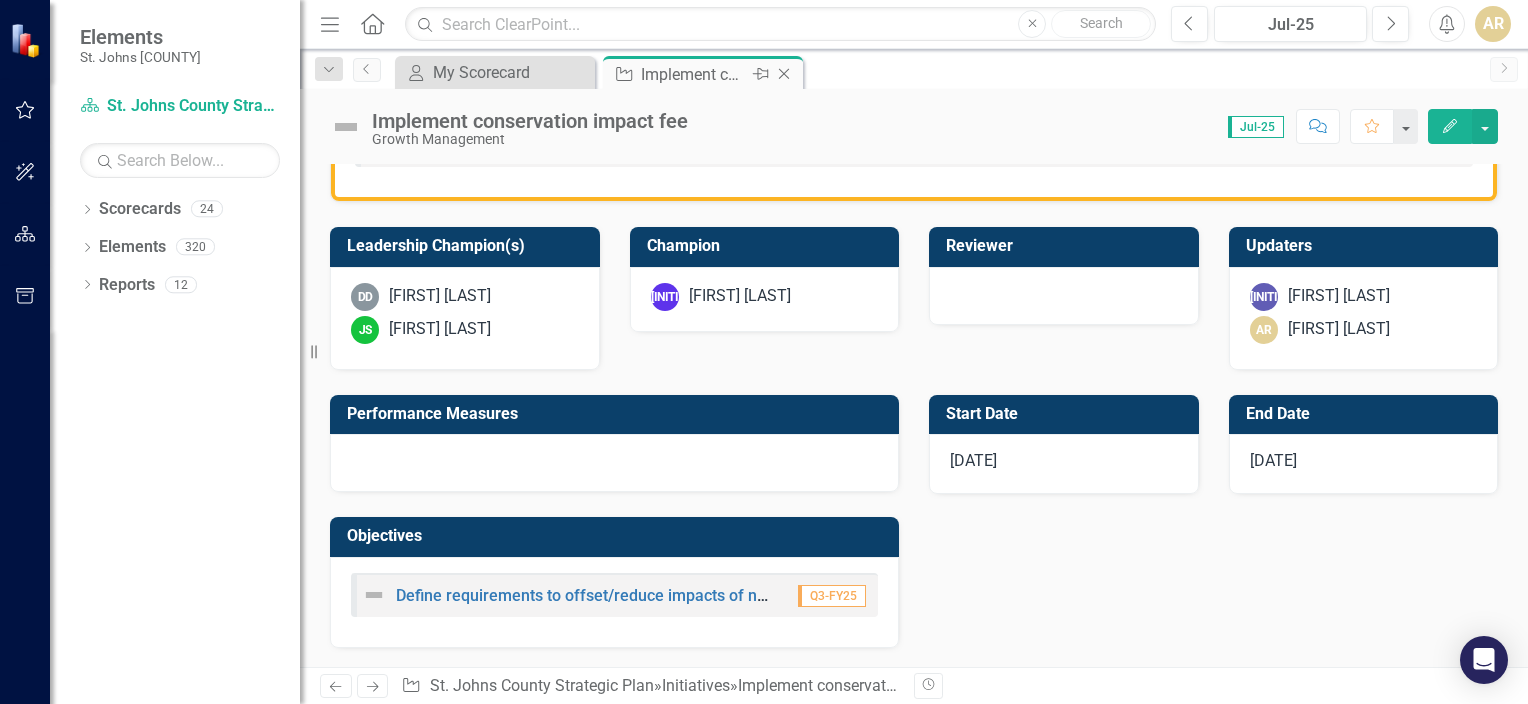 click on "Close" 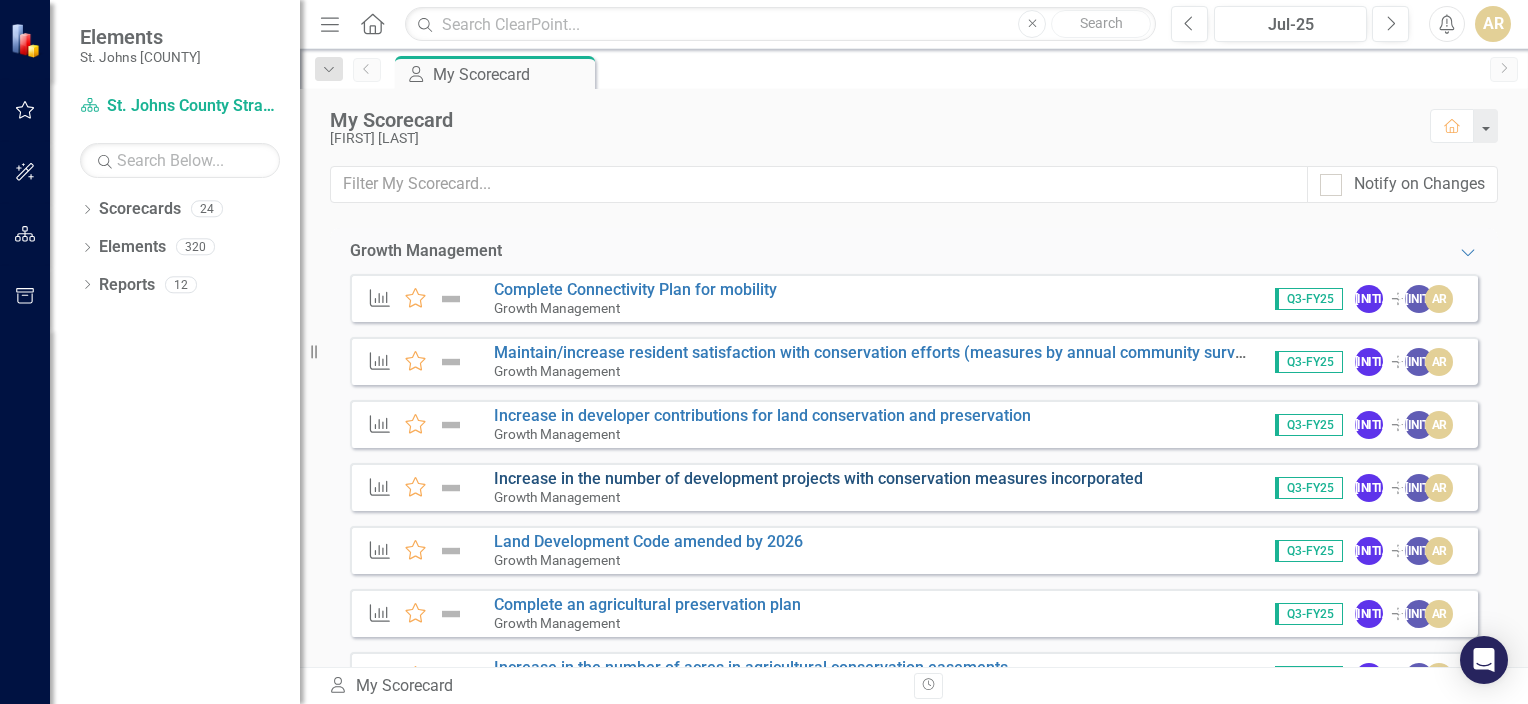 click on "Increase in the number of development projects with conservation measures incorporated" at bounding box center (818, 478) 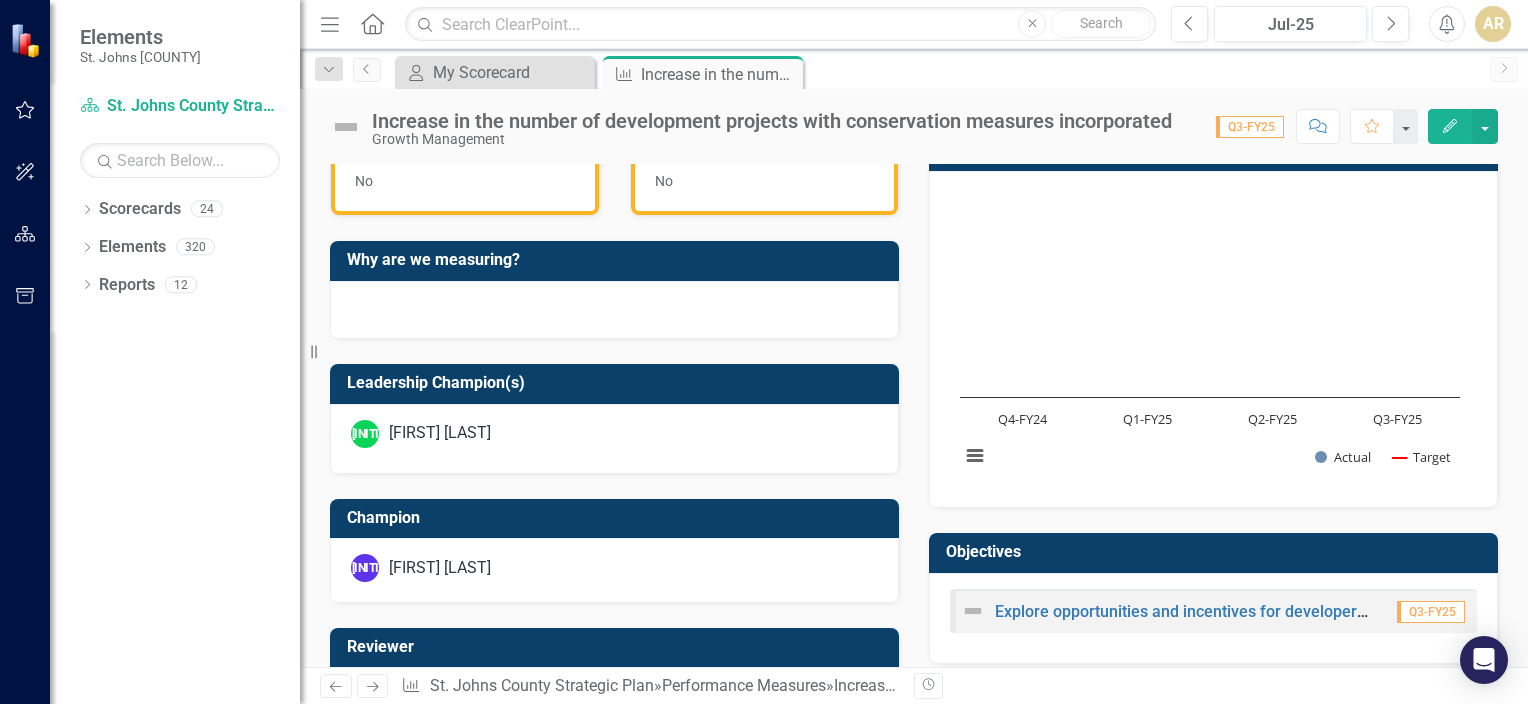 scroll, scrollTop: 288, scrollLeft: 0, axis: vertical 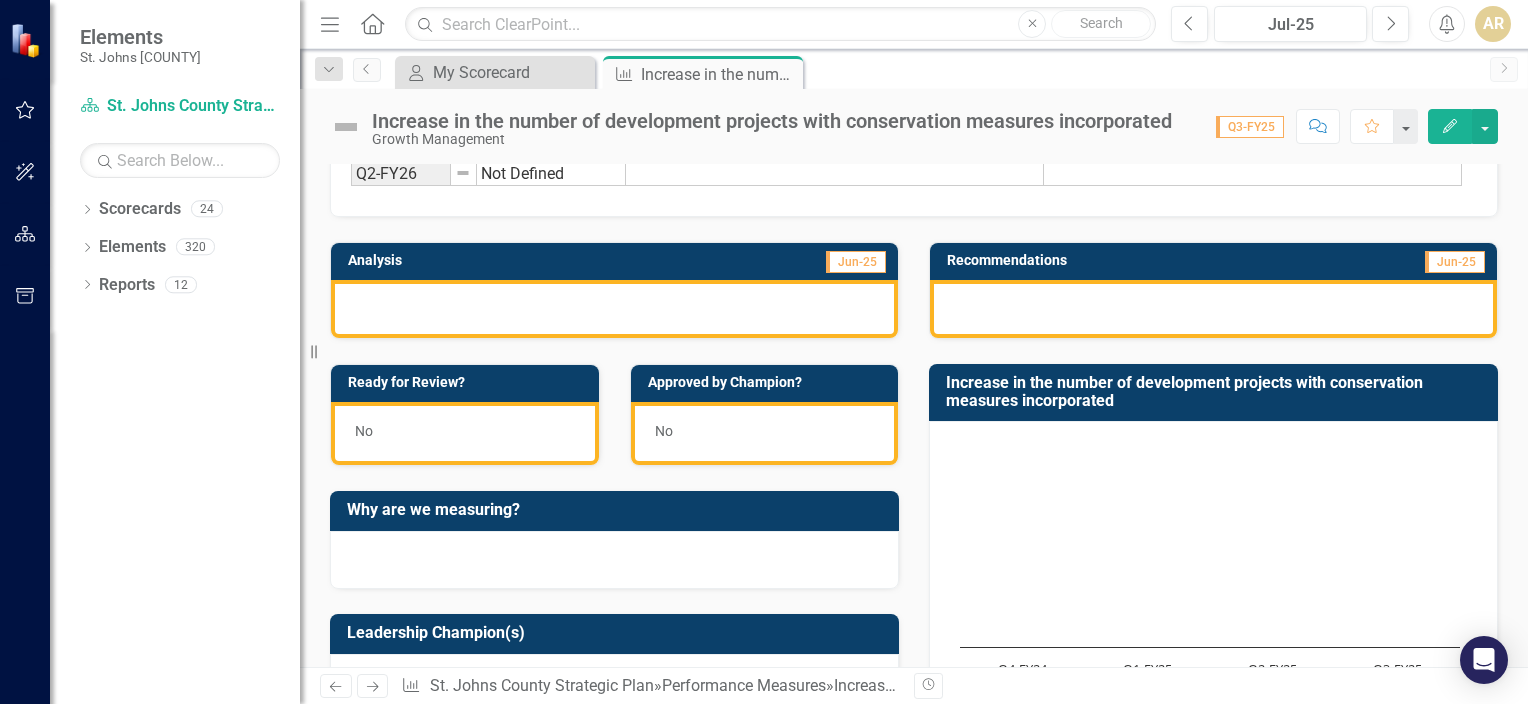 drag, startPoint x: 792, startPoint y: 72, endPoint x: 776, endPoint y: 74, distance: 16.124516 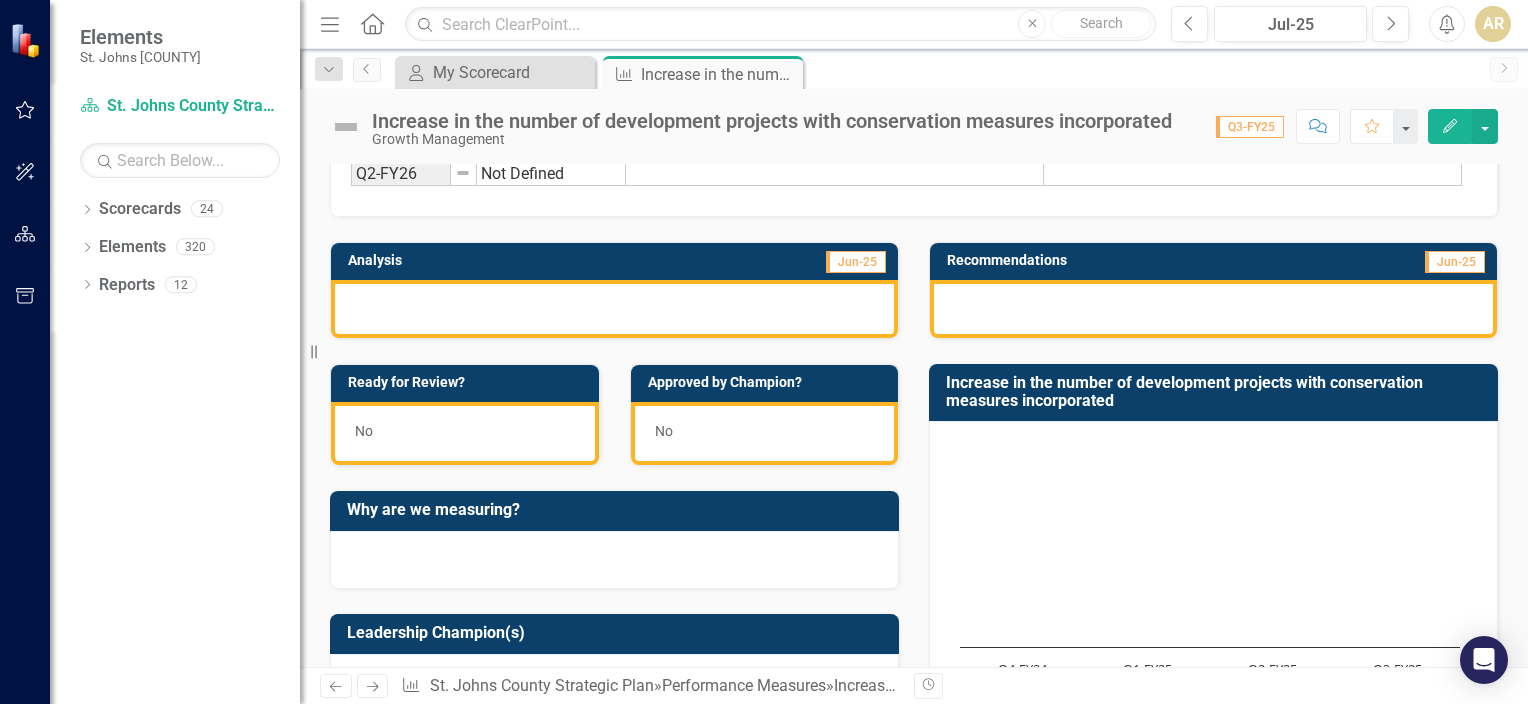 click on "Close" 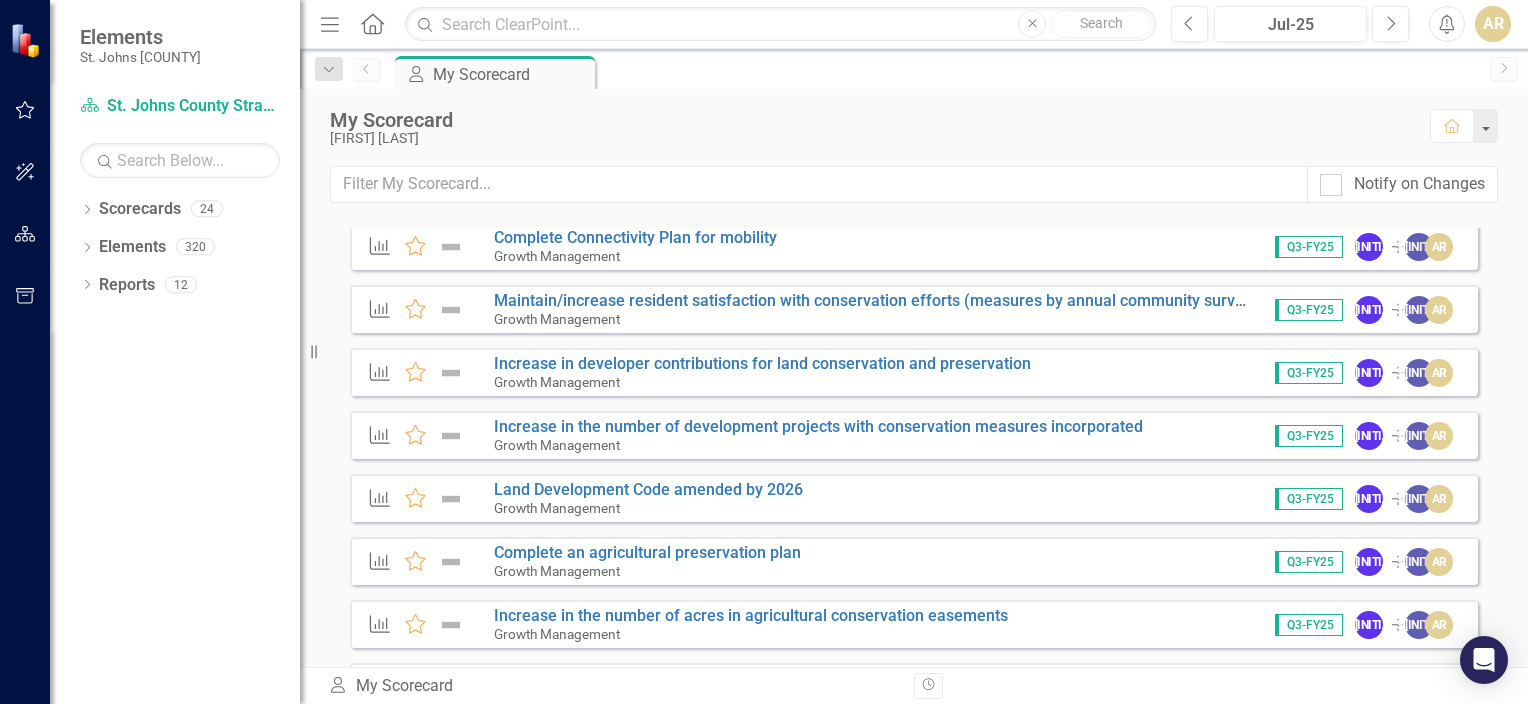 scroll, scrollTop: 0, scrollLeft: 0, axis: both 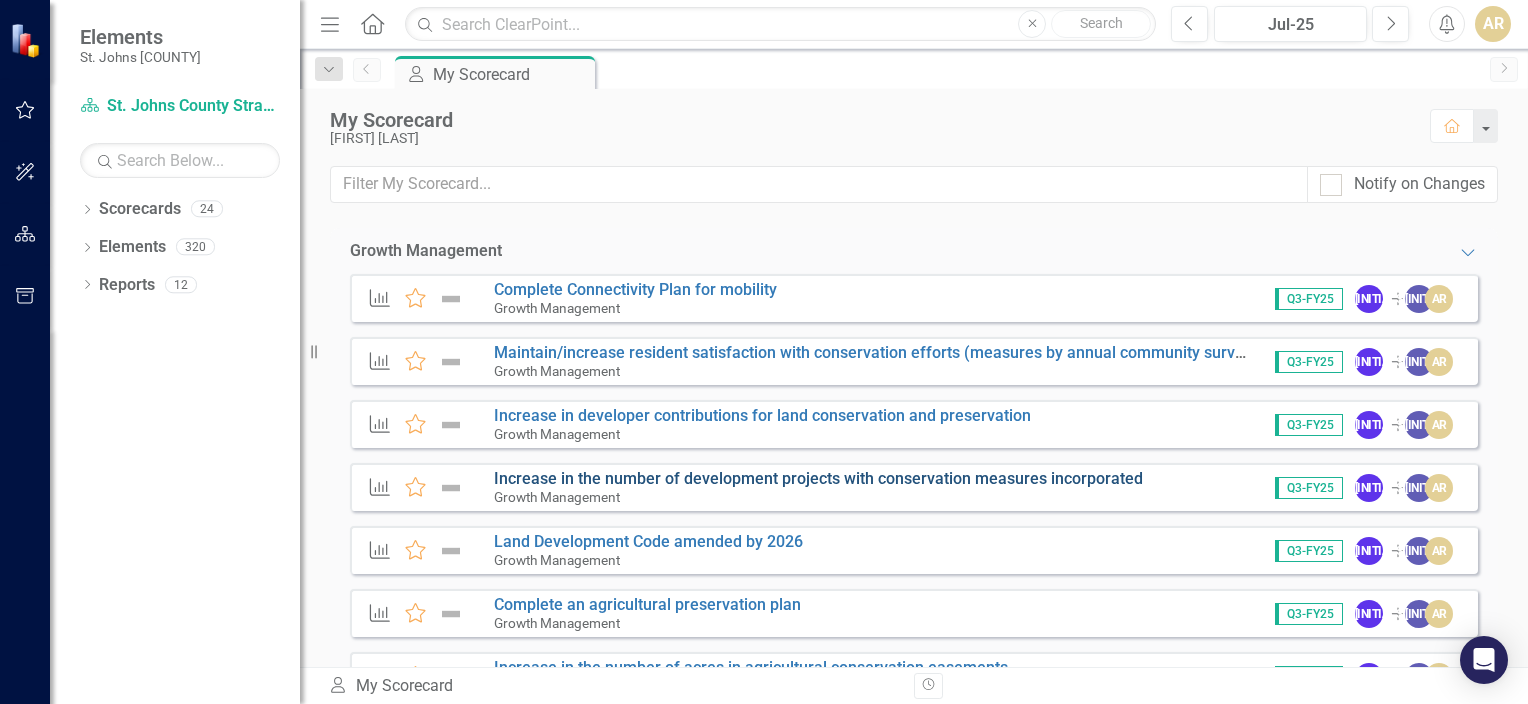 click on "Increase in the number of development projects with conservation measures incorporated" at bounding box center [818, 478] 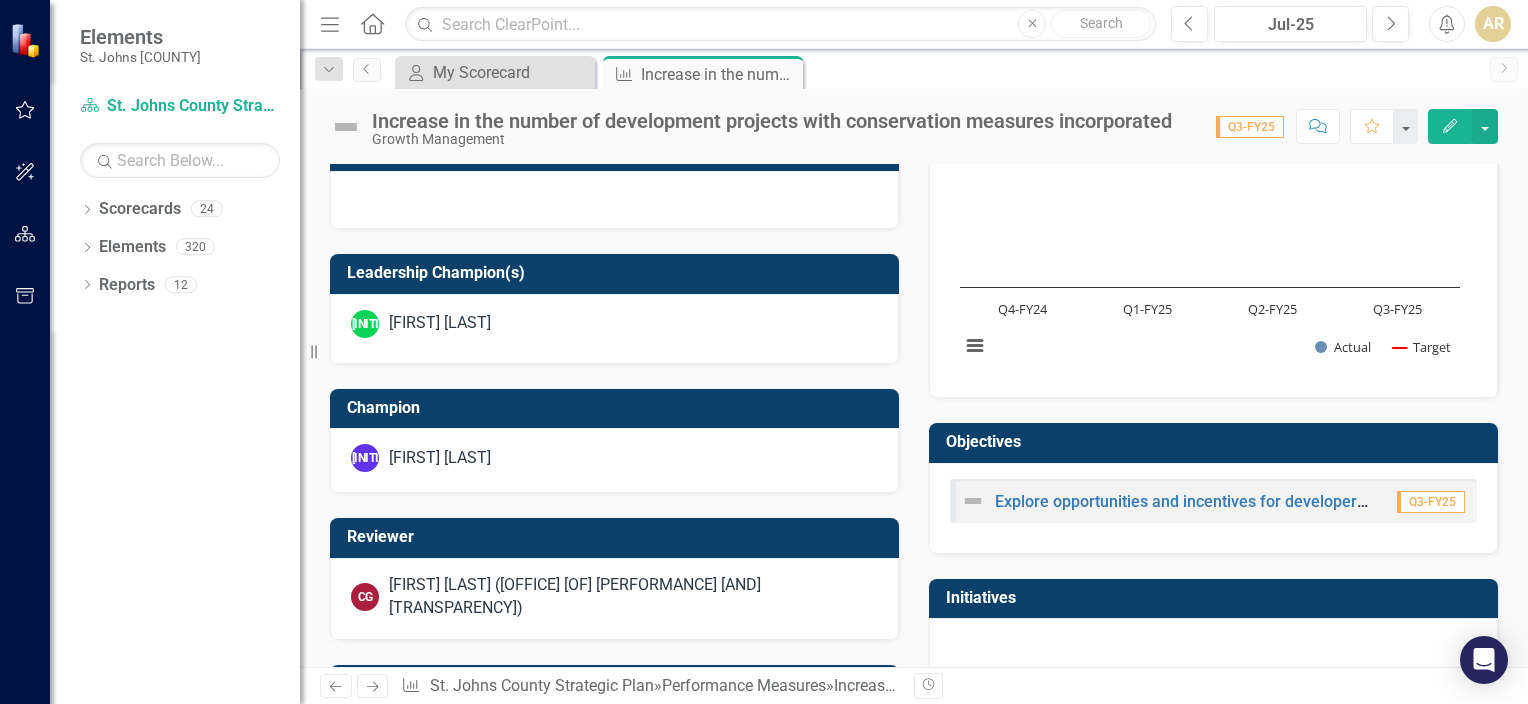 scroll, scrollTop: 700, scrollLeft: 0, axis: vertical 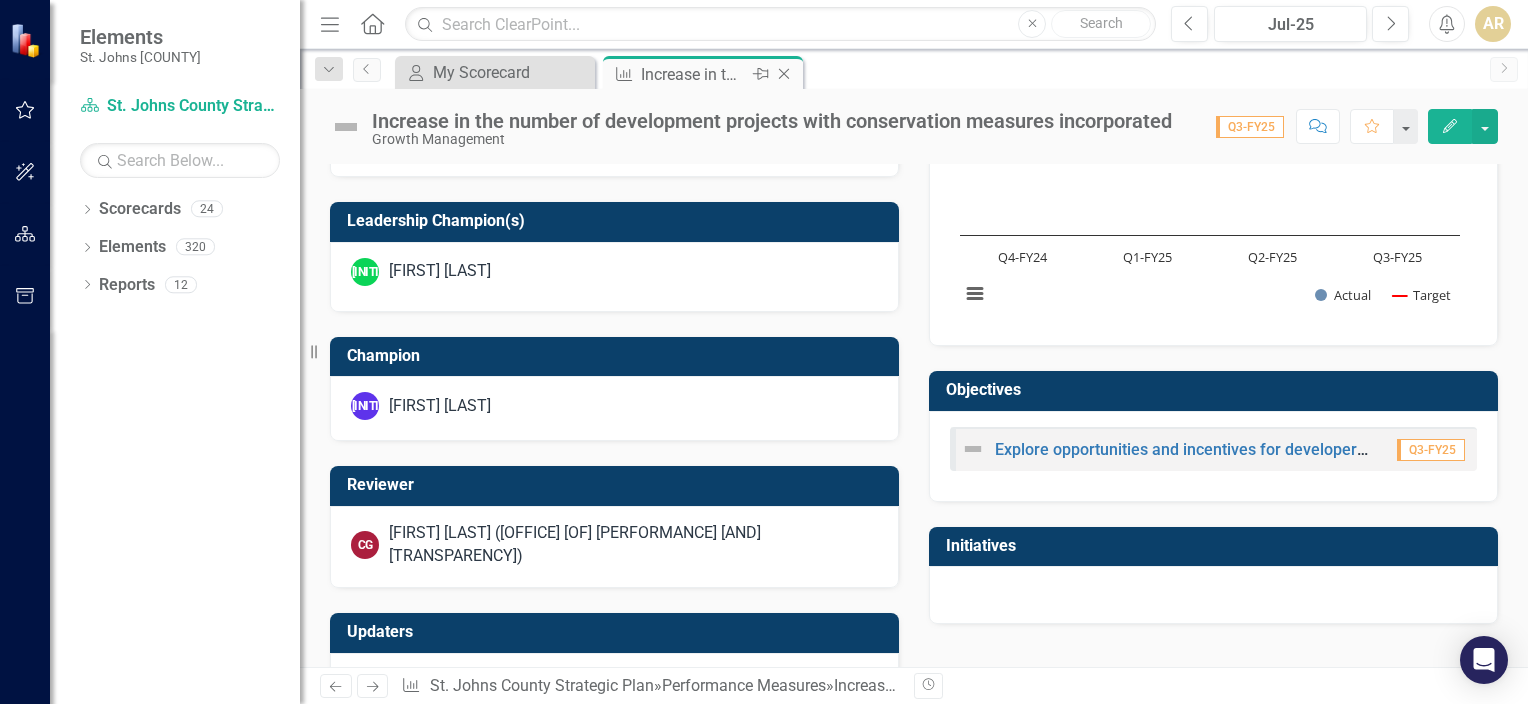 click 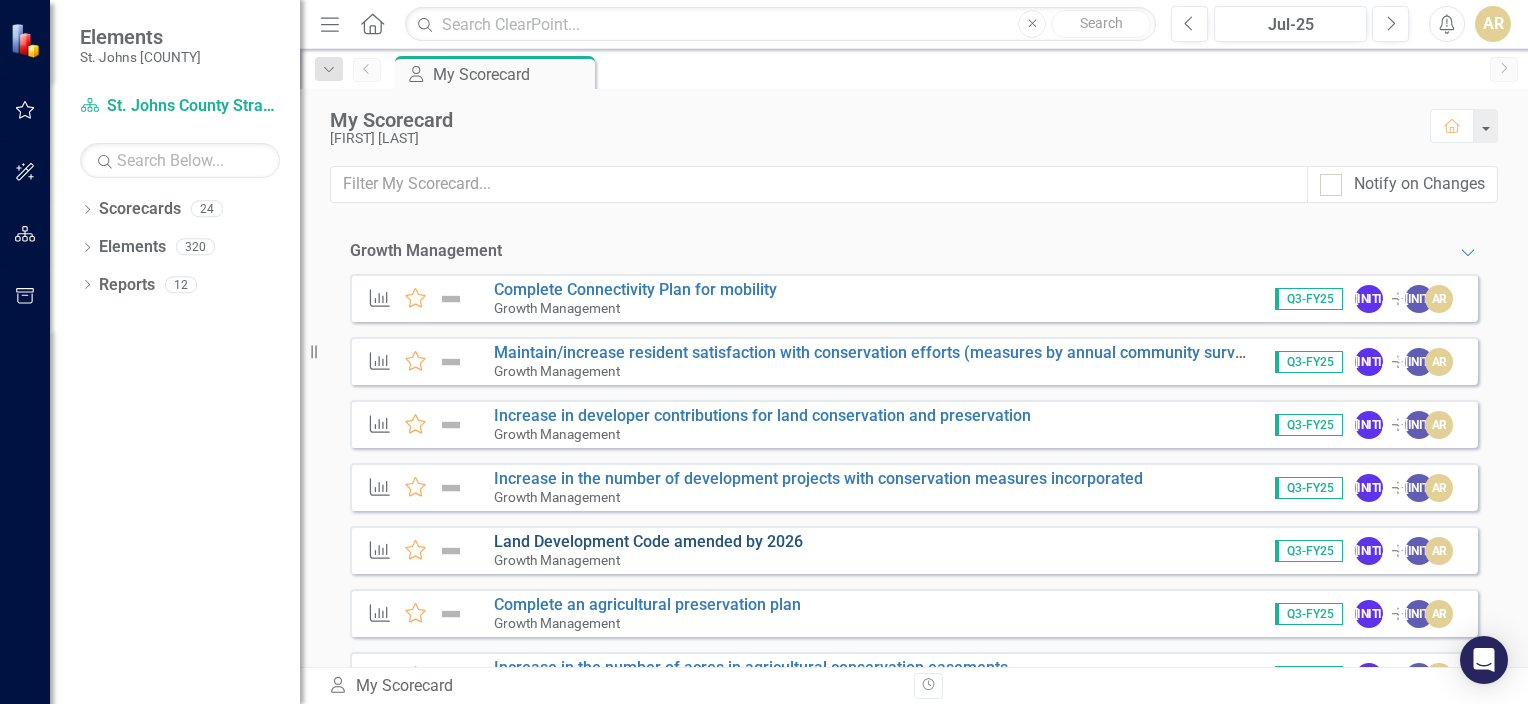 click on "Land Development Code amended by 2026" at bounding box center (648, 541) 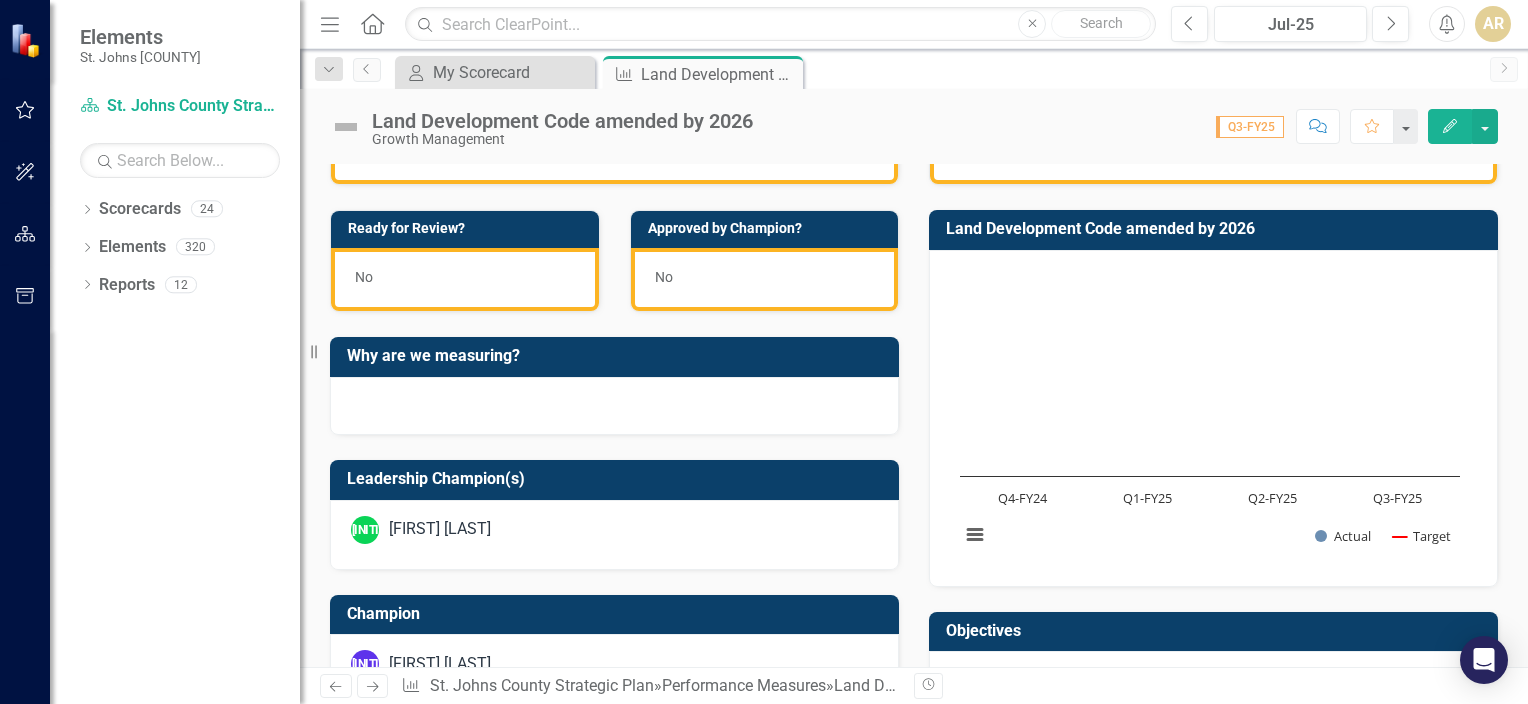 scroll, scrollTop: 788, scrollLeft: 0, axis: vertical 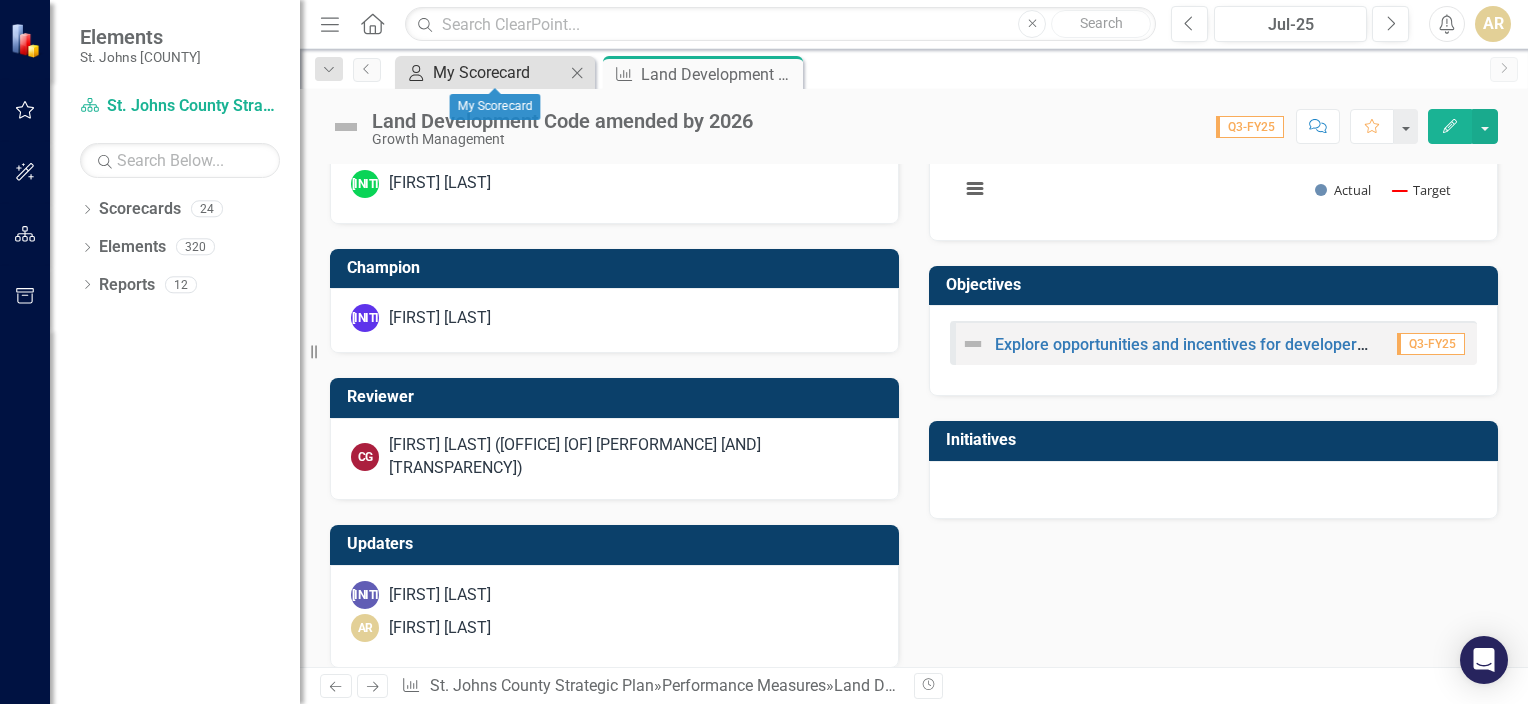 click on "My Scorecard" at bounding box center (499, 72) 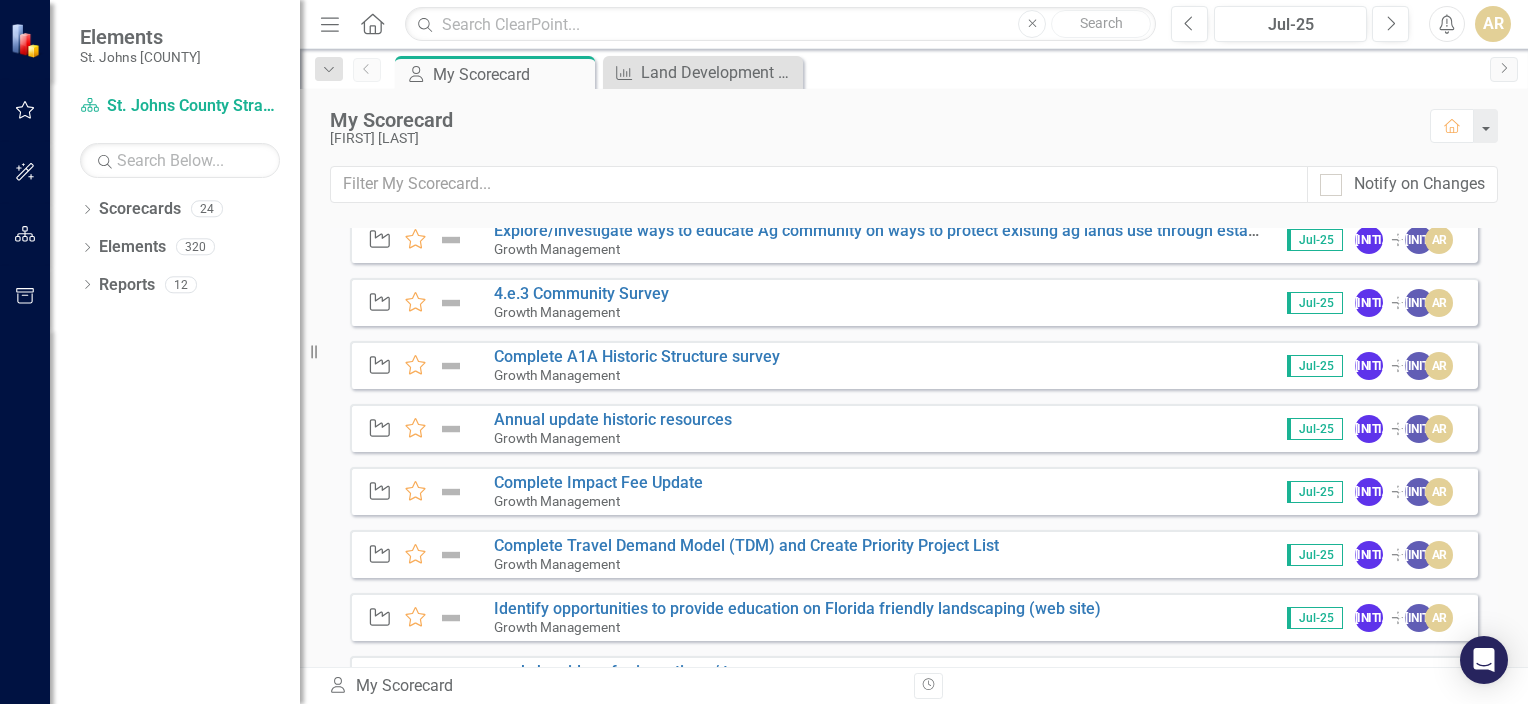 scroll, scrollTop: 1777, scrollLeft: 0, axis: vertical 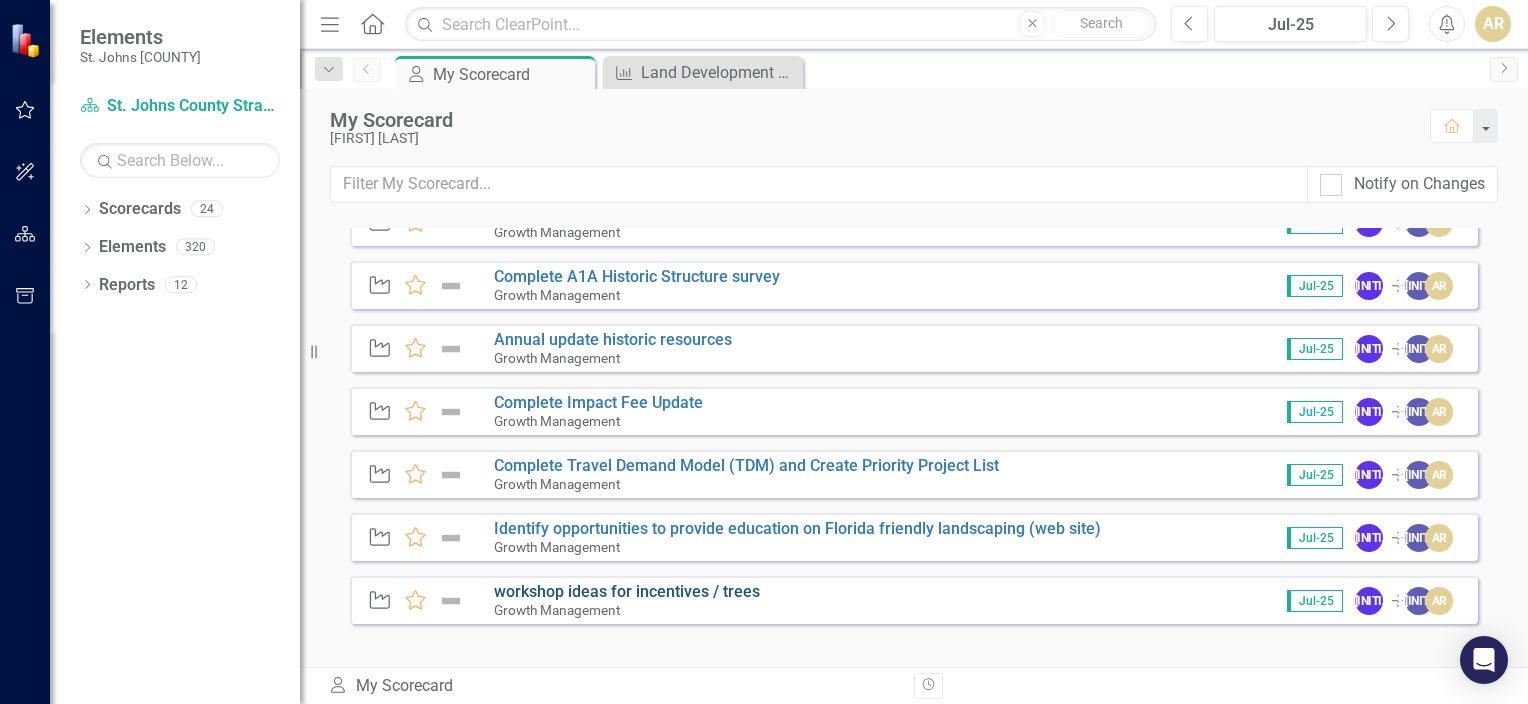 click on "workshop ideas for incentives / trees" at bounding box center (627, 591) 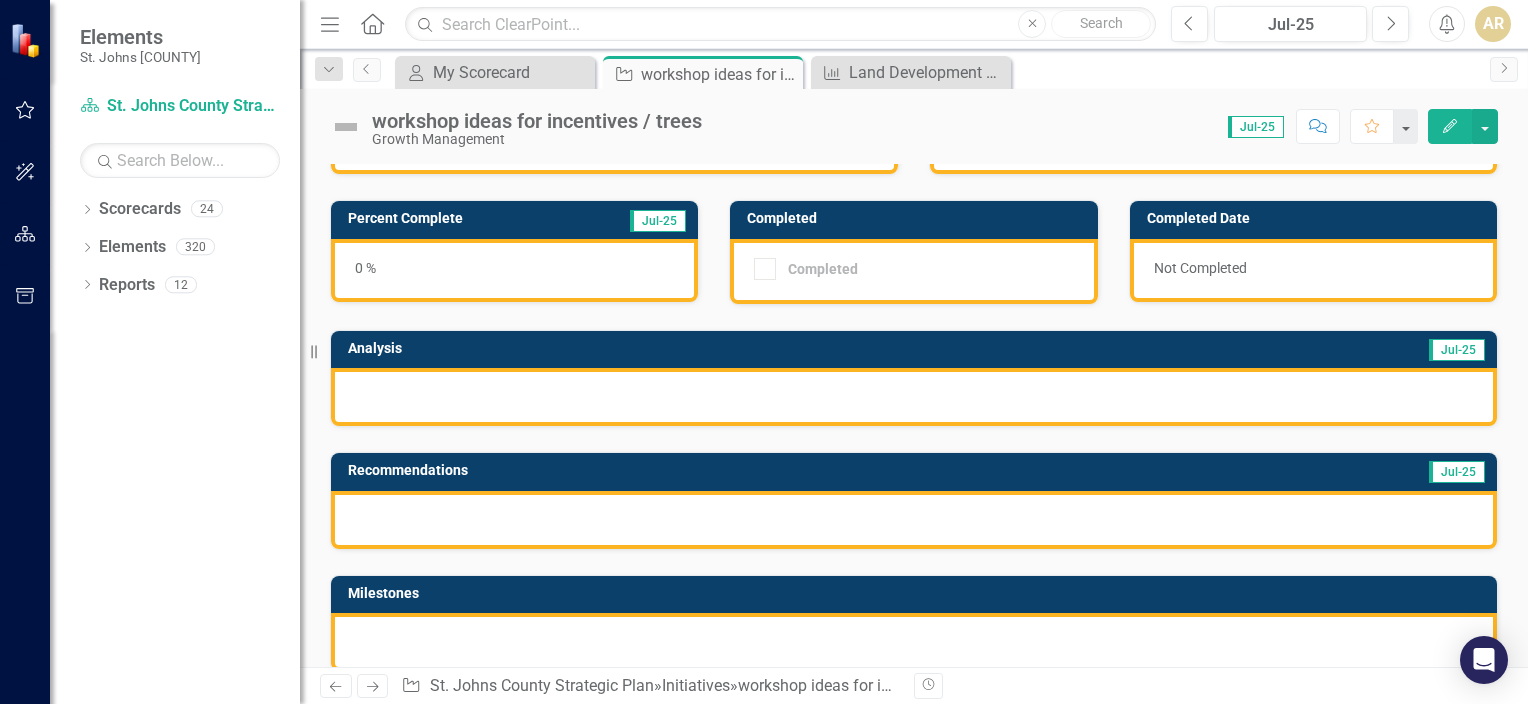 scroll, scrollTop: 0, scrollLeft: 0, axis: both 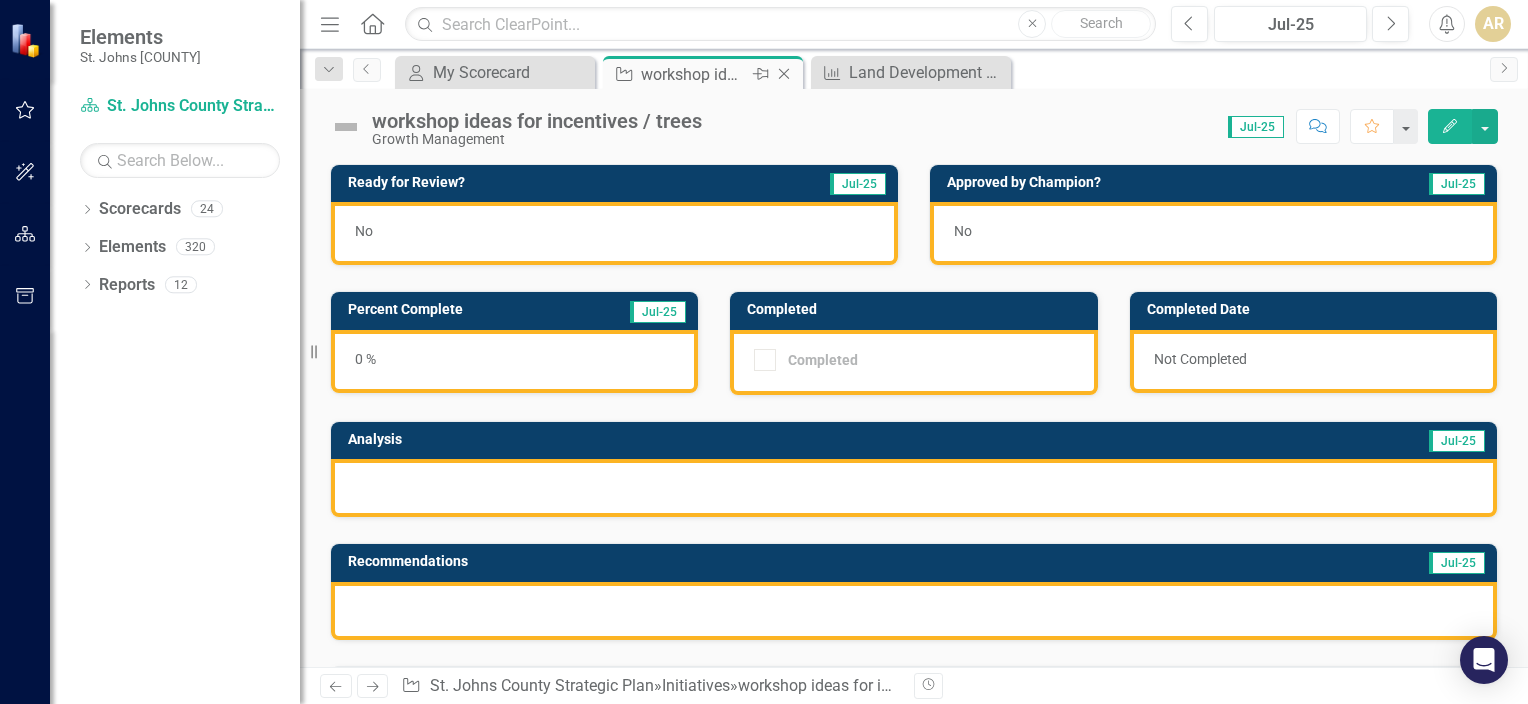 click on "Close" 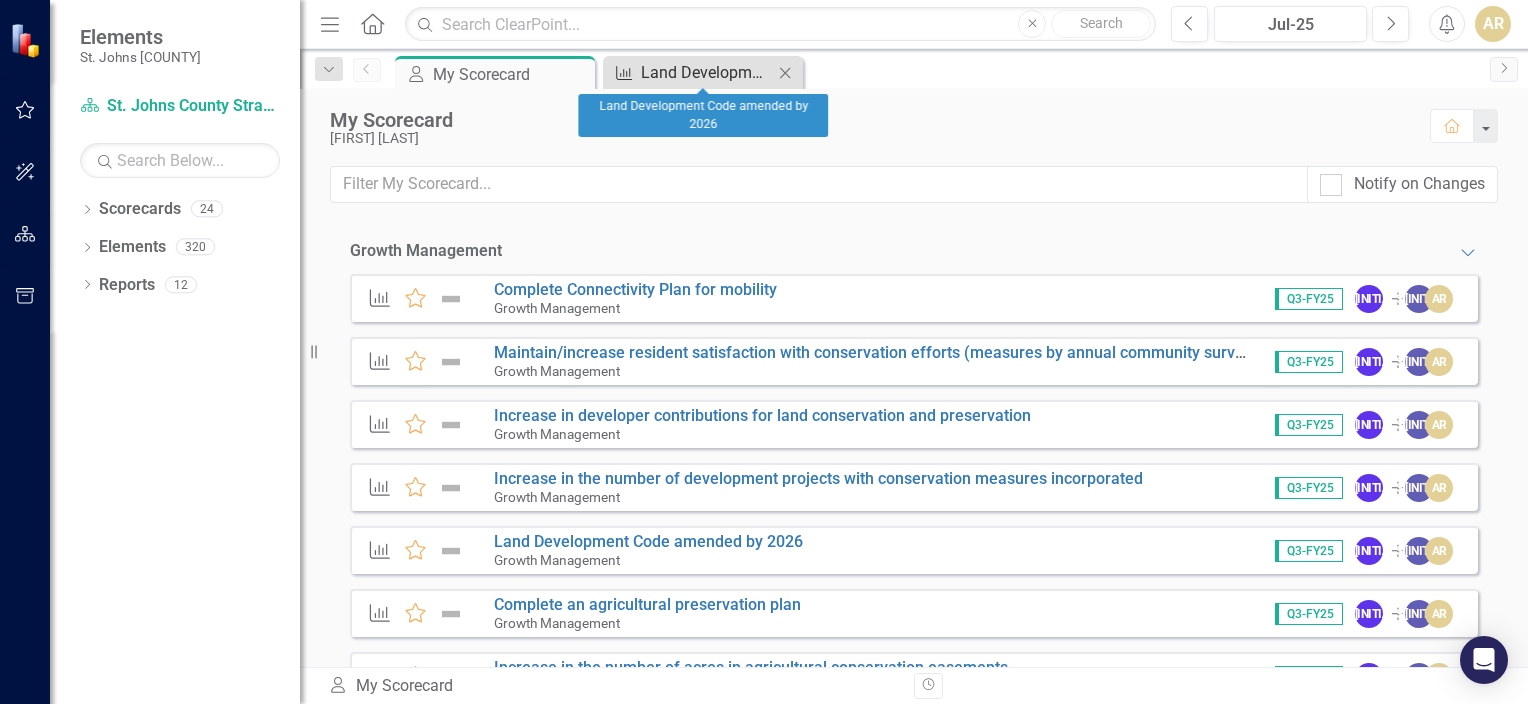 click on "Land Development Code amended by 2026" at bounding box center [707, 72] 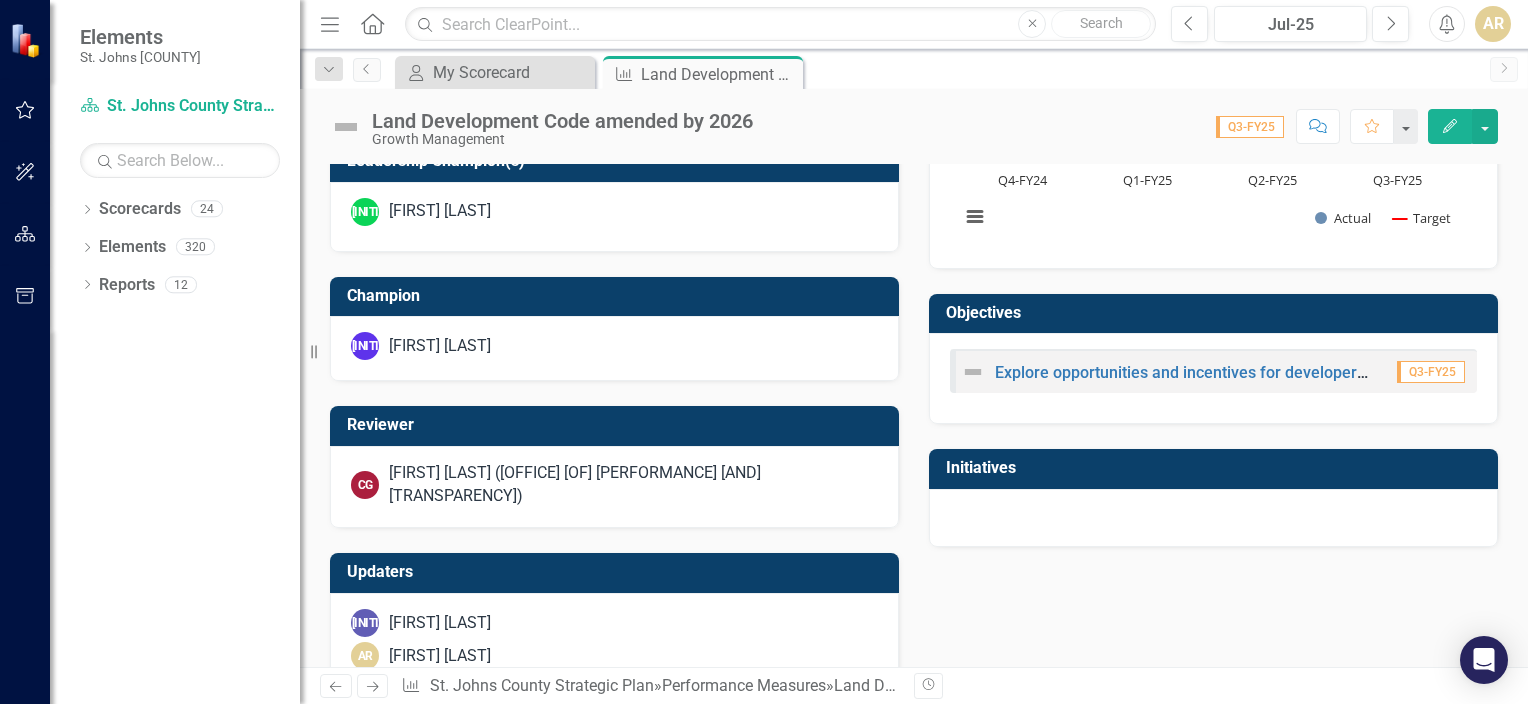 scroll, scrollTop: 788, scrollLeft: 0, axis: vertical 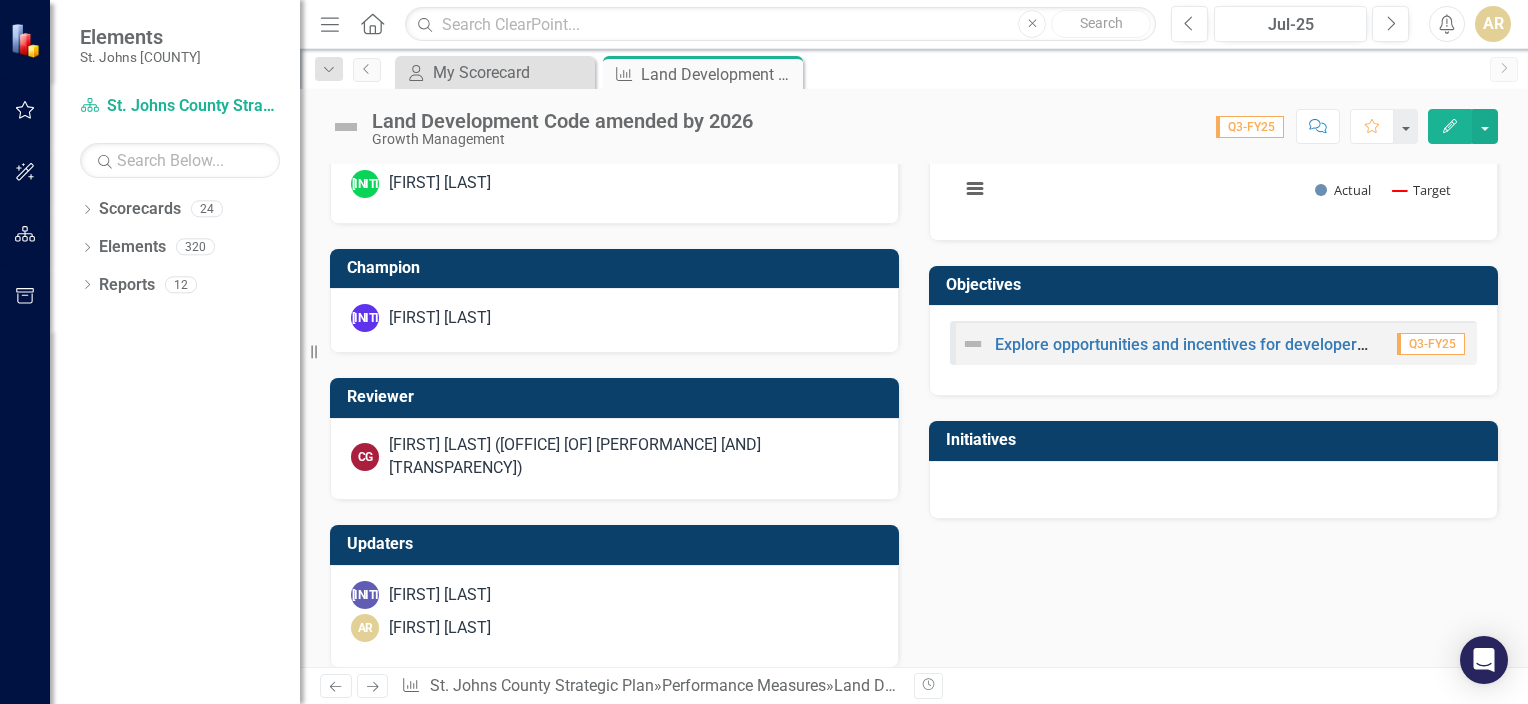 click on "Score: 0.00 Q3-FY25 Completed  Comment Favorite Edit" at bounding box center (1130, 126) 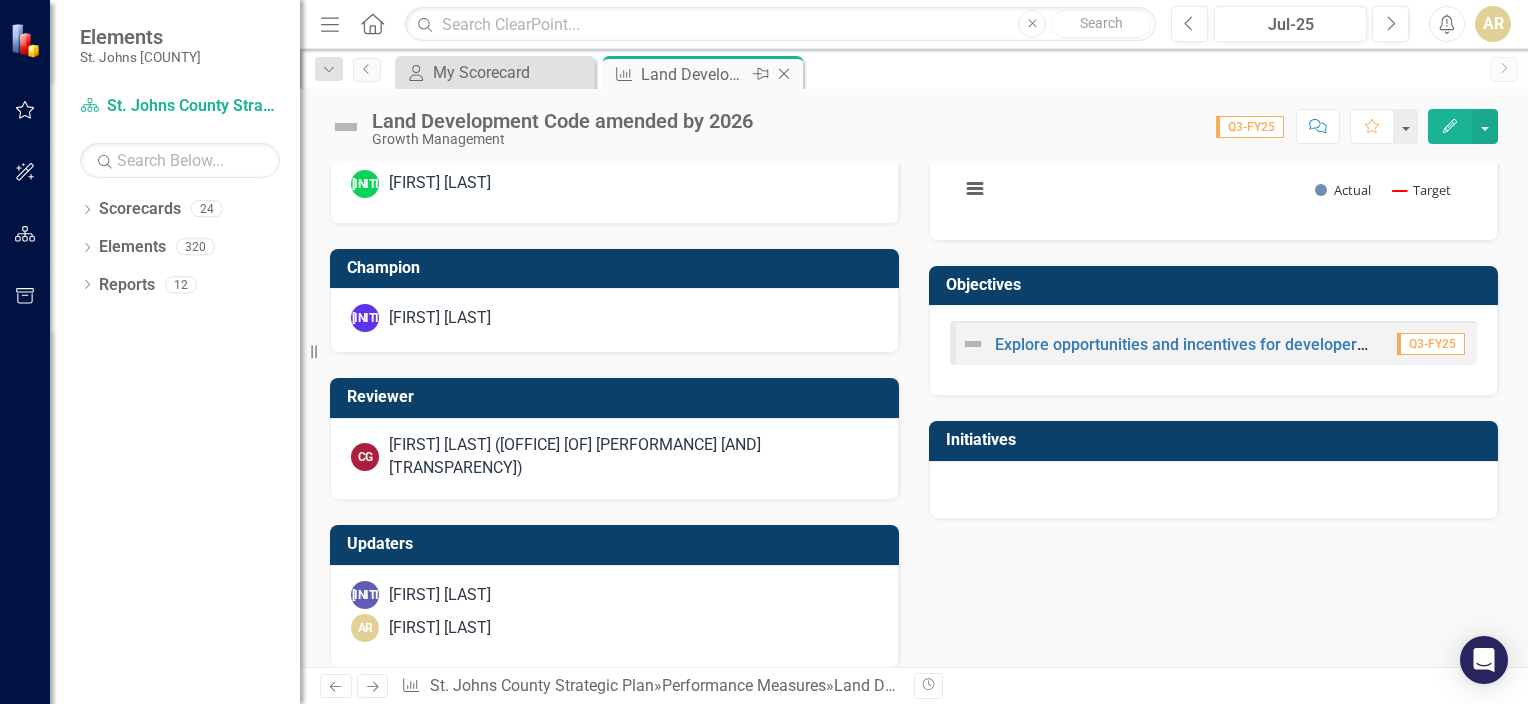click on "Close" 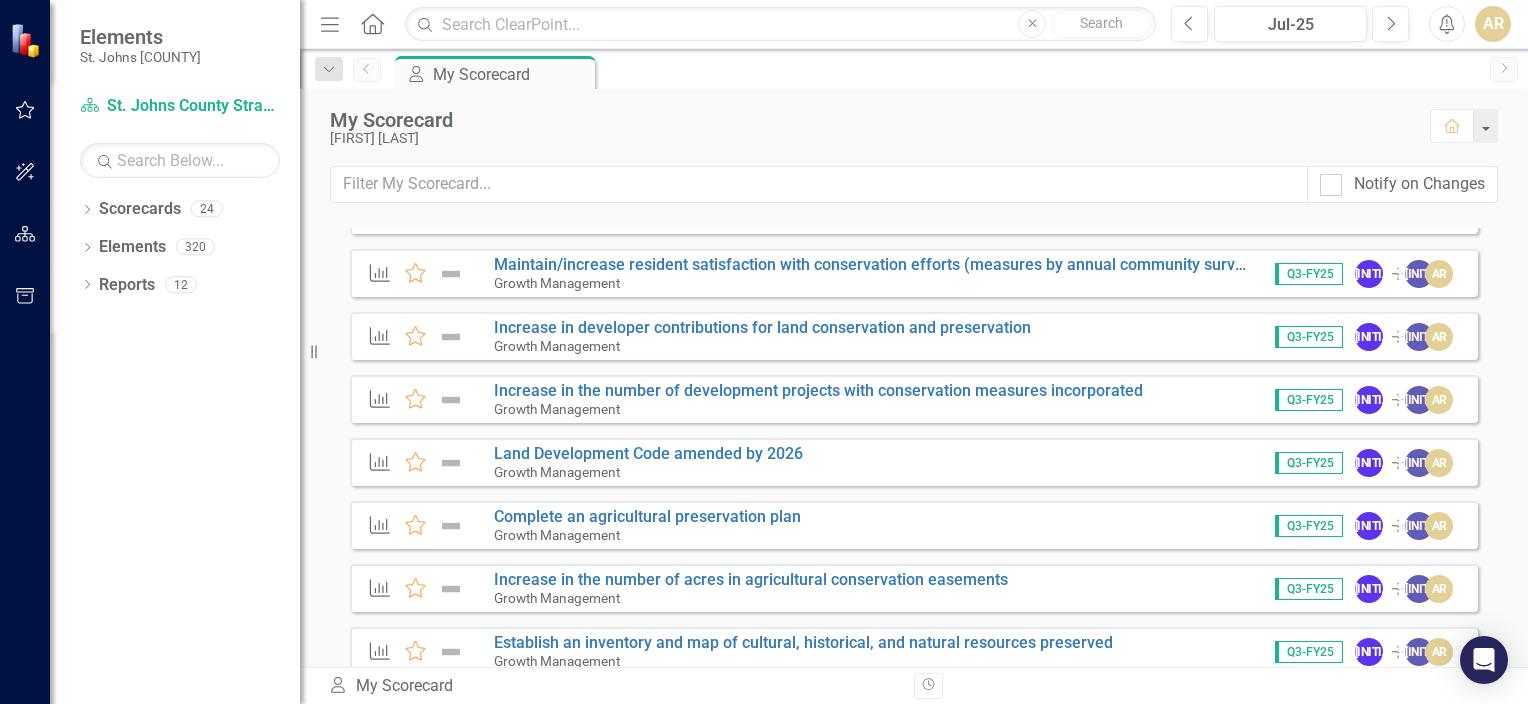 scroll, scrollTop: 200, scrollLeft: 0, axis: vertical 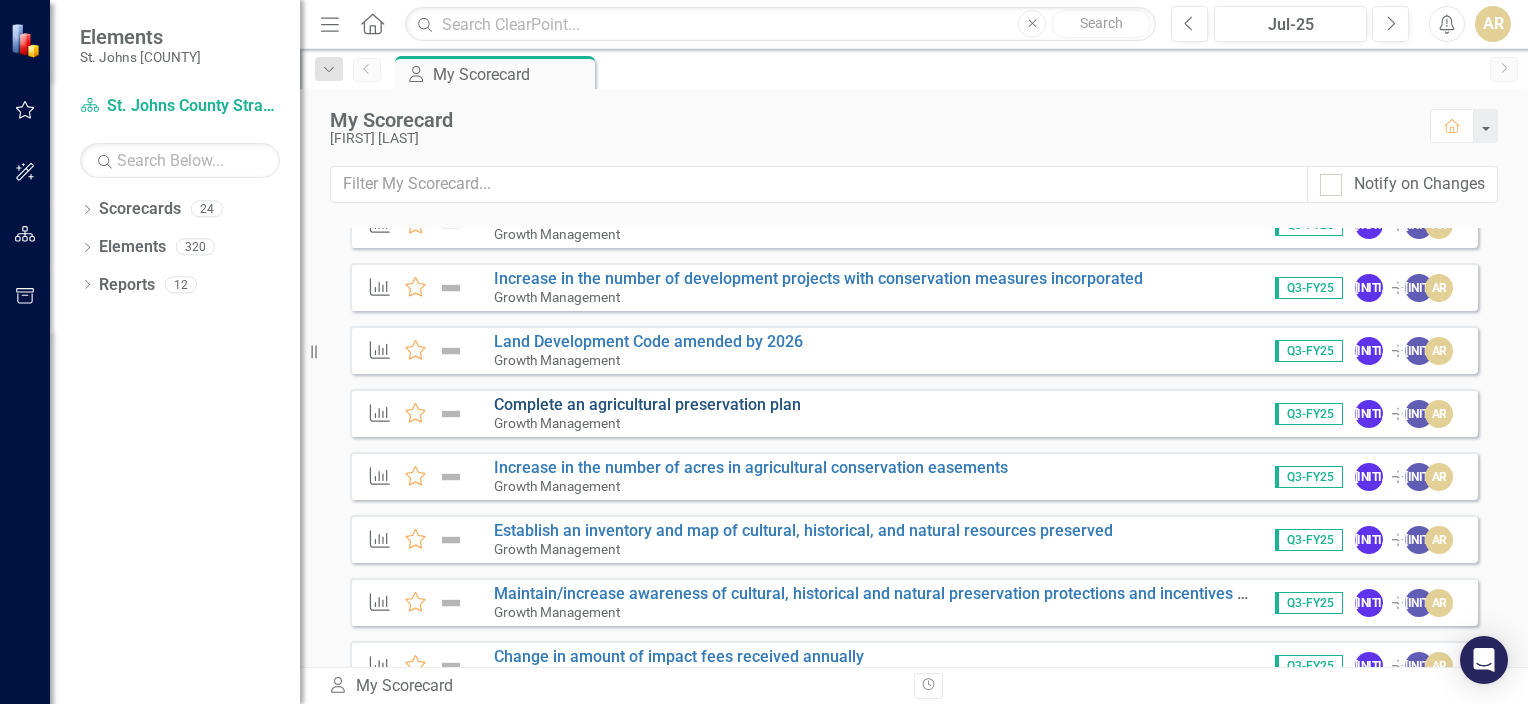 click on "Complete an agricultural preservation plan" at bounding box center [647, 404] 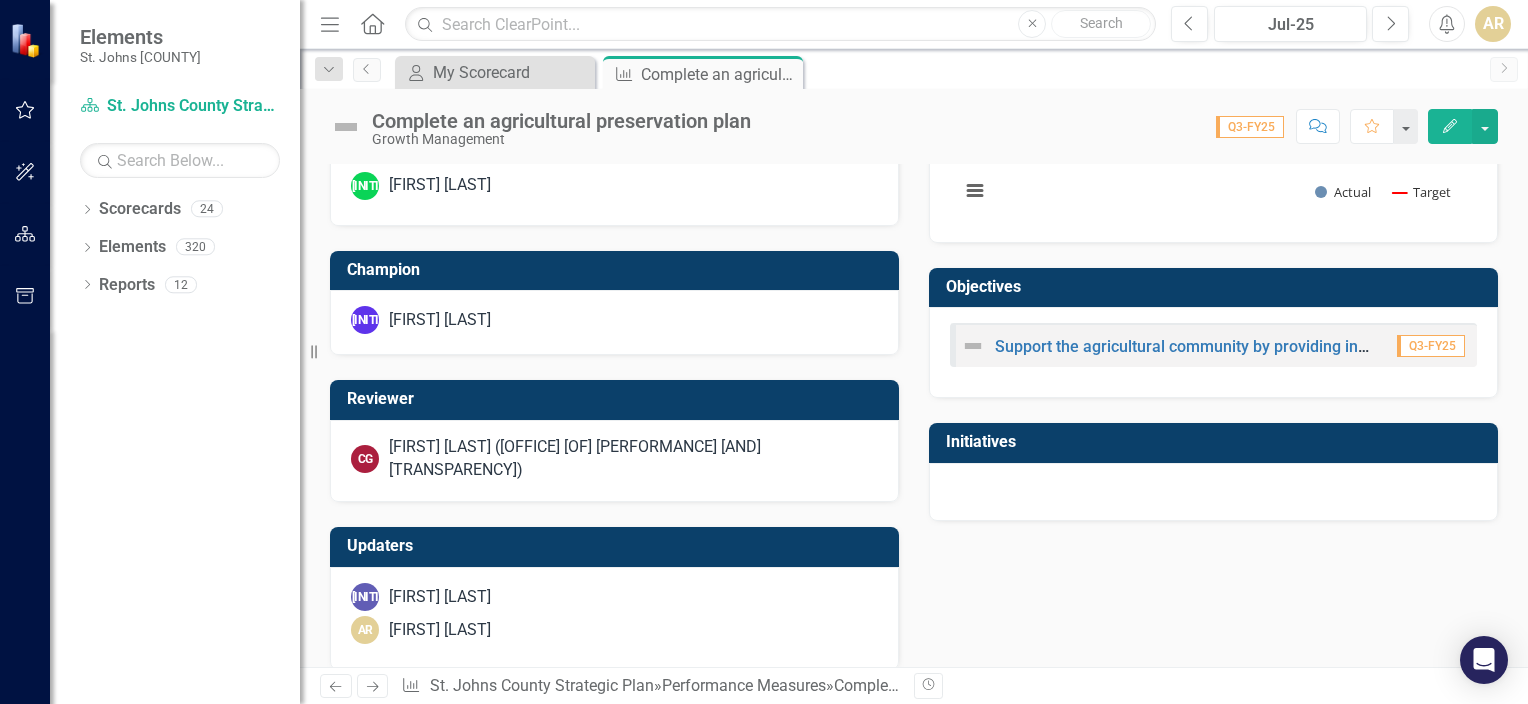 scroll, scrollTop: 788, scrollLeft: 0, axis: vertical 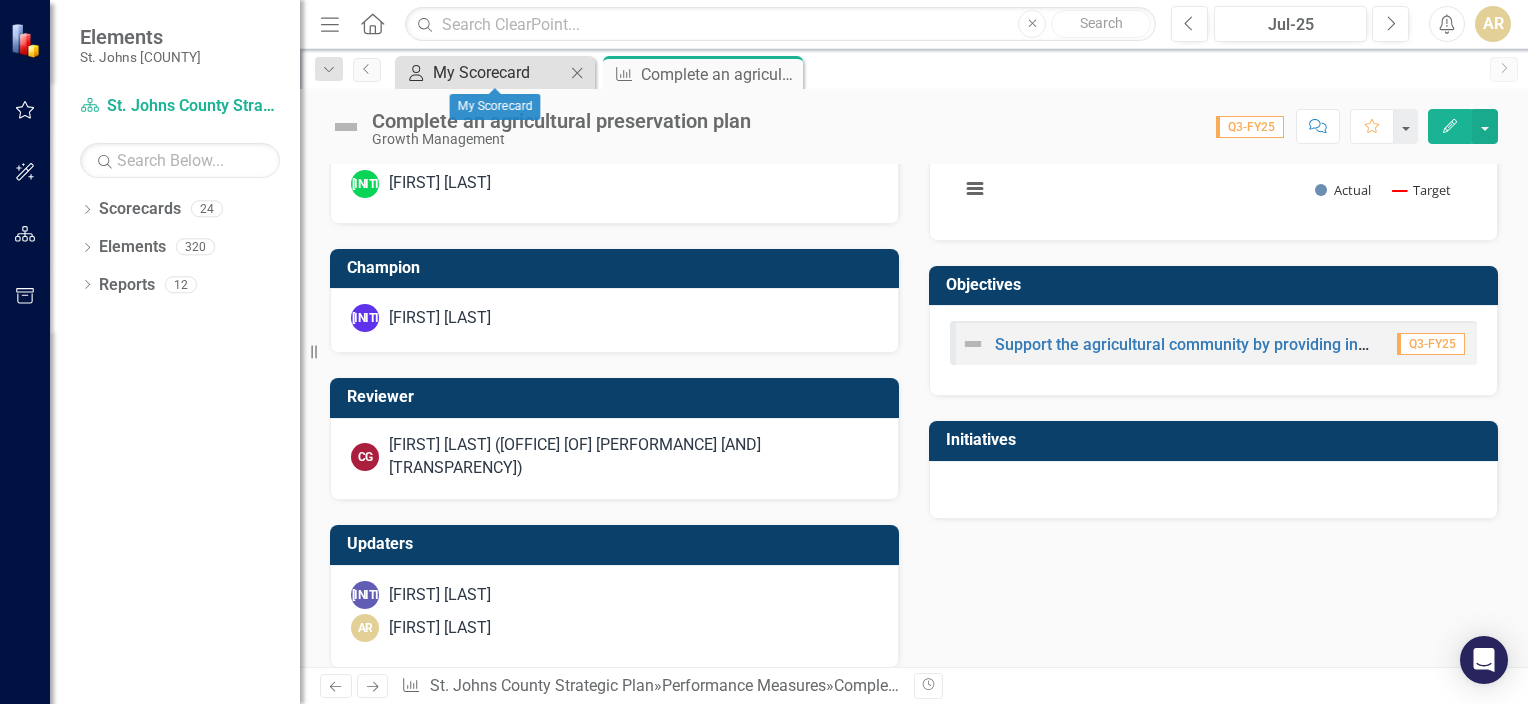 click on "My Scorecard" at bounding box center (499, 72) 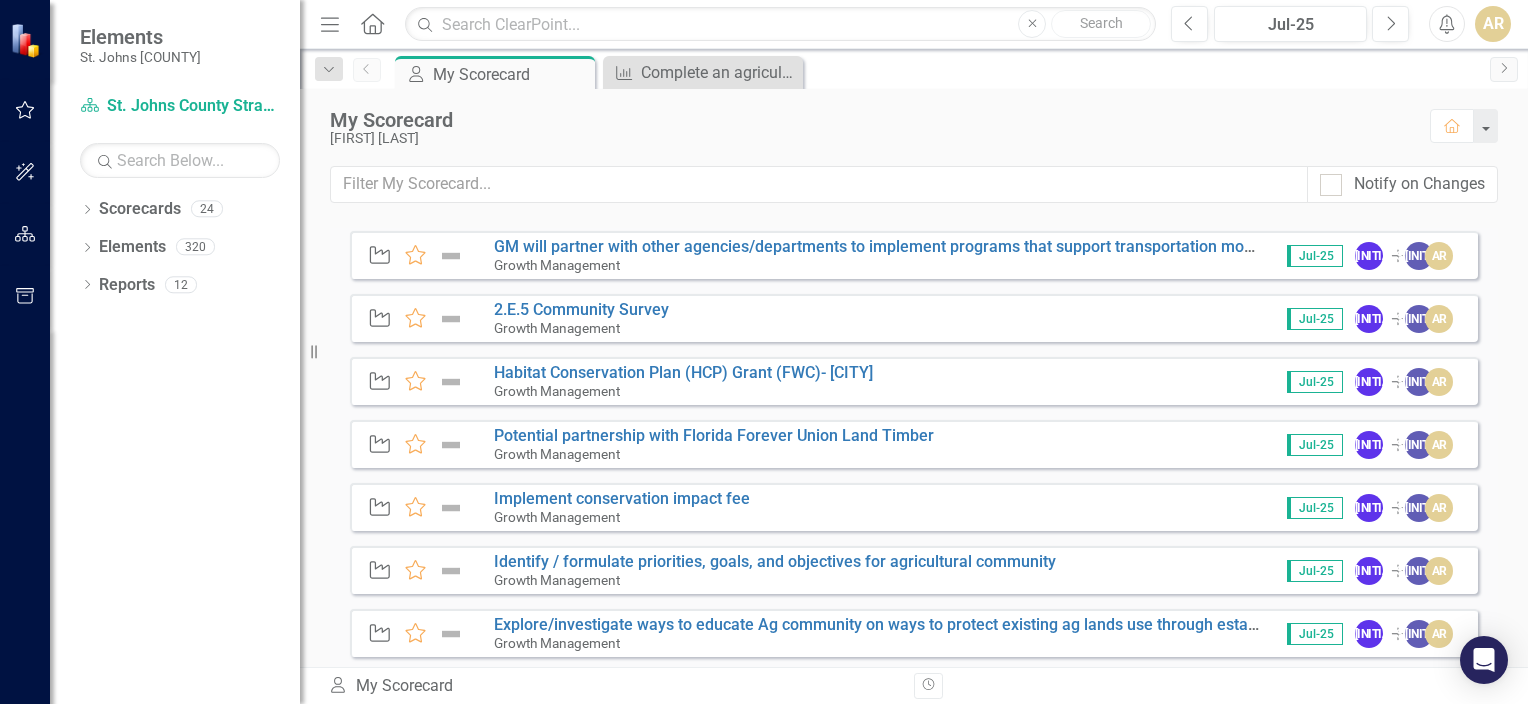 scroll, scrollTop: 1400, scrollLeft: 0, axis: vertical 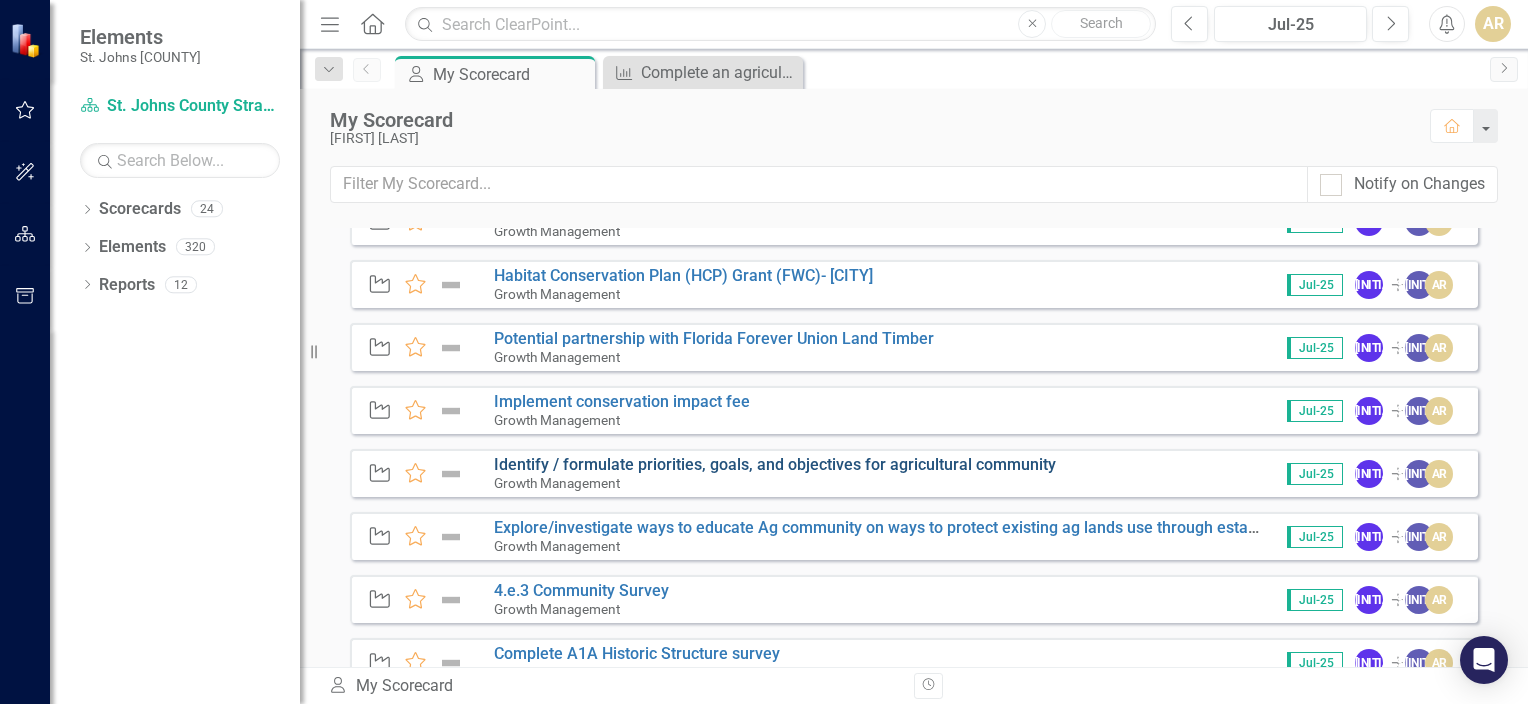 click on "Identify / formulate priorities, goals, and objectives for agricultural community" at bounding box center (775, 464) 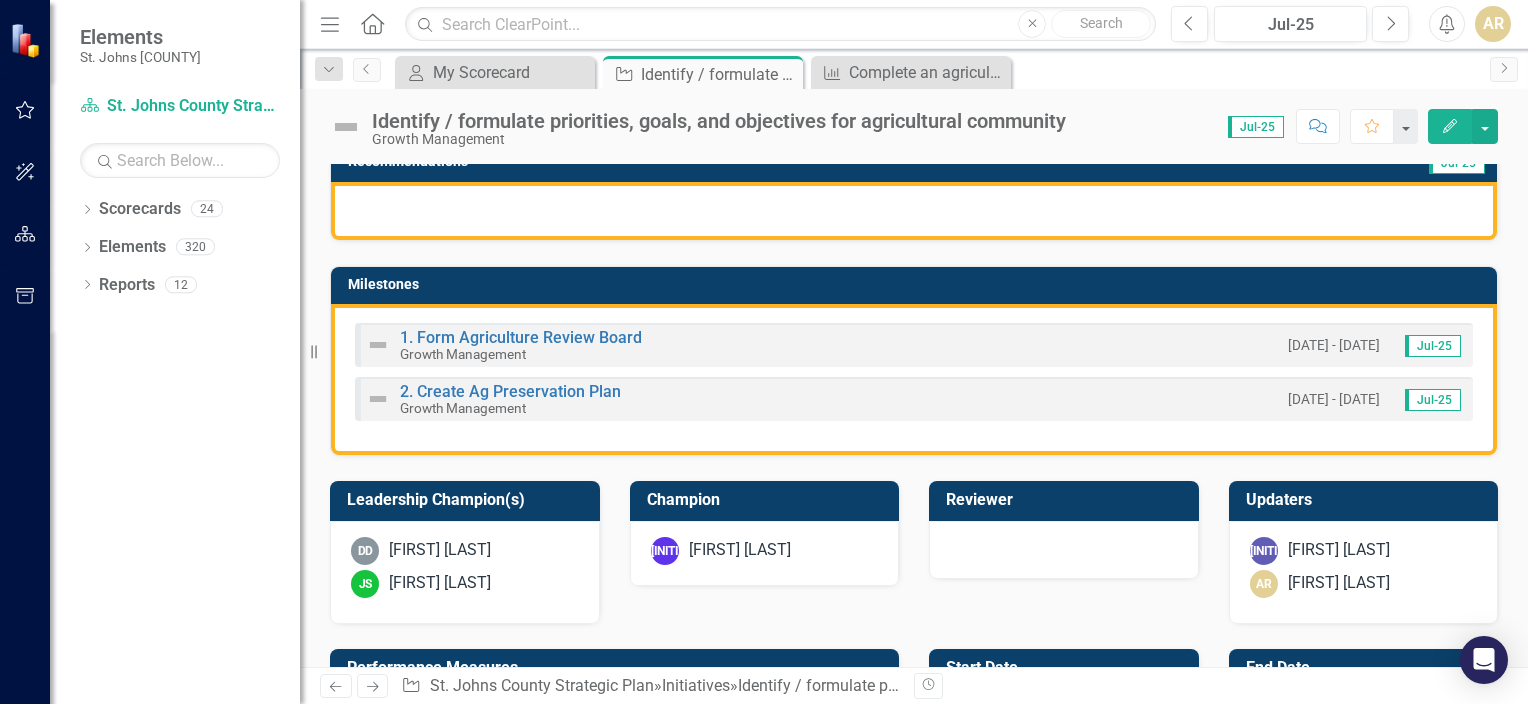 scroll, scrollTop: 0, scrollLeft: 0, axis: both 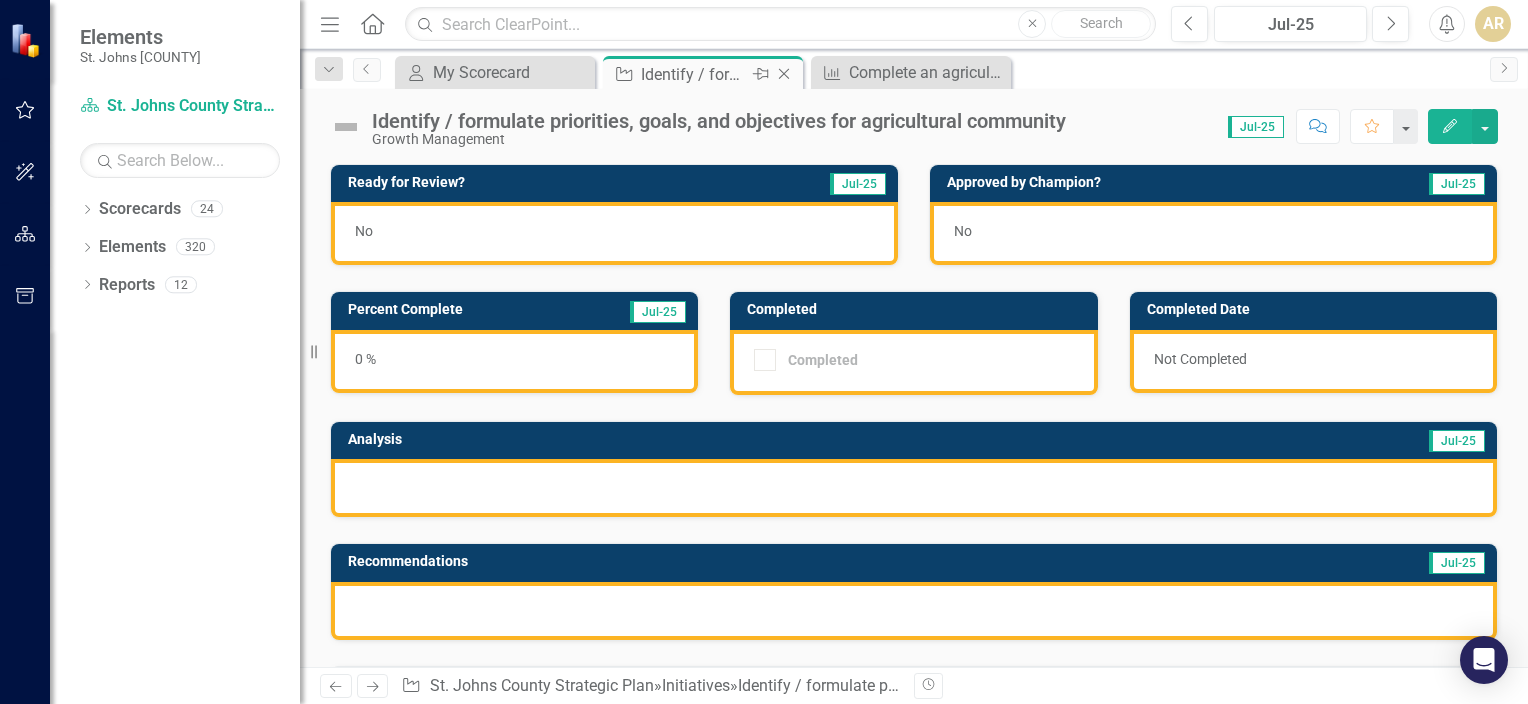 click 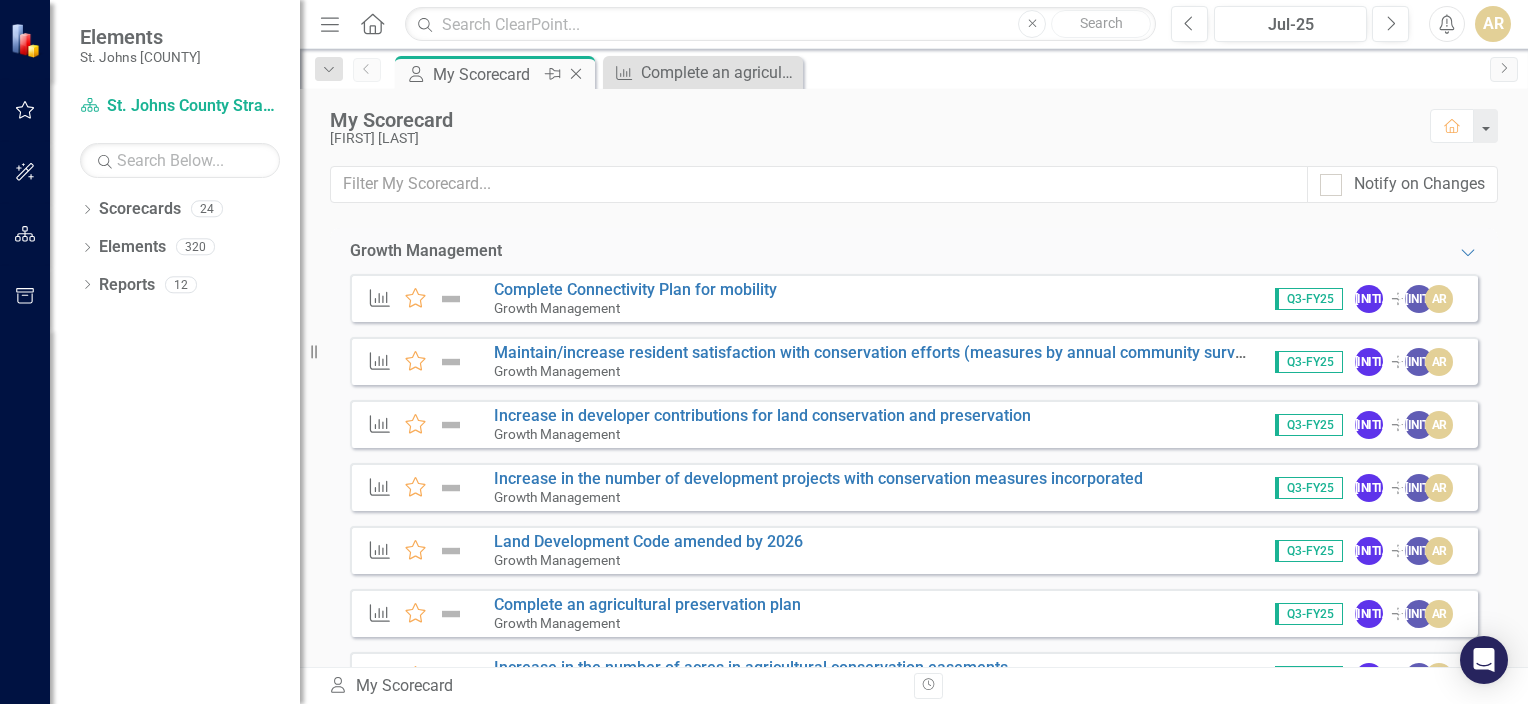 click on "My Scorecard" at bounding box center (486, 74) 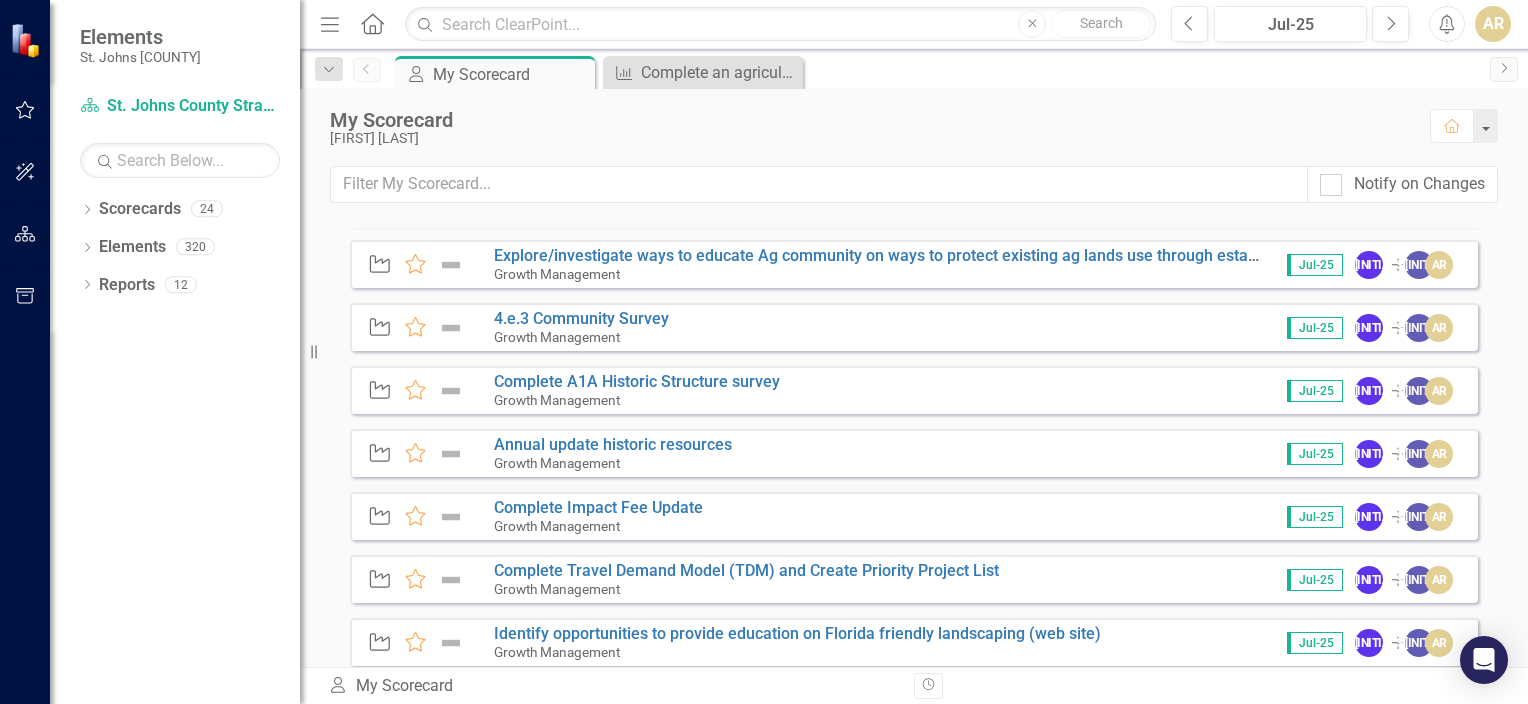 scroll, scrollTop: 1777, scrollLeft: 0, axis: vertical 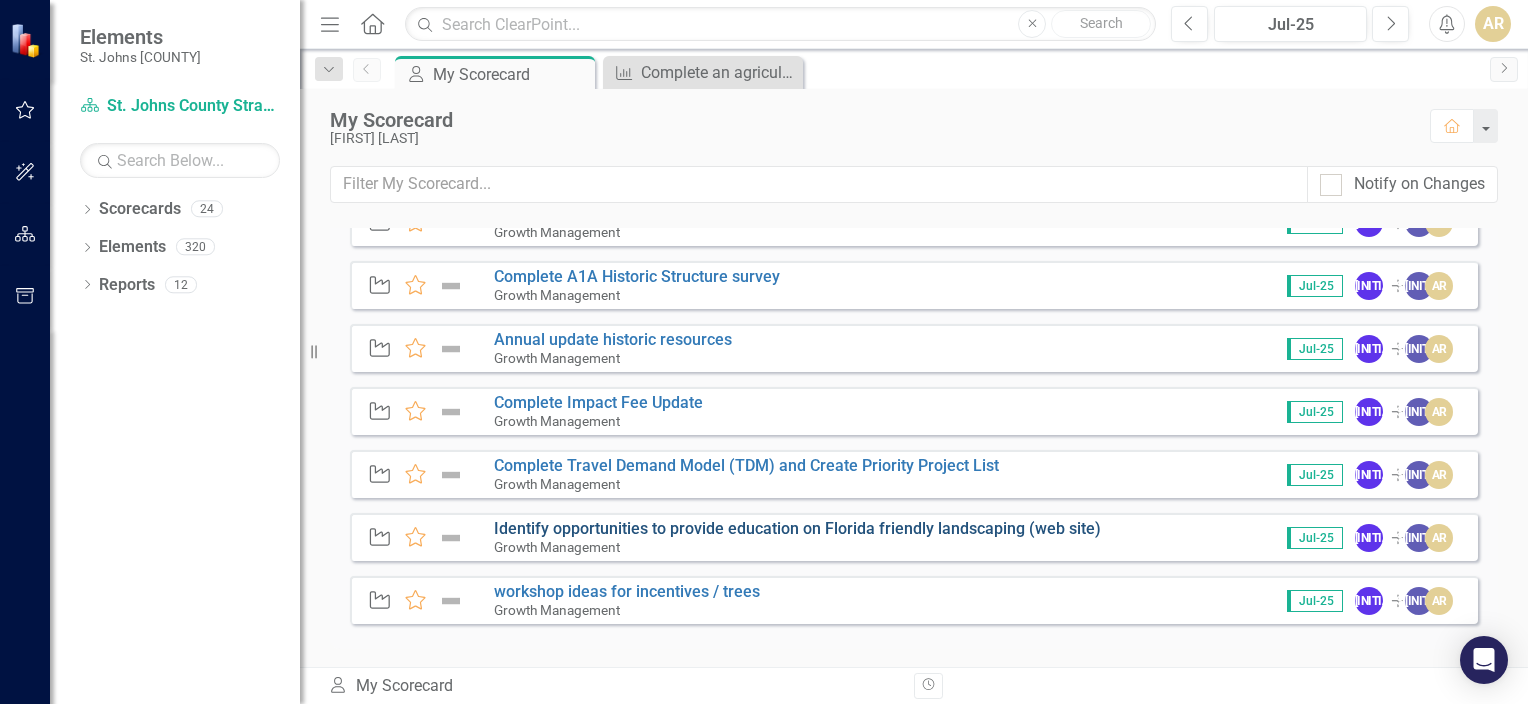 click on "Identify opportunities to provide education on Florida friendly landscaping (web site)" at bounding box center (797, 528) 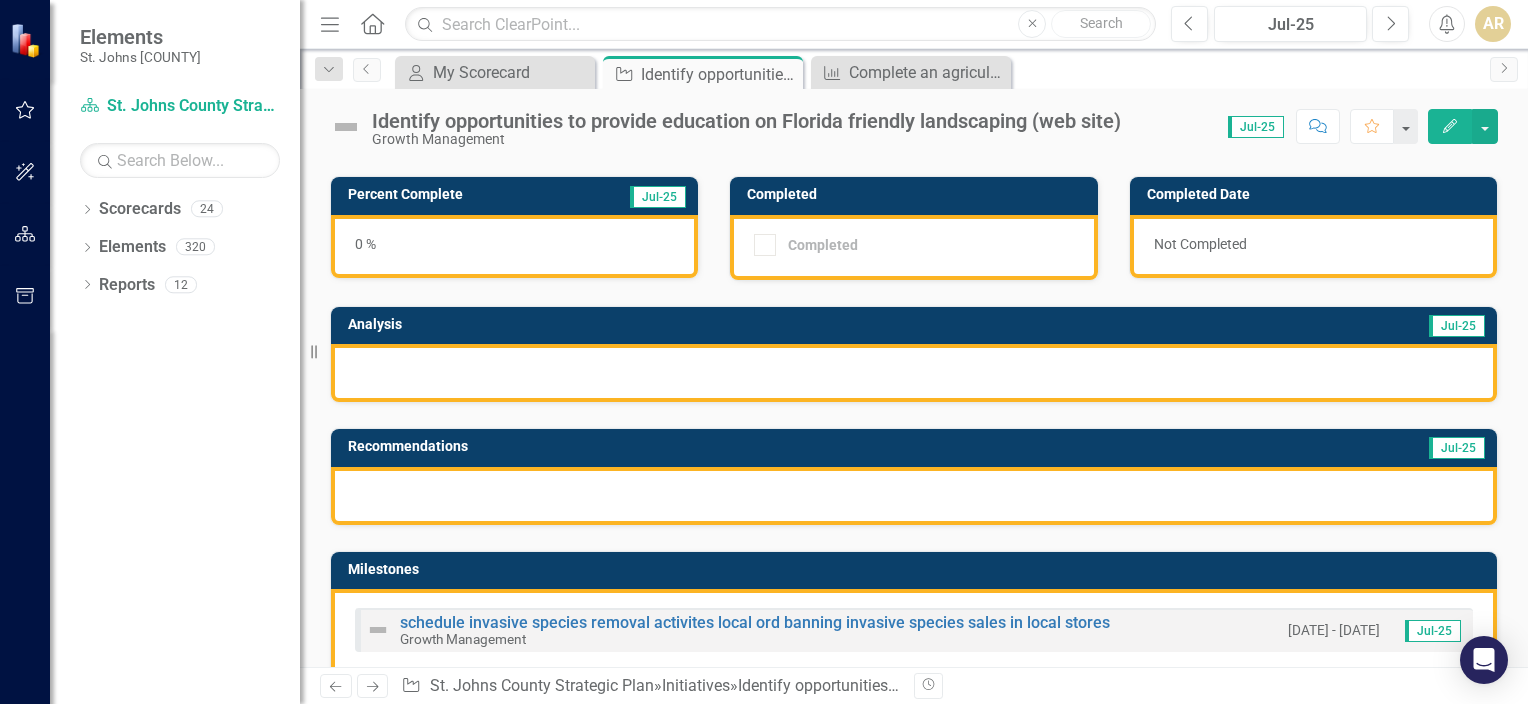 scroll, scrollTop: 0, scrollLeft: 0, axis: both 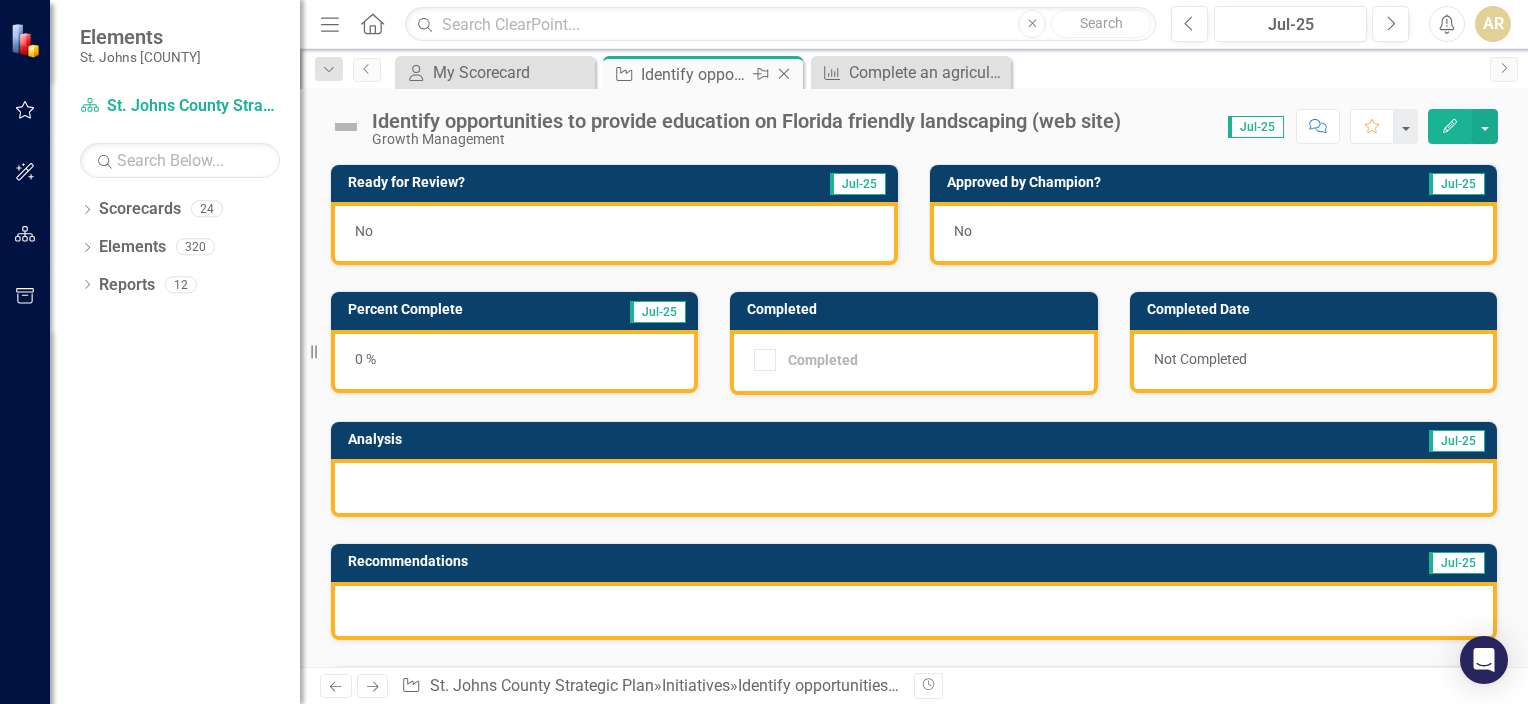 click on "Close" 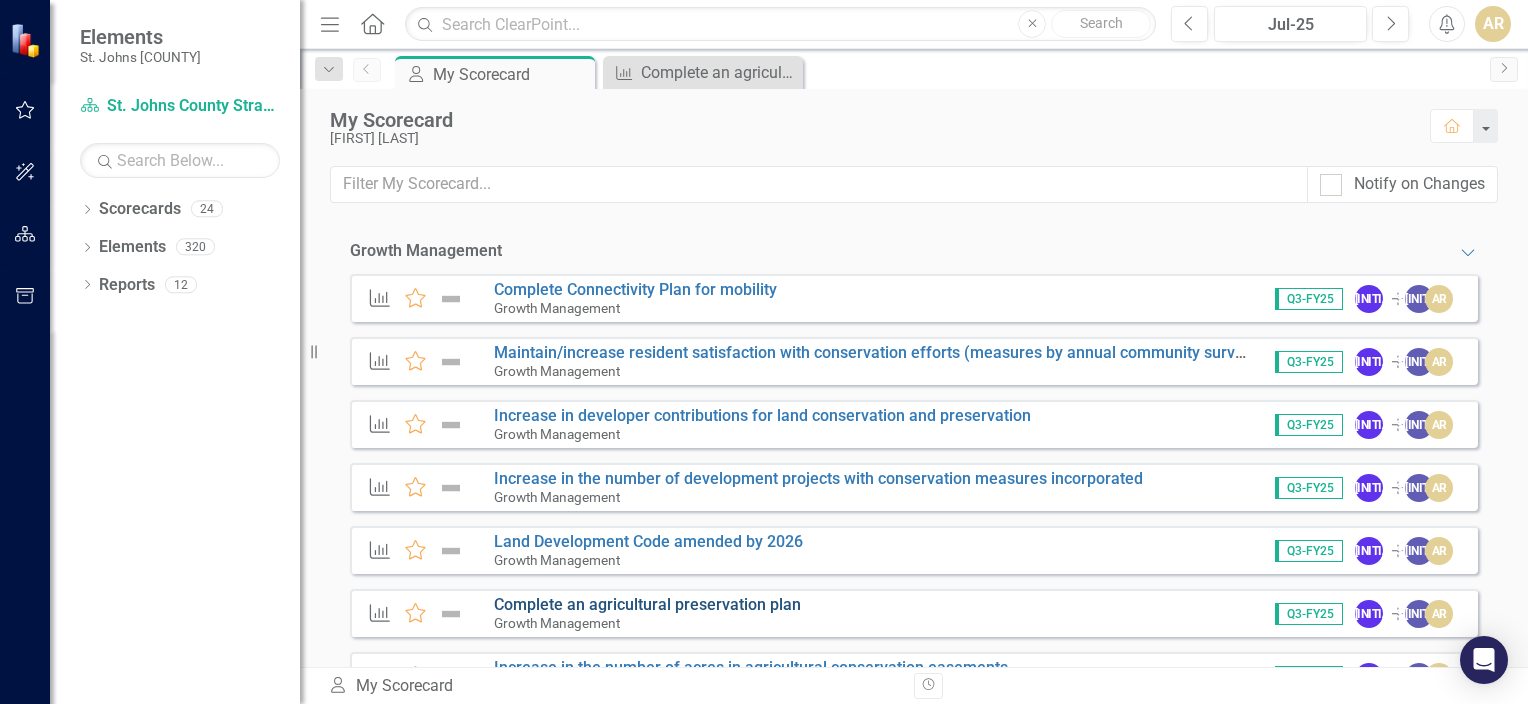 click on "Complete an agricultural preservation plan" at bounding box center [647, 604] 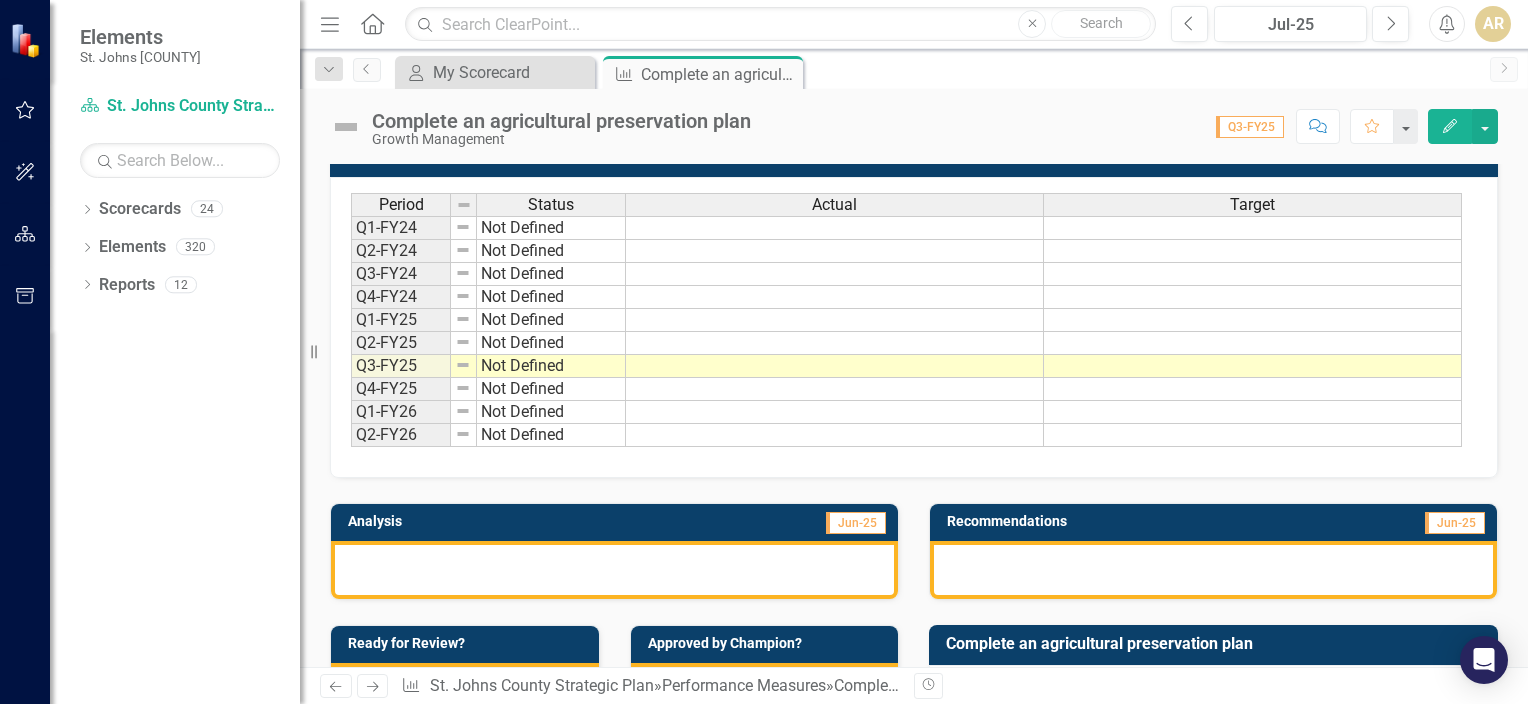 scroll, scrollTop: 0, scrollLeft: 0, axis: both 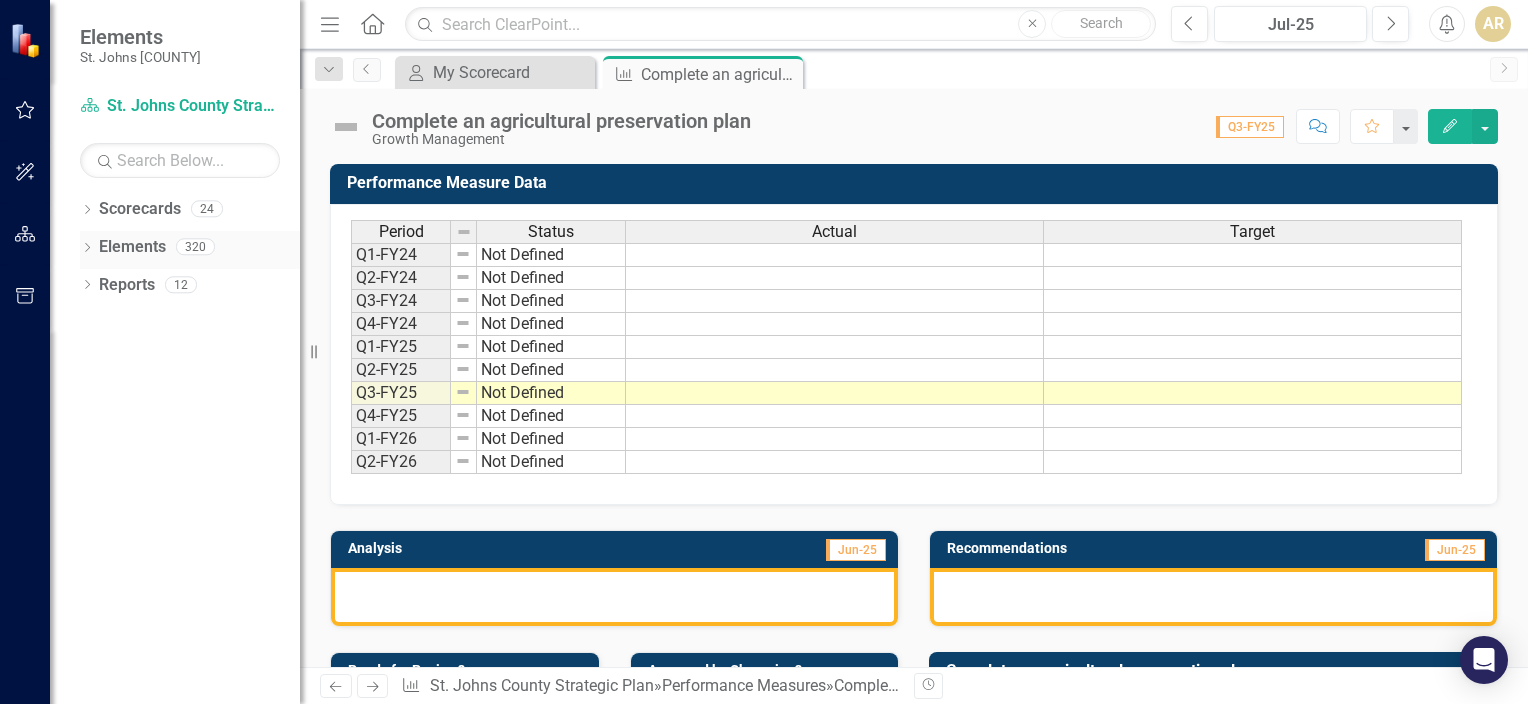 click on "Elements" at bounding box center [132, 247] 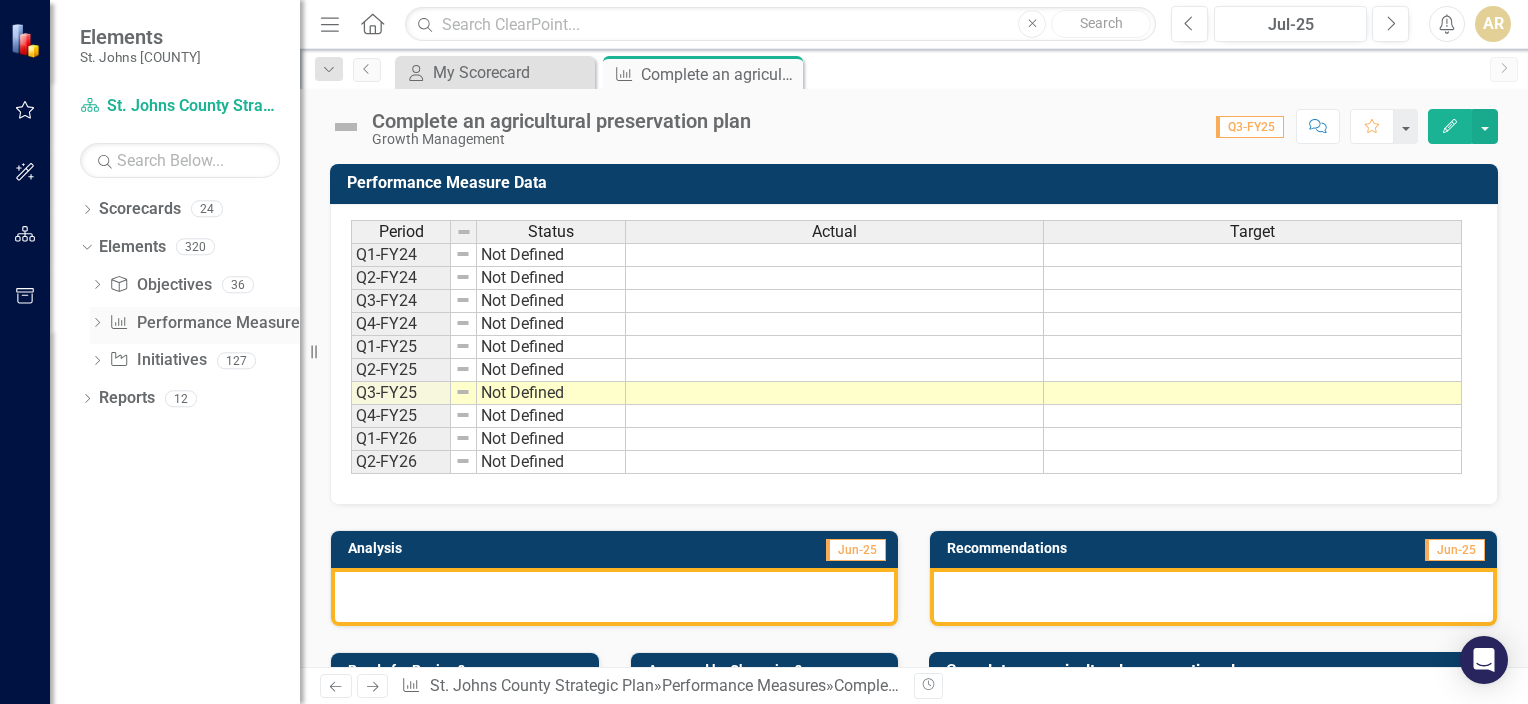 click on "Dropdown" 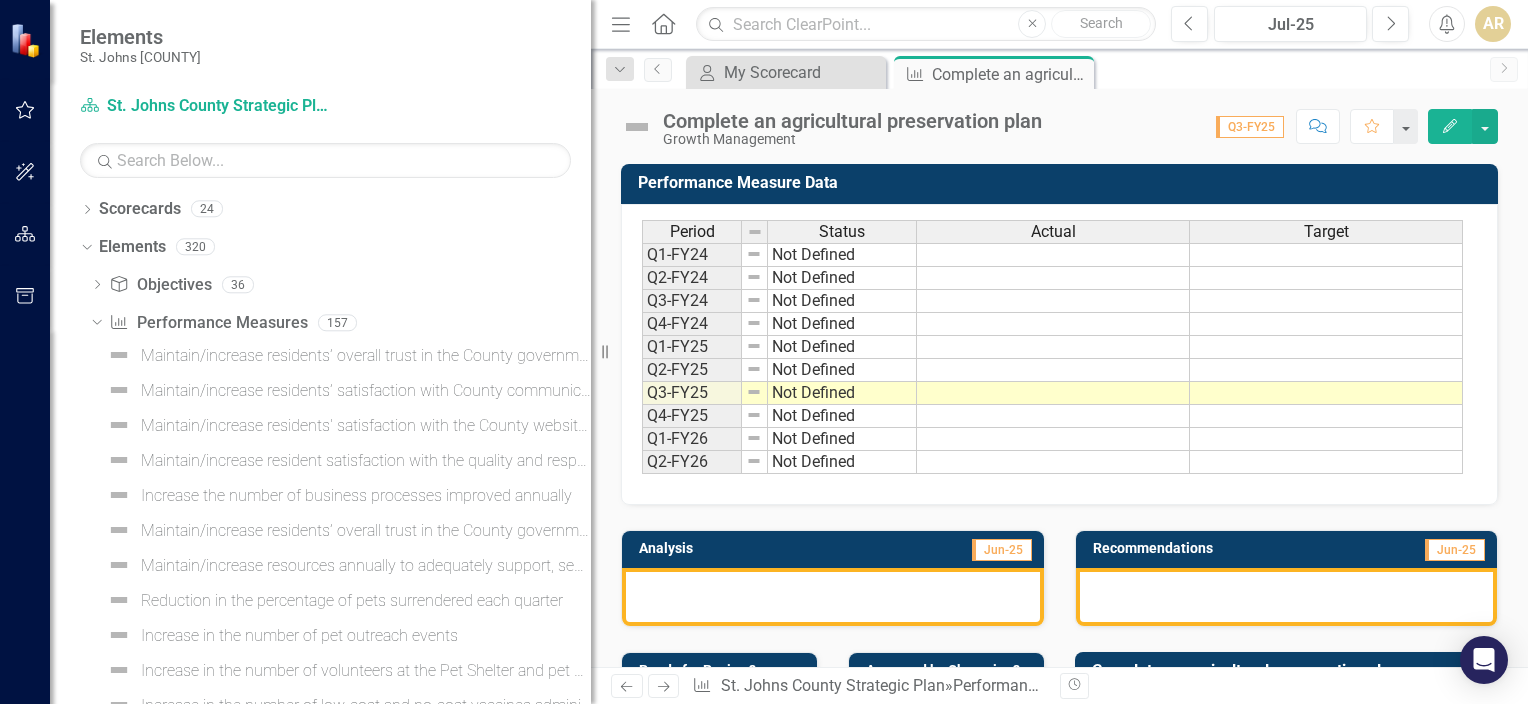drag, startPoint x: 300, startPoint y: 332, endPoint x: 591, endPoint y: 348, distance: 291.43954 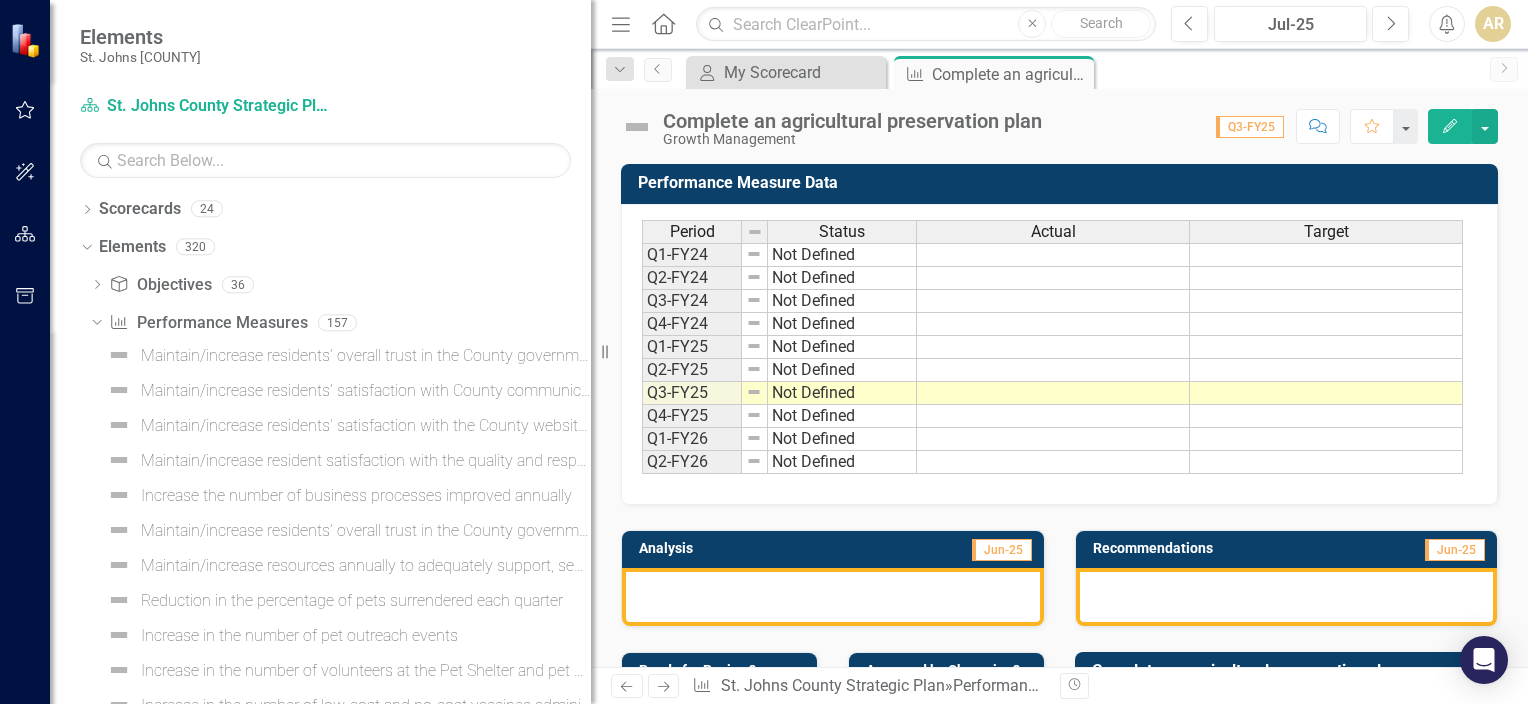 click on "Resize" at bounding box center (599, 352) 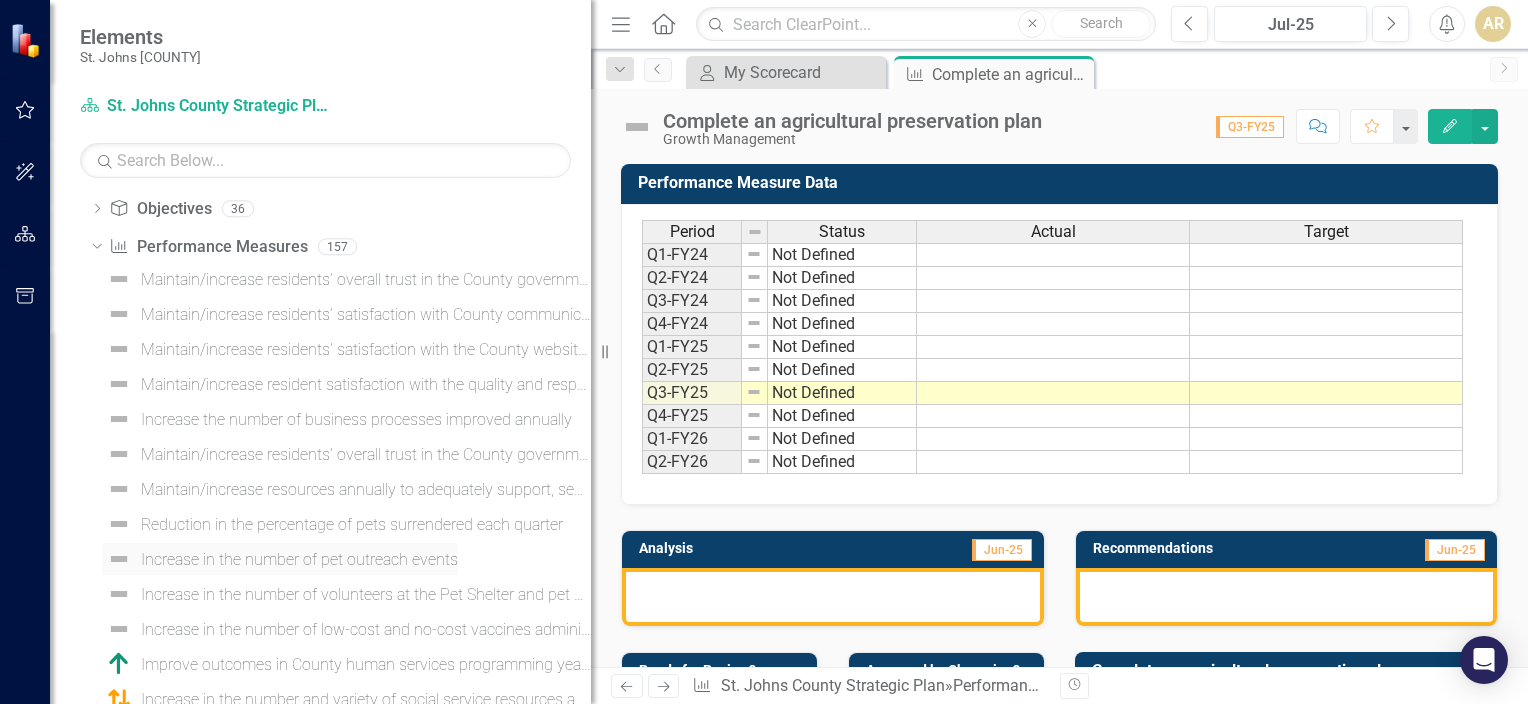 scroll, scrollTop: 0, scrollLeft: 0, axis: both 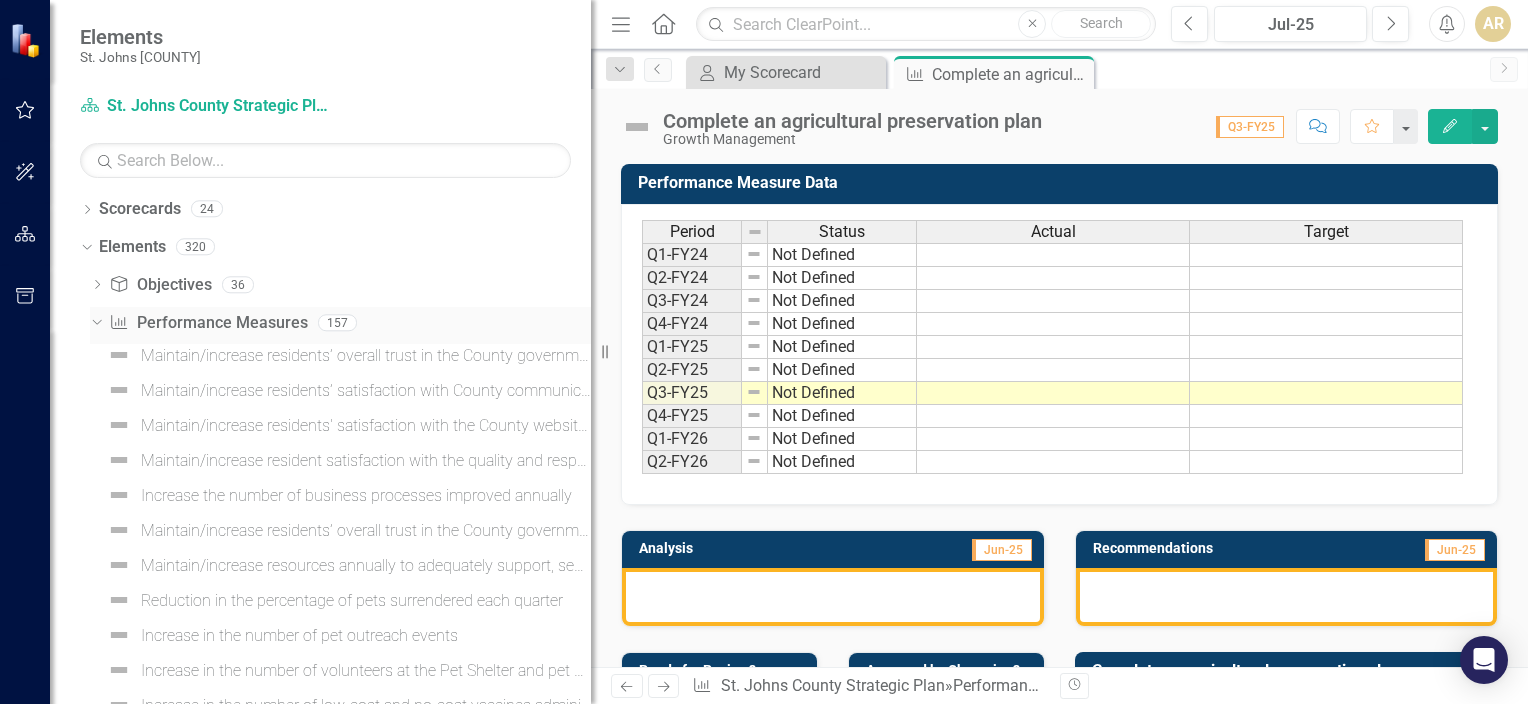 click on "Dropdown" 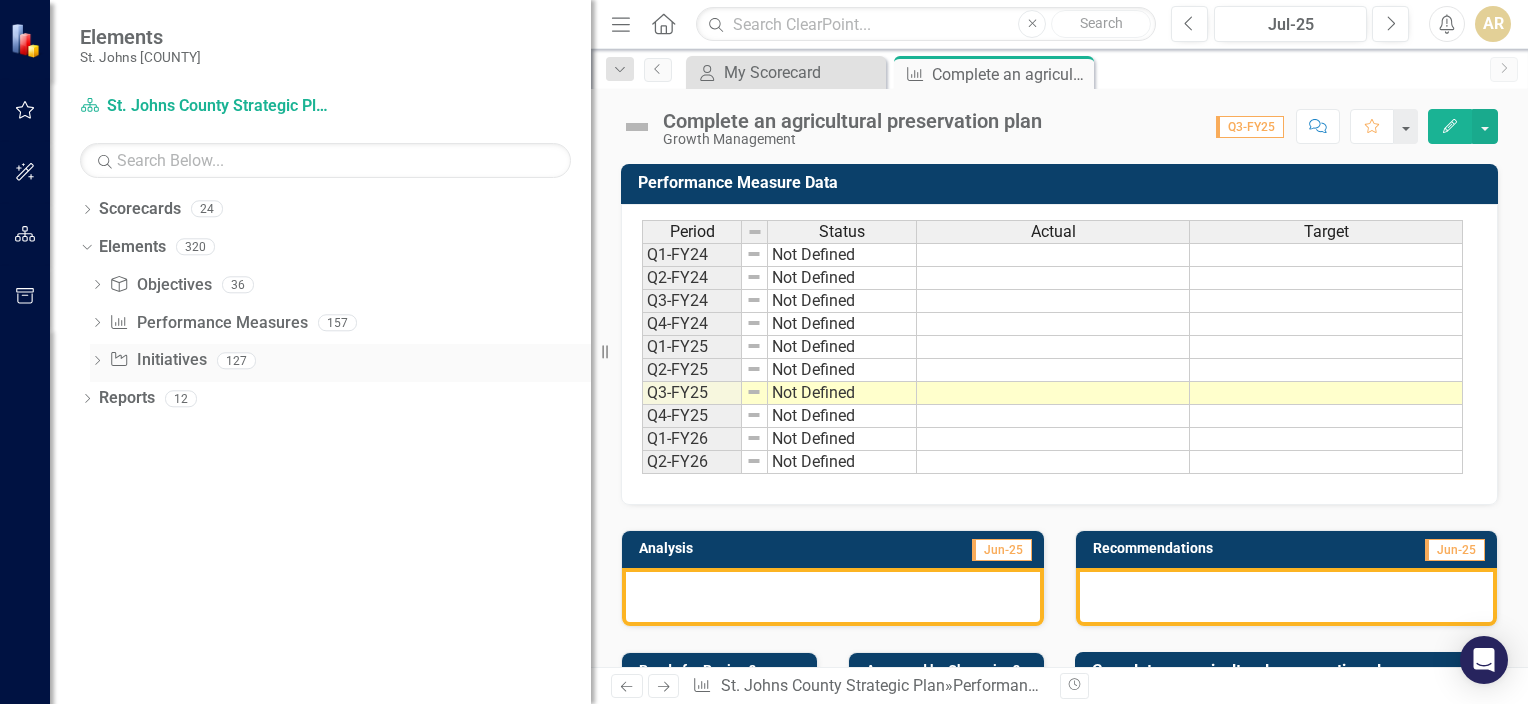 click on "Dropdown" 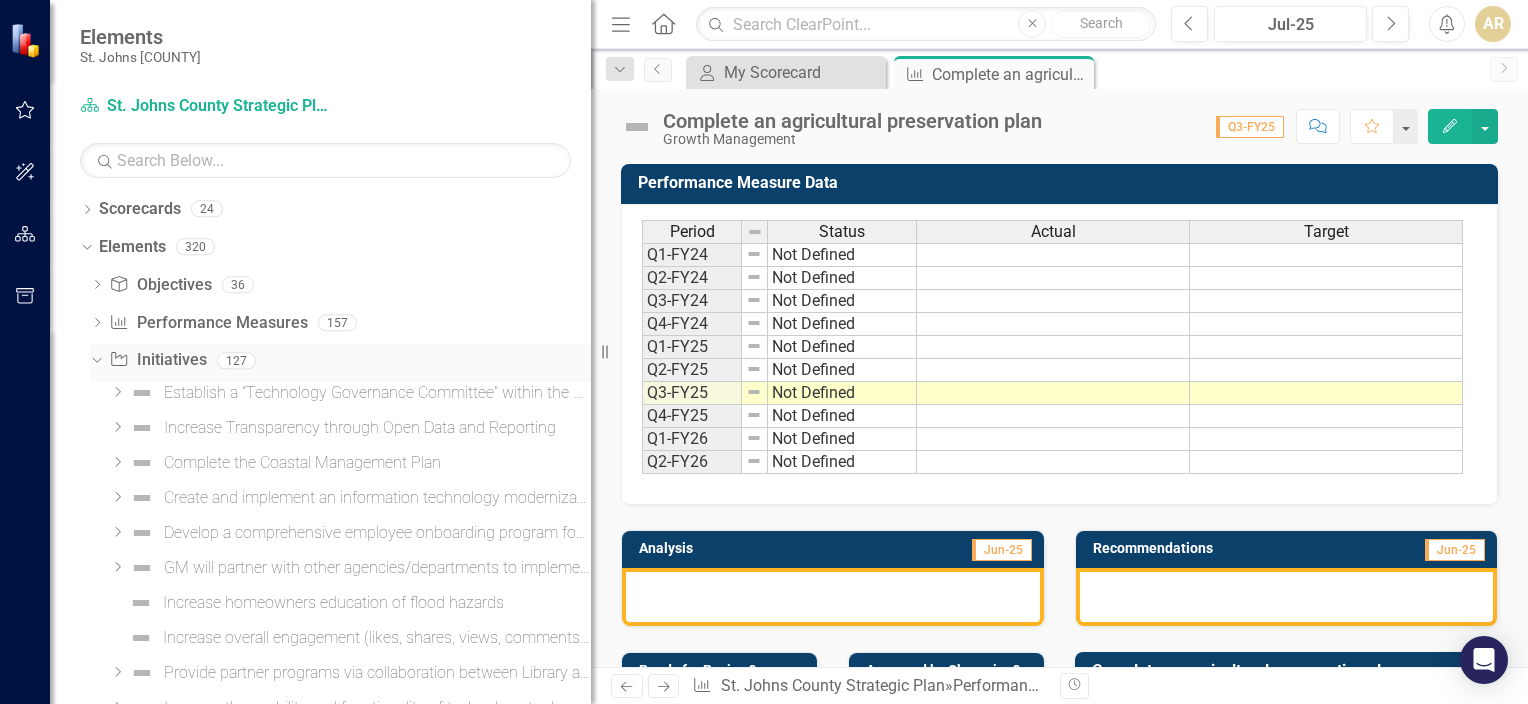 click on "Dropdown" 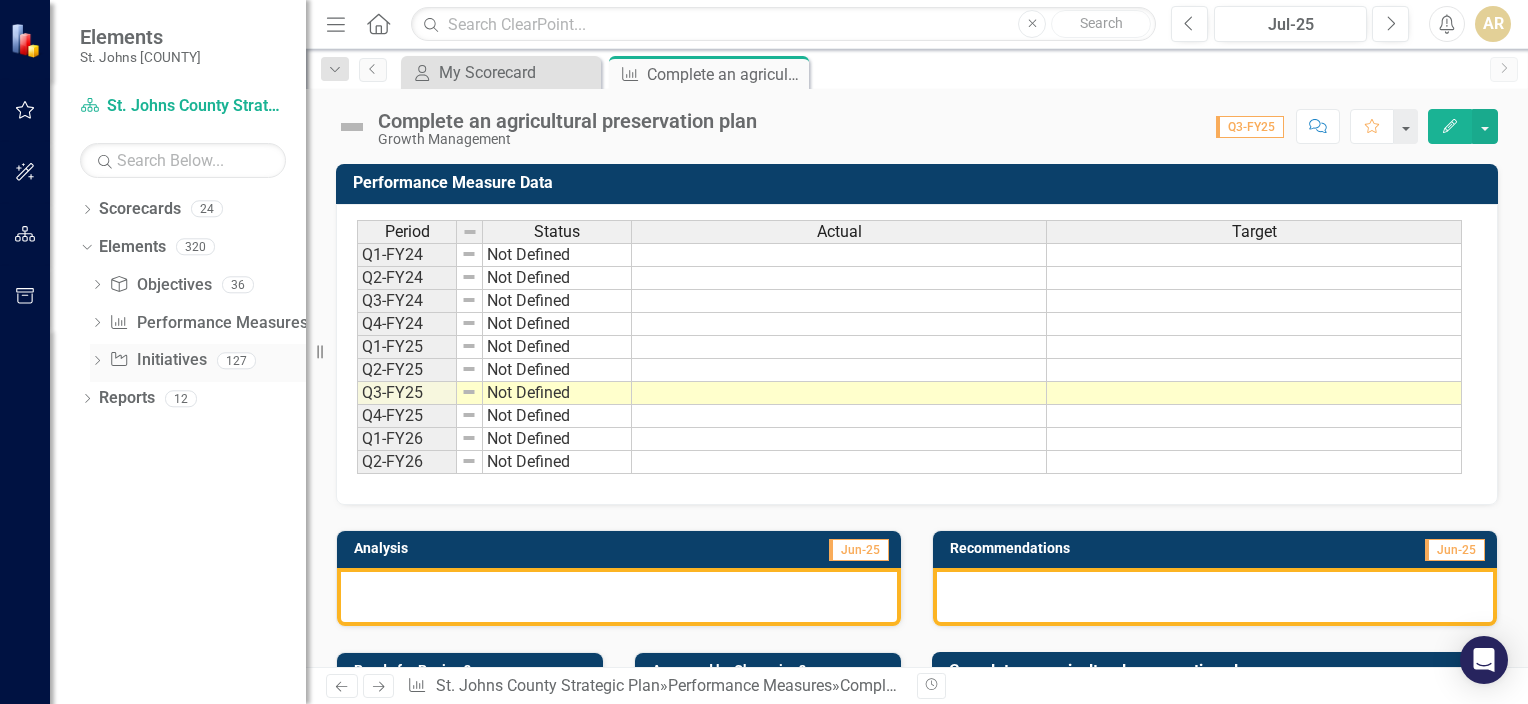 drag, startPoint x: 590, startPoint y: 367, endPoint x: 306, endPoint y: 366, distance: 284.00177 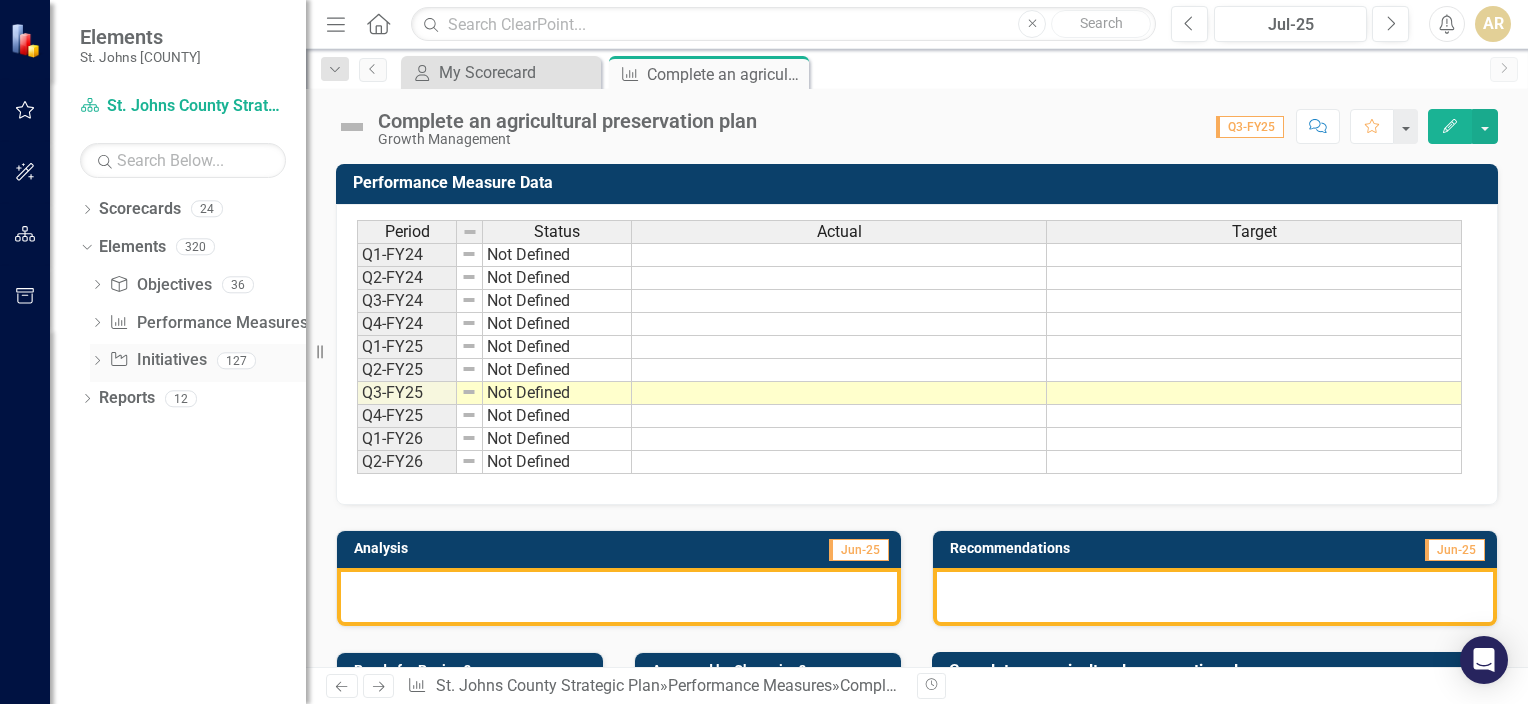click on "Resize" at bounding box center [314, 352] 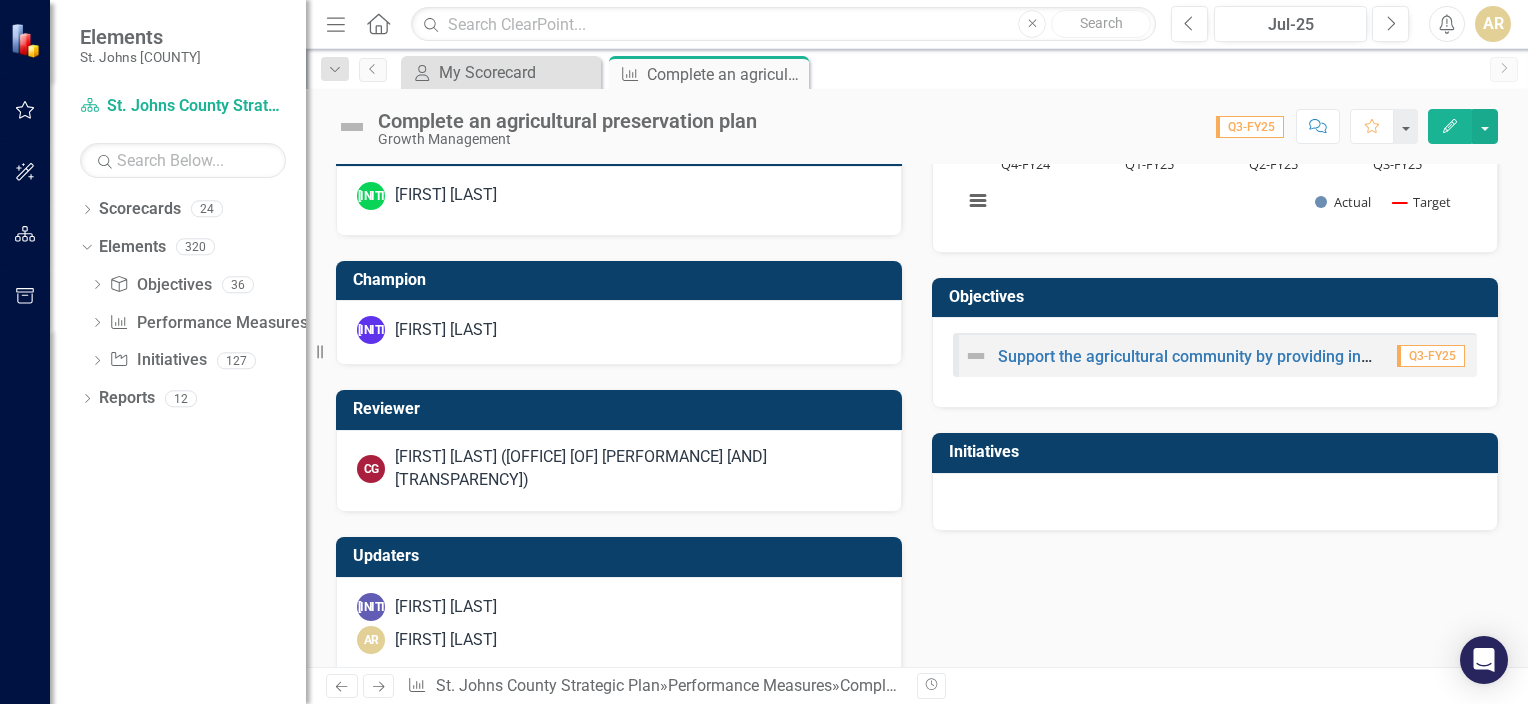 scroll, scrollTop: 788, scrollLeft: 0, axis: vertical 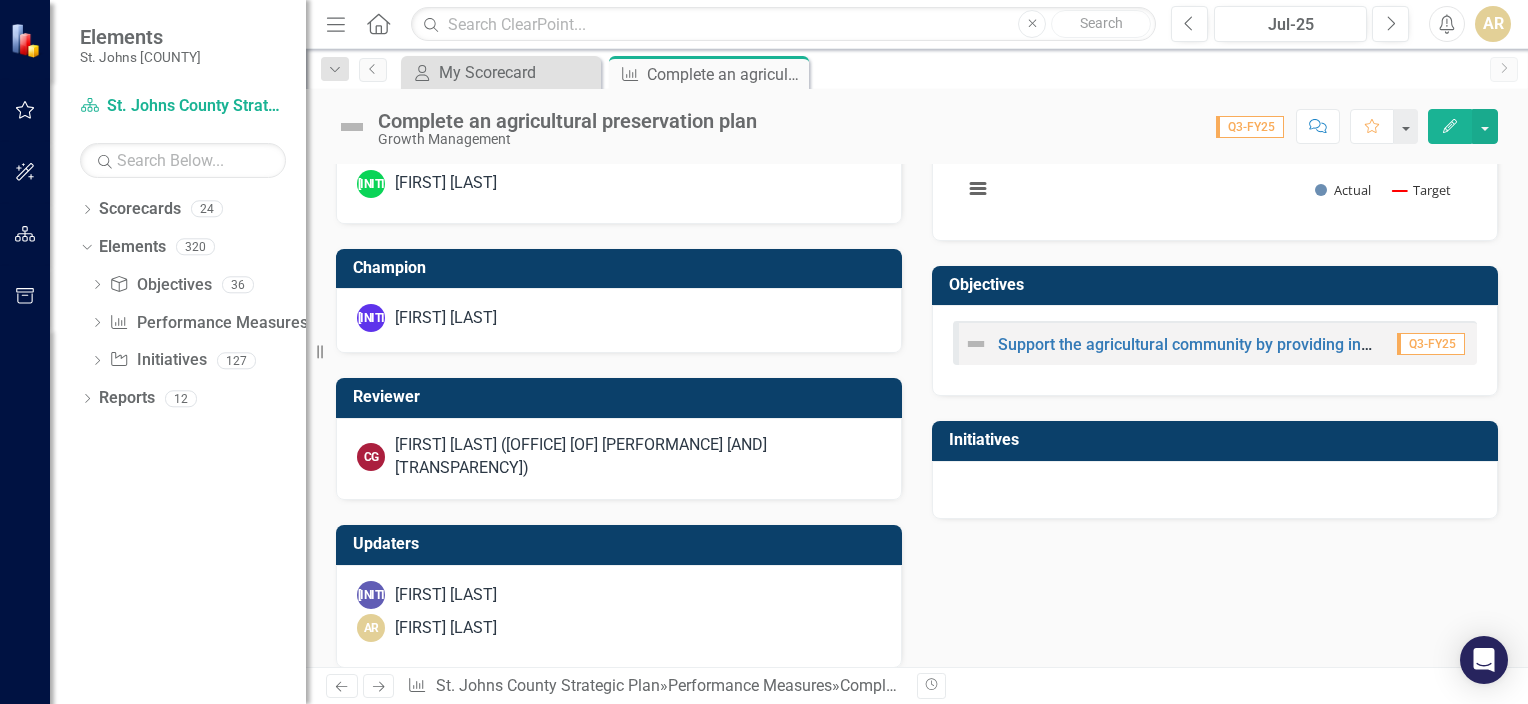 click at bounding box center [1215, 490] 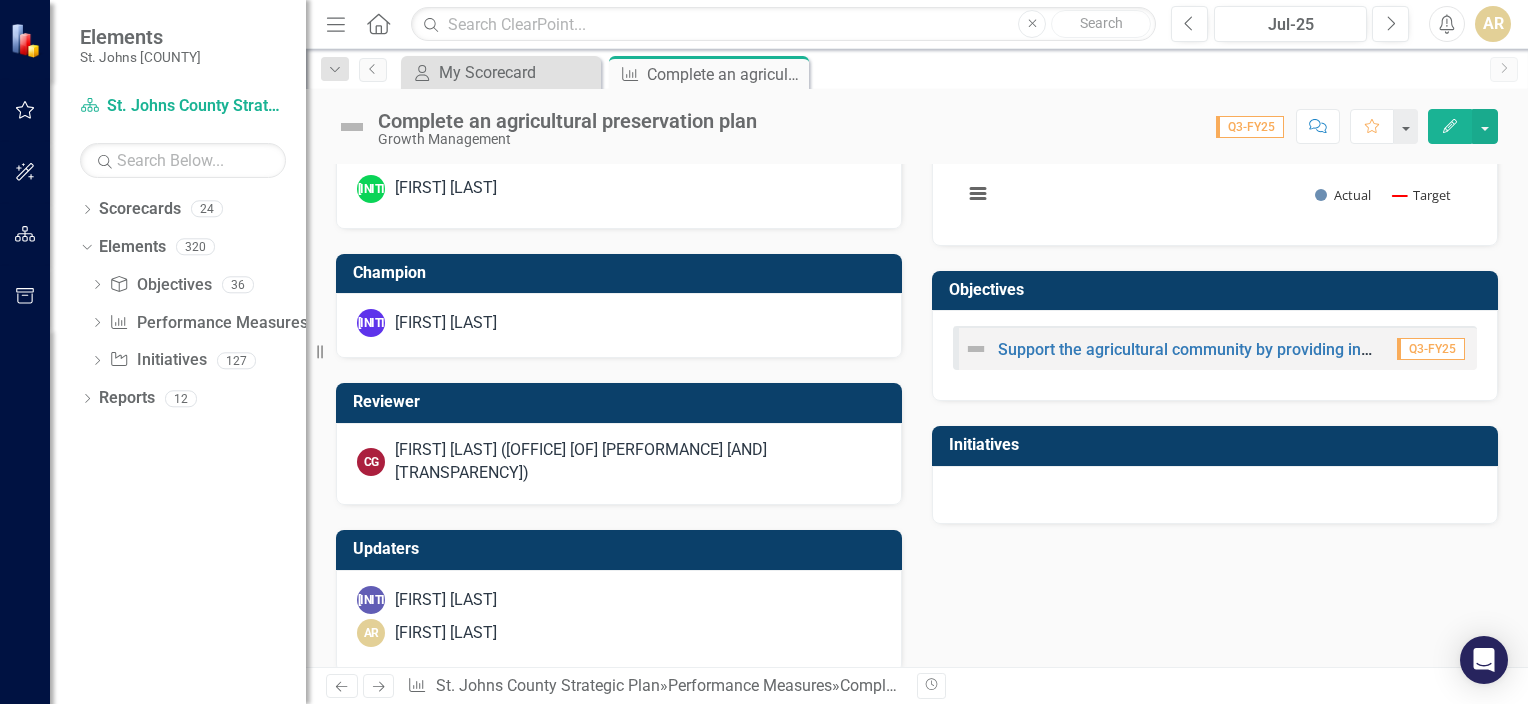 scroll, scrollTop: 788, scrollLeft: 0, axis: vertical 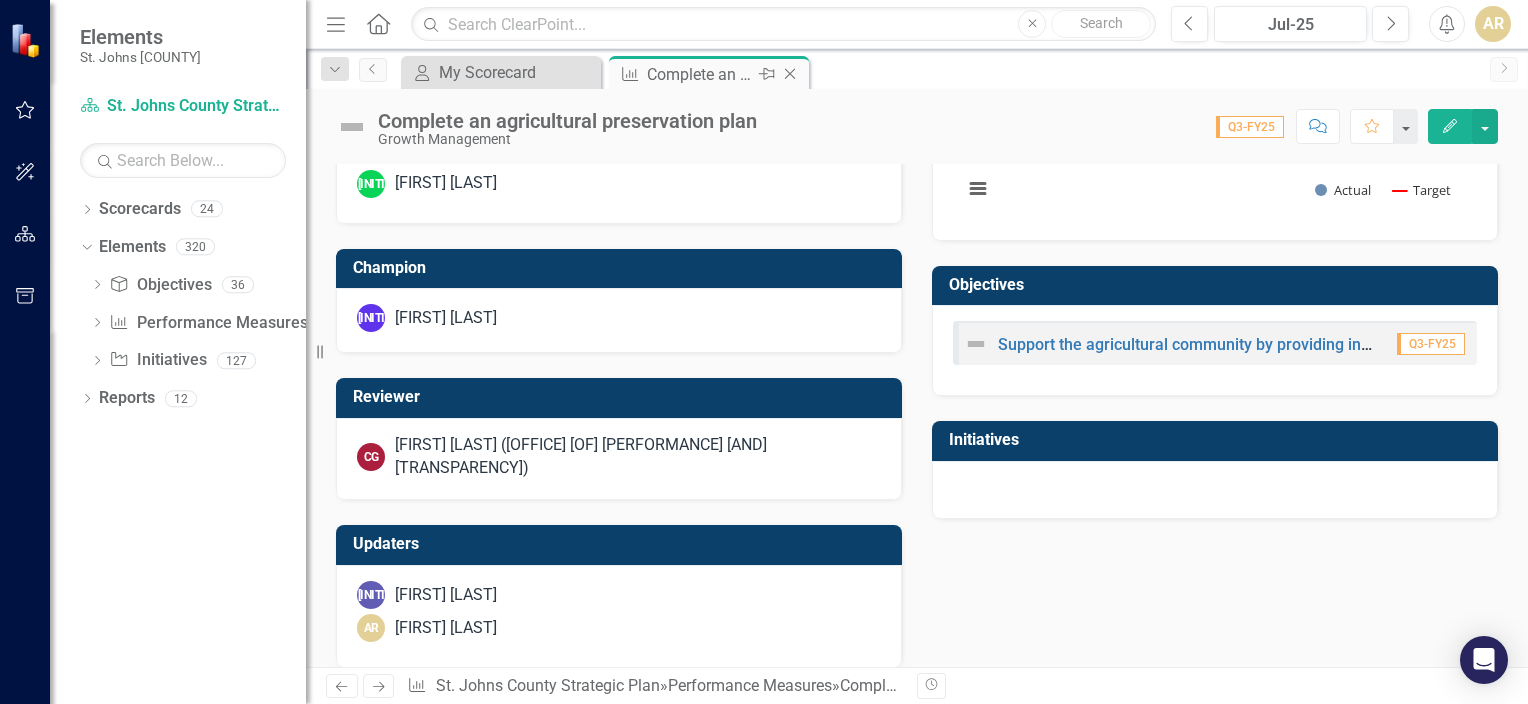 click on "Close" 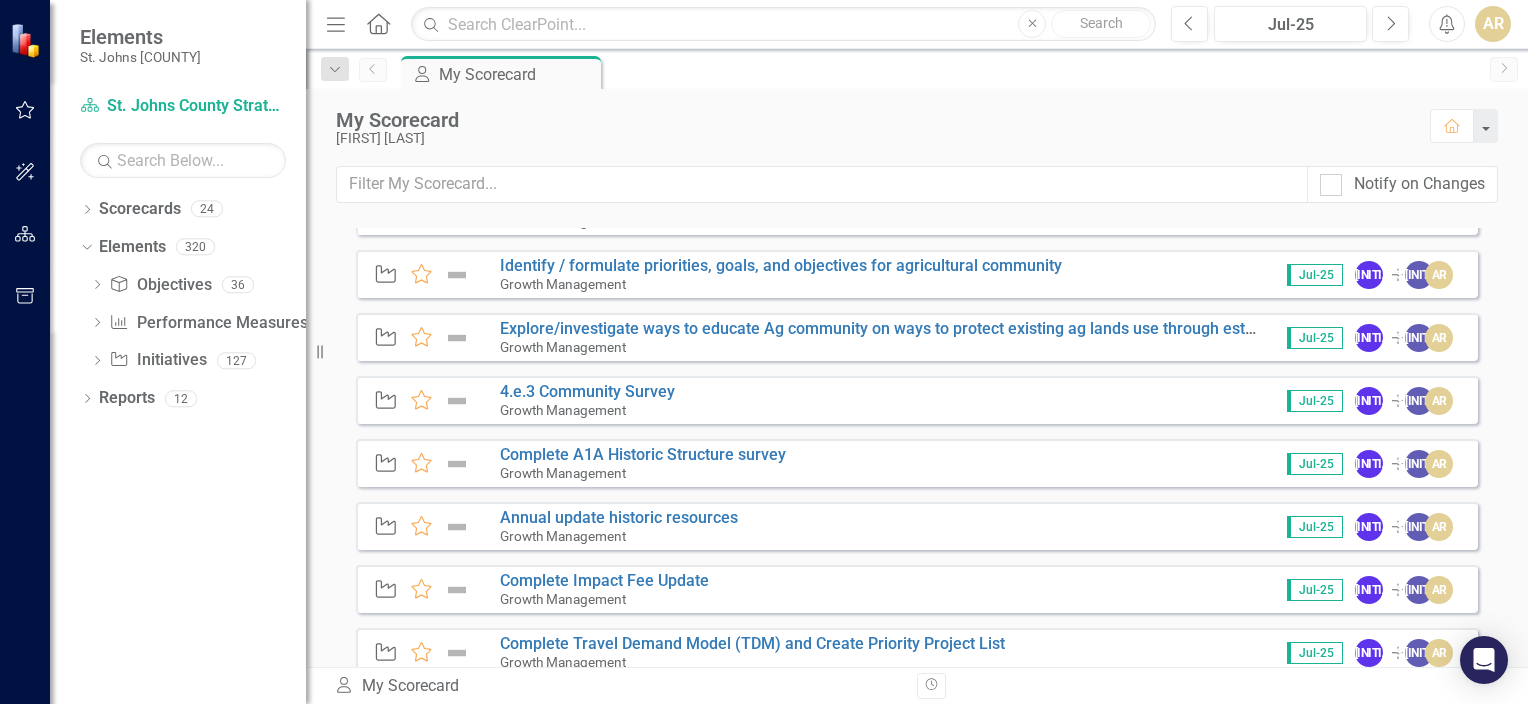 scroll, scrollTop: 1600, scrollLeft: 0, axis: vertical 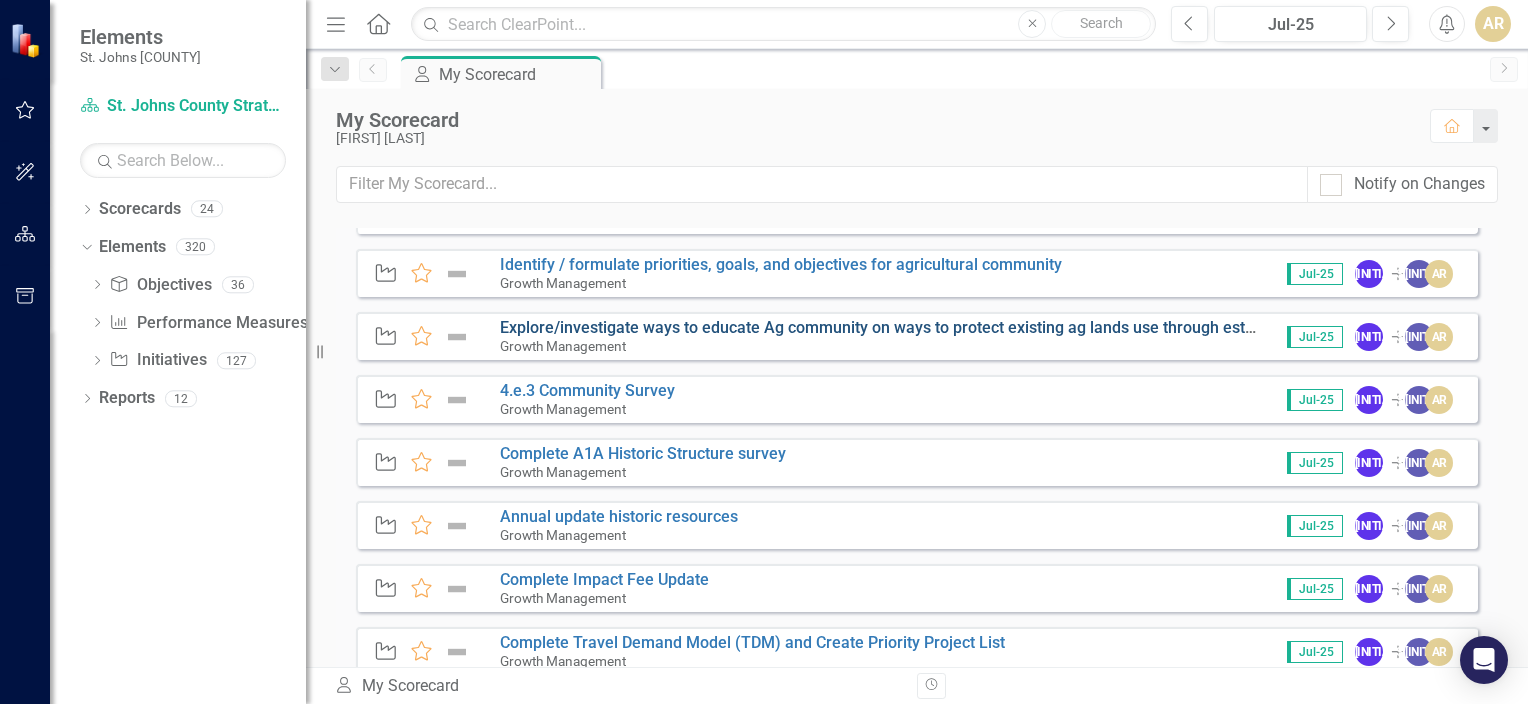 click on "Explore/investigate ways to educate Ag community on ways to protect existing ag lands use through established federal programs [Rural Family Lands Program (RFLPP), RCPP, ACEP]" at bounding box center (1155, 327) 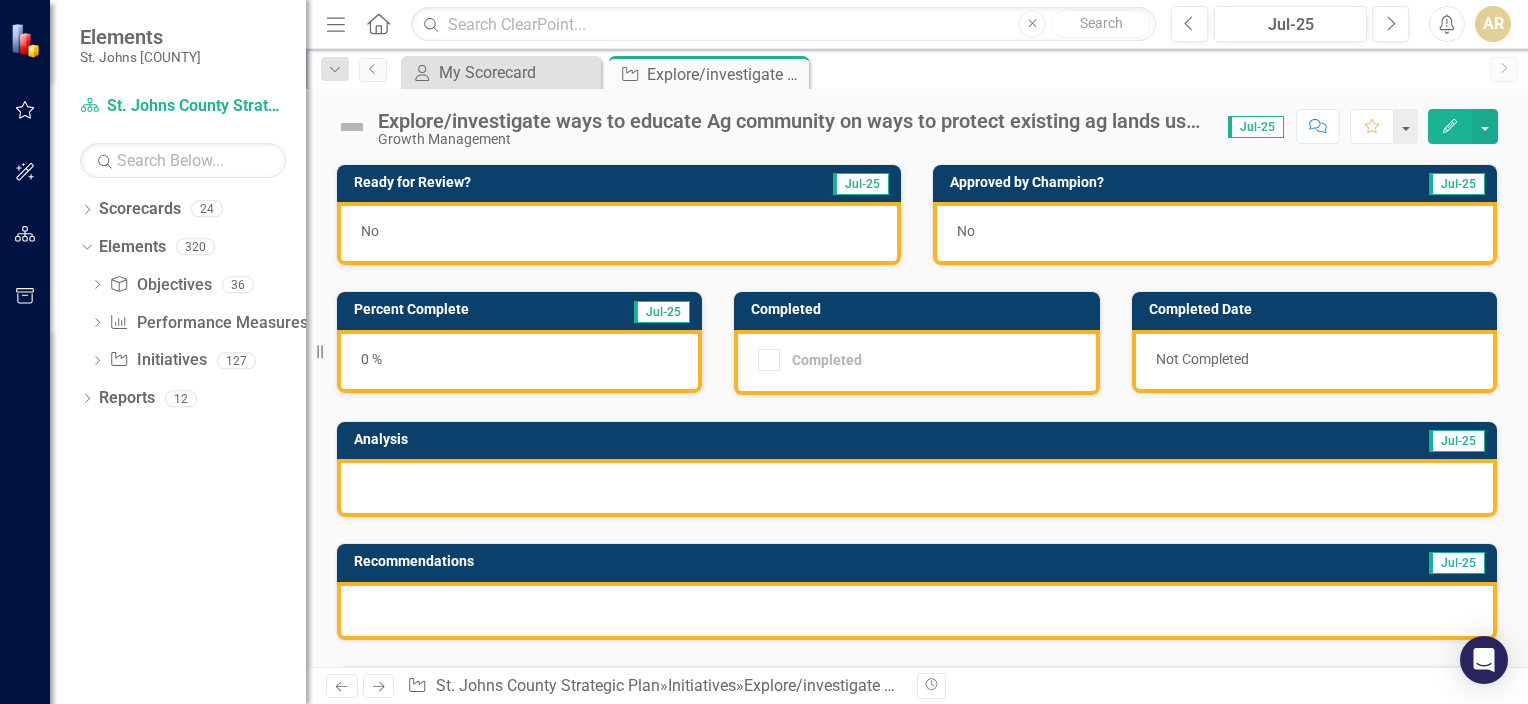 scroll, scrollTop: 300, scrollLeft: 0, axis: vertical 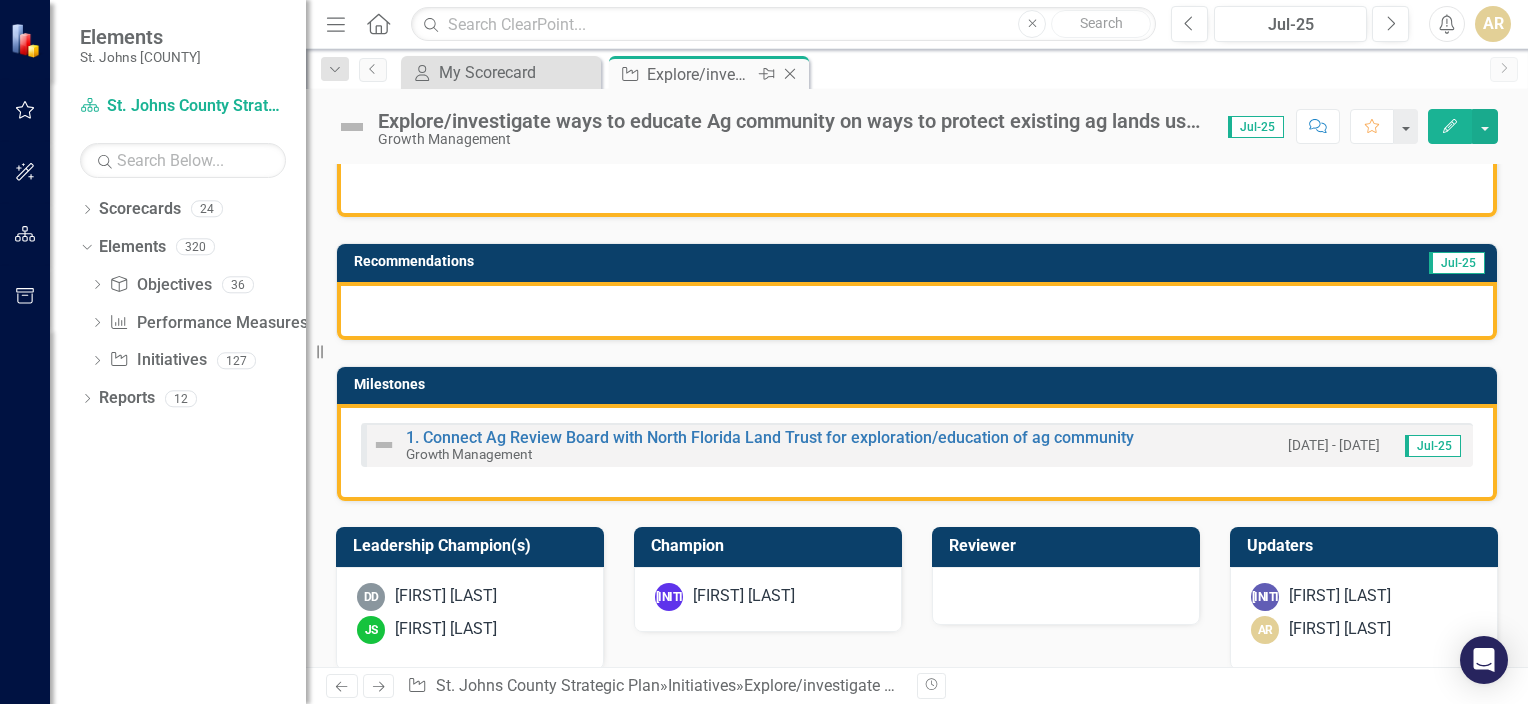 click on "Close" 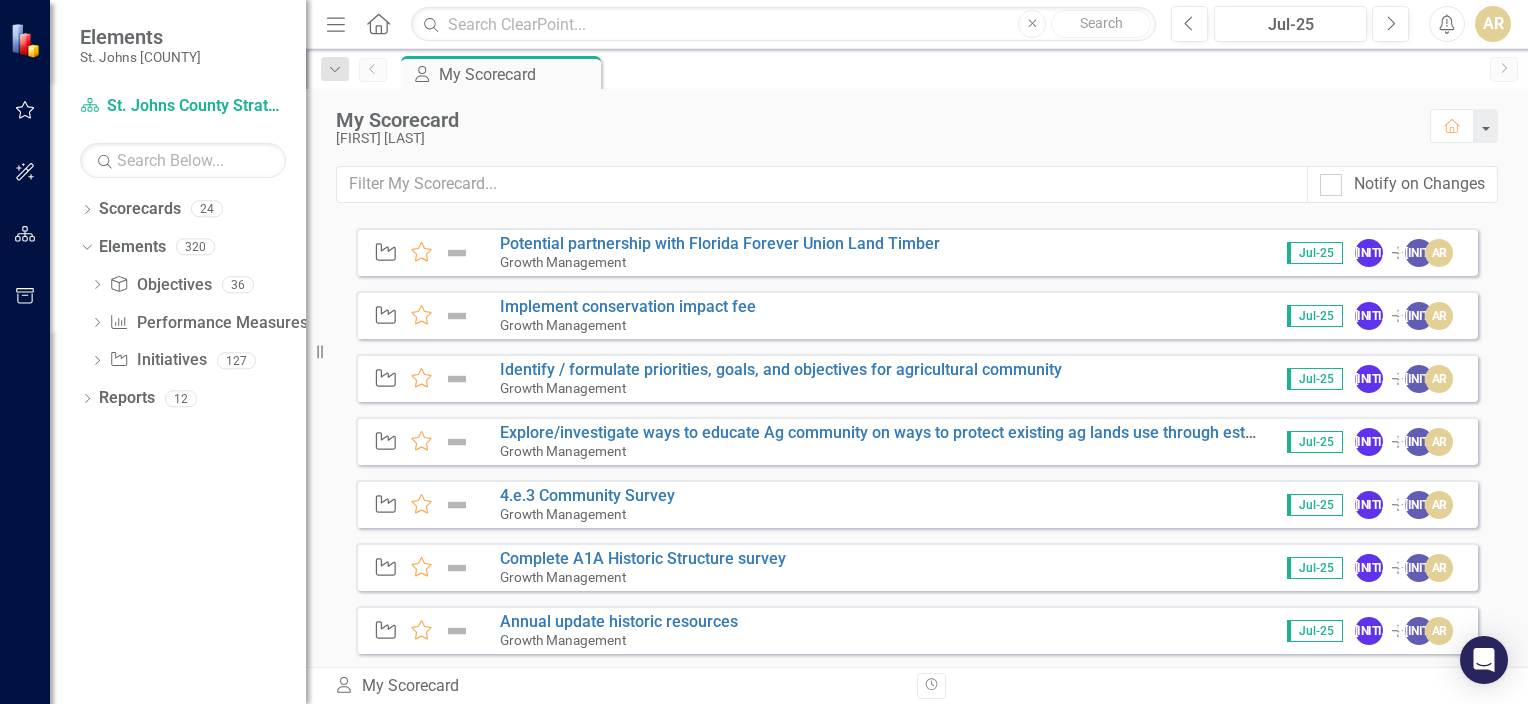 scroll, scrollTop: 1500, scrollLeft: 0, axis: vertical 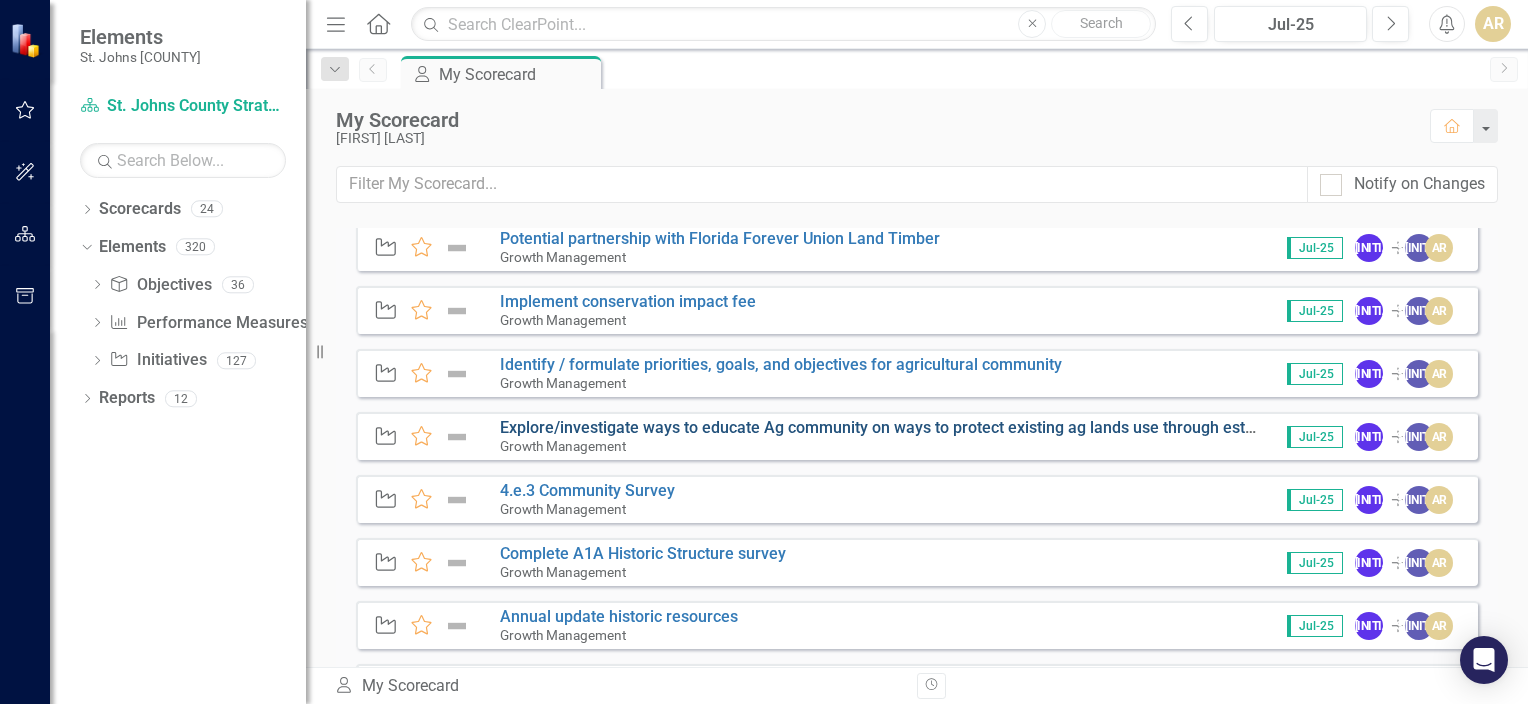 click on "Explore/investigate ways to educate Ag community on ways to protect existing ag lands use through established federal programs [Rural Family Lands Program (RFLPP), RCPP, ACEP]" at bounding box center (1155, 427) 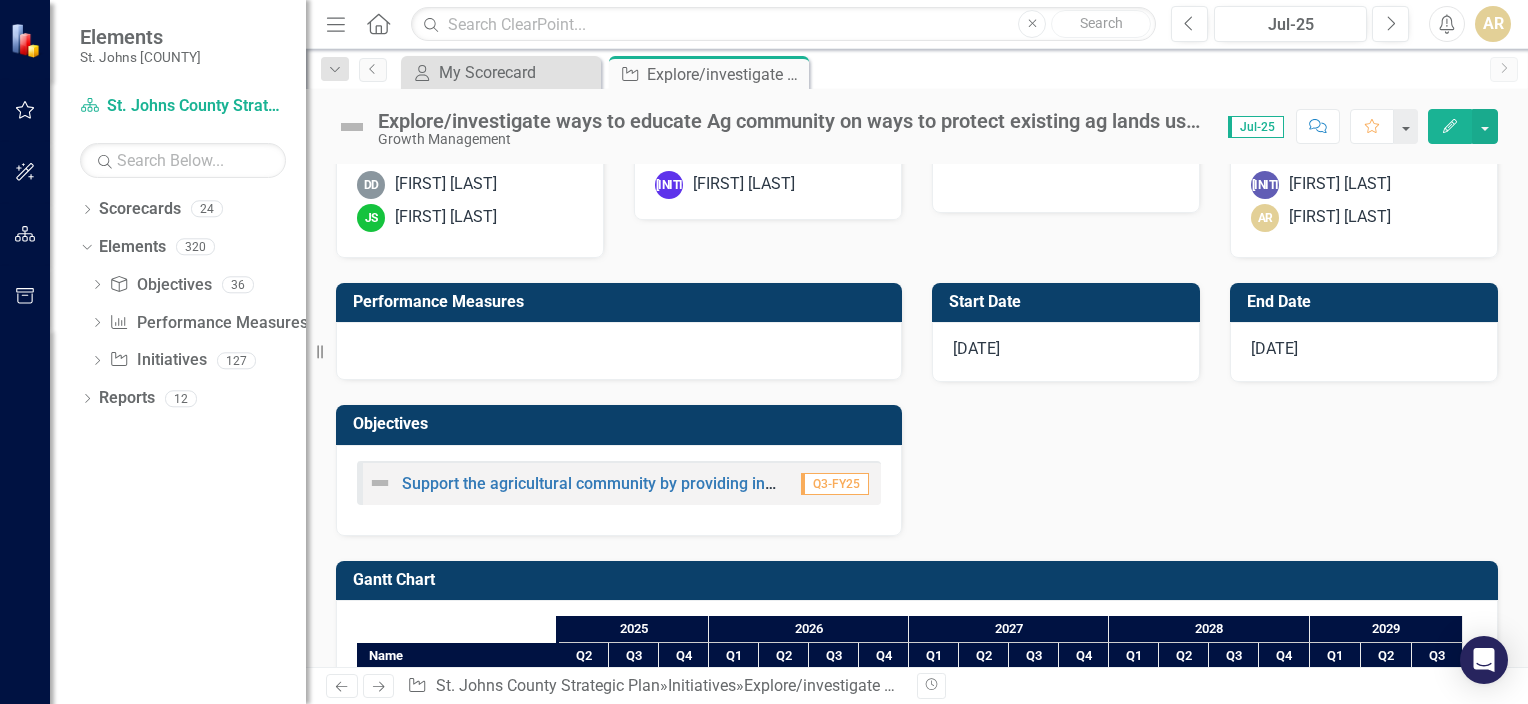 scroll, scrollTop: 828, scrollLeft: 0, axis: vertical 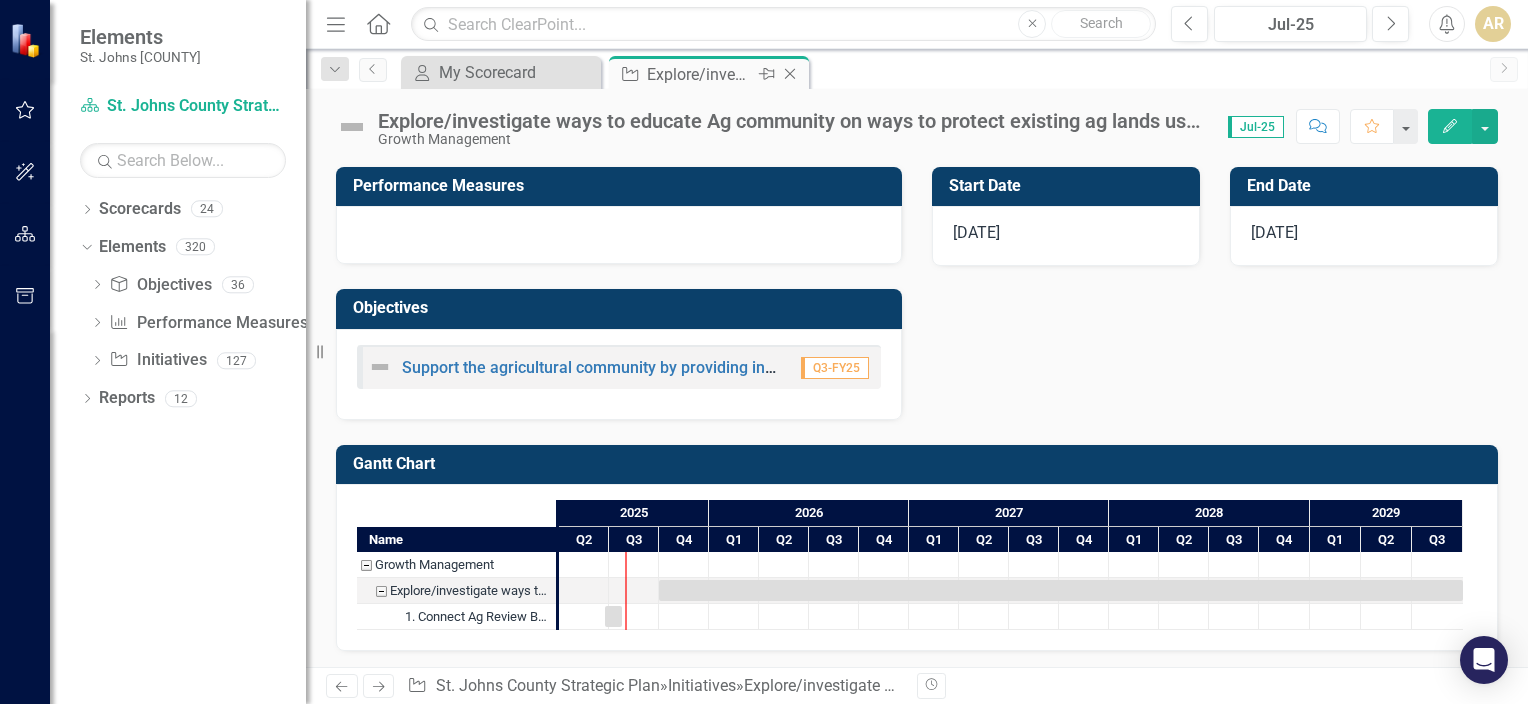 click on "Close" 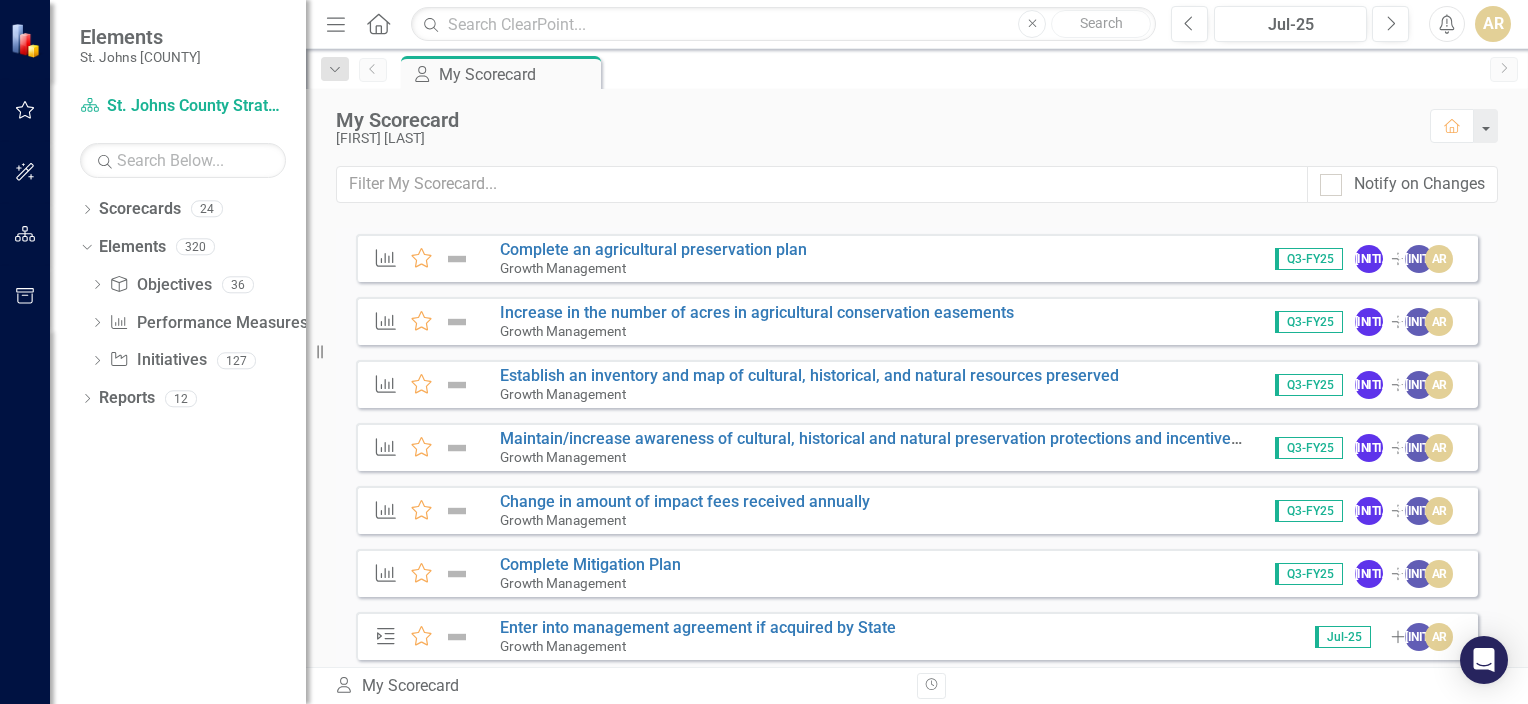 scroll, scrollTop: 400, scrollLeft: 0, axis: vertical 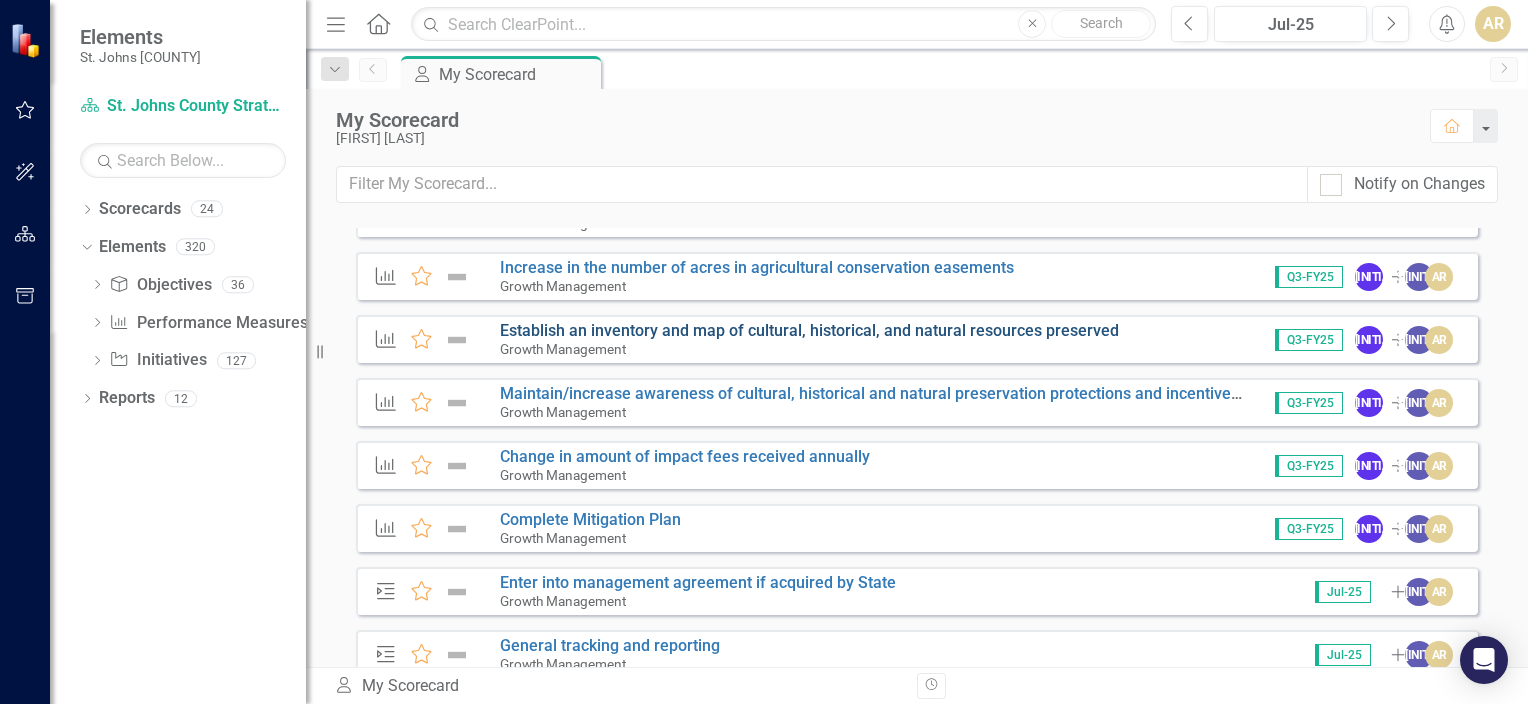 click on "Establish an inventory and map of cultural, historical, and natural resources preserved" at bounding box center (809, 330) 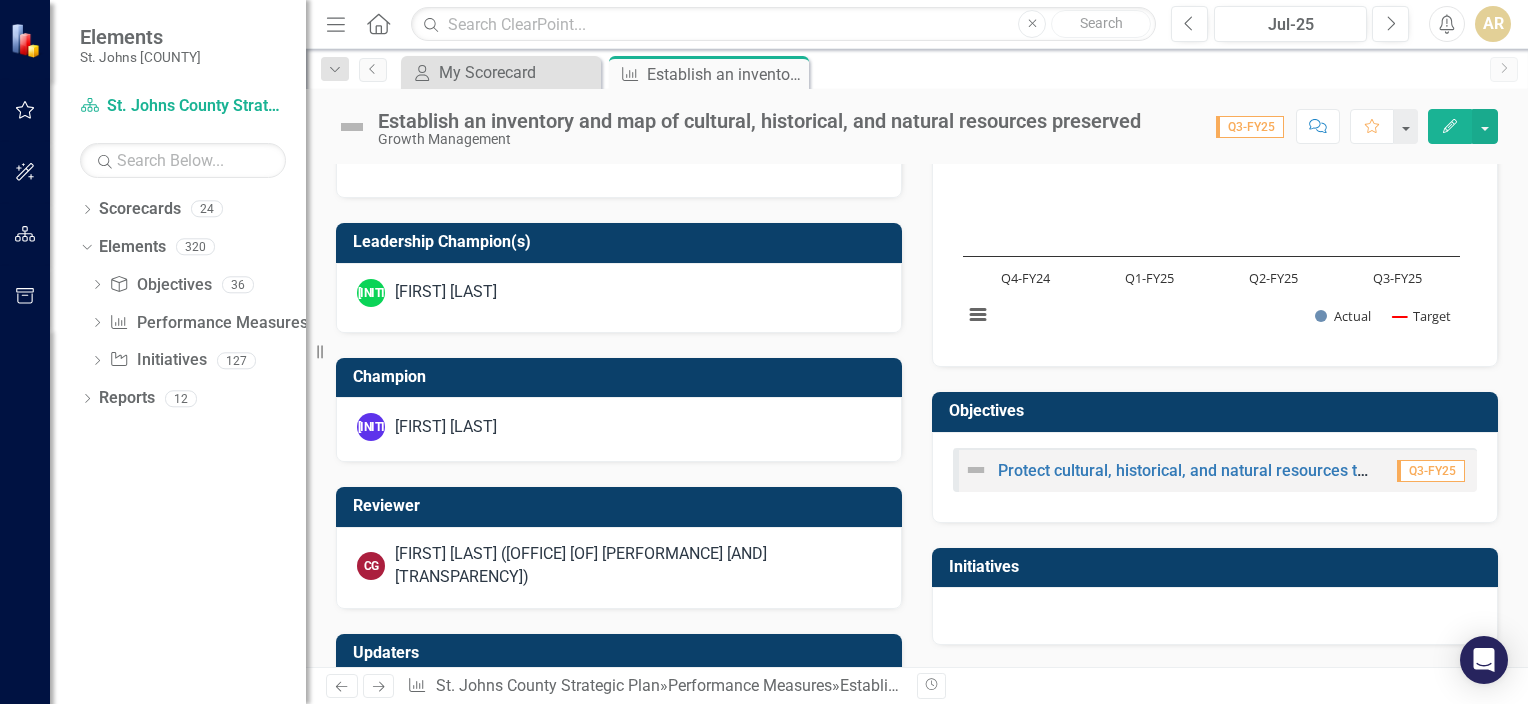 scroll, scrollTop: 788, scrollLeft: 0, axis: vertical 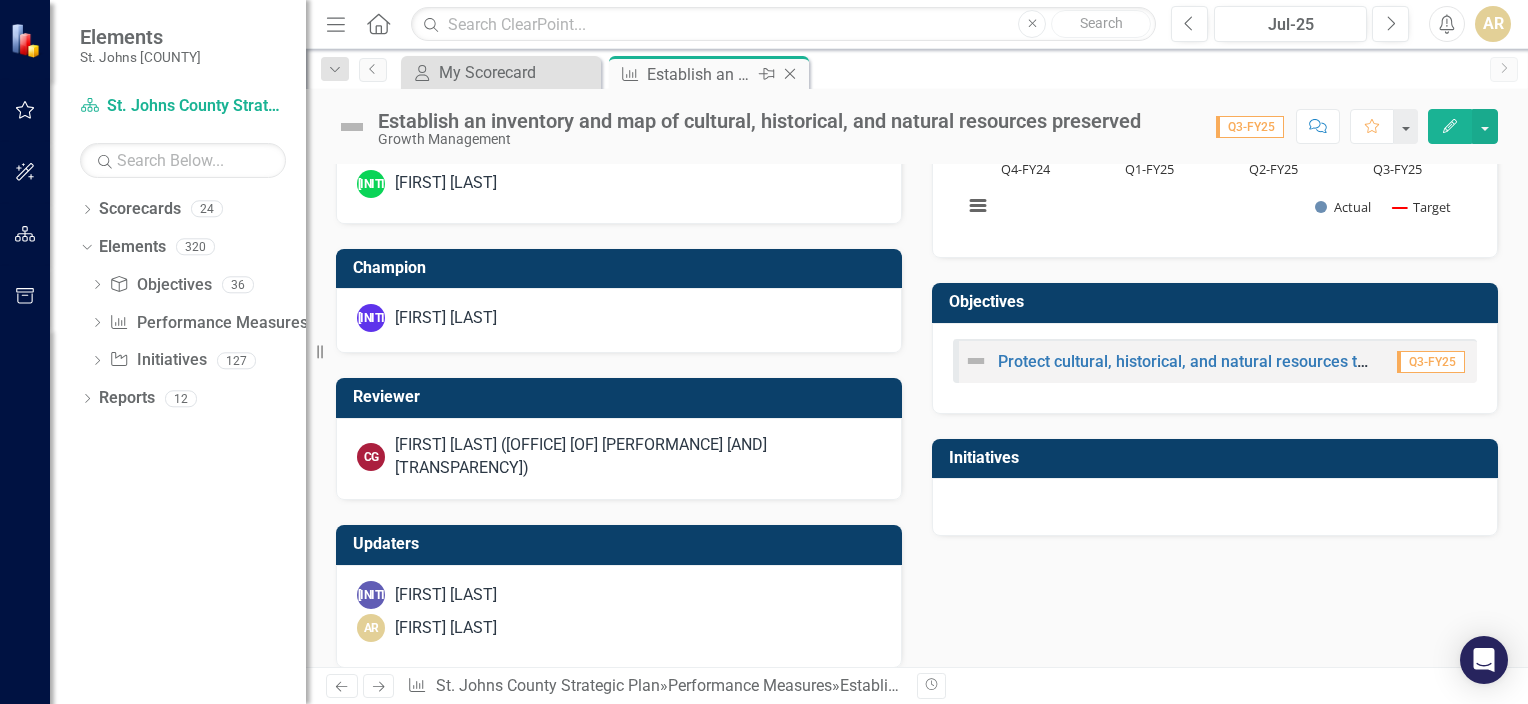 click 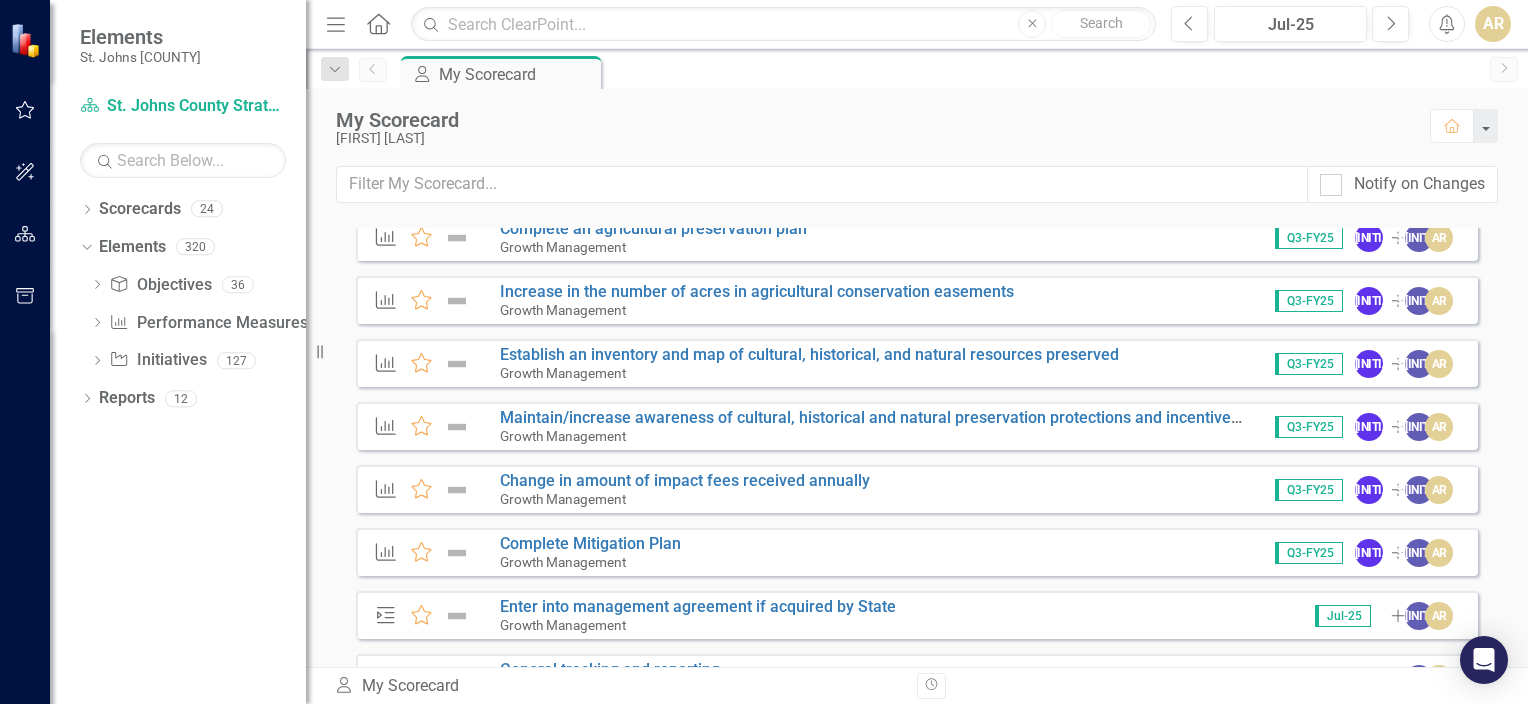 scroll, scrollTop: 500, scrollLeft: 0, axis: vertical 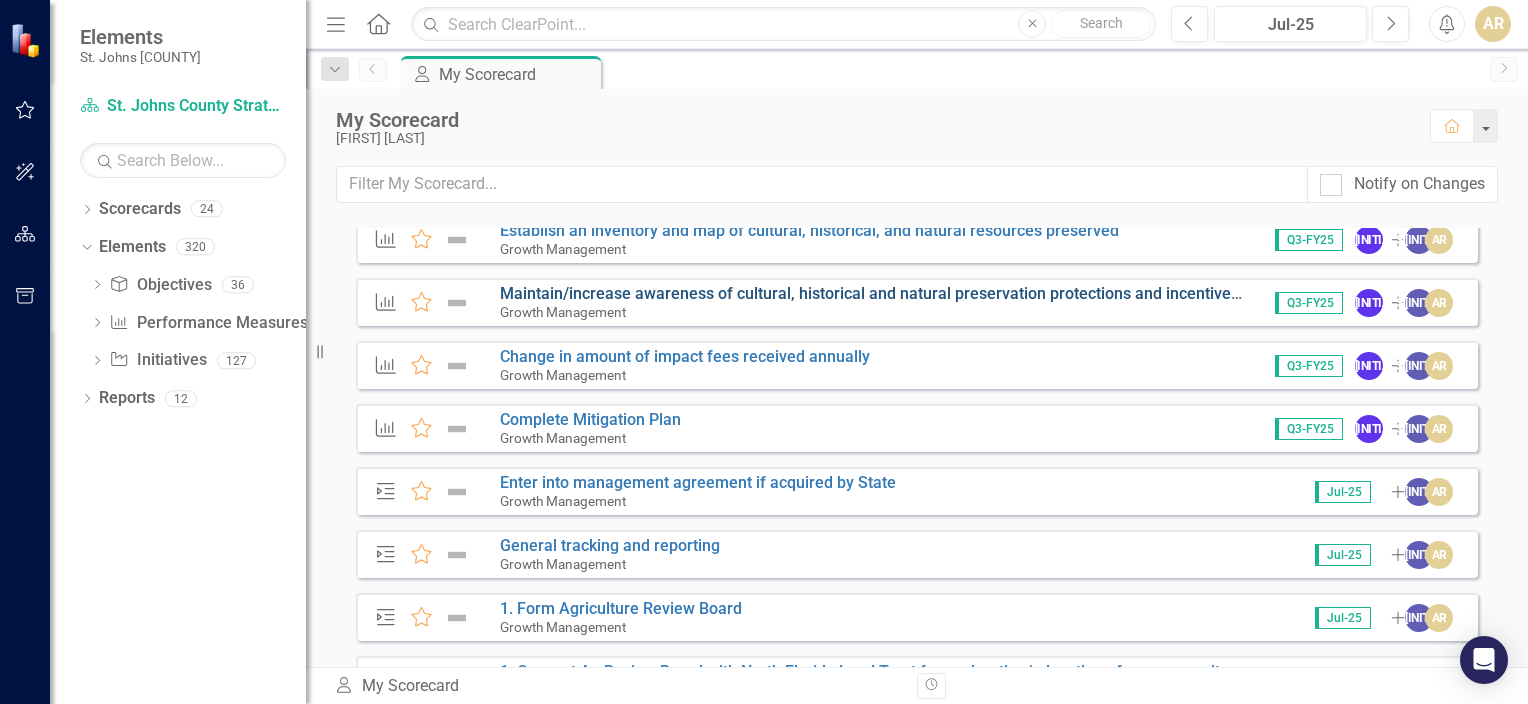 click on "Maintain/increase awareness of cultural, historical and natural preservation protections and incentives (measured through annual community survey)" at bounding box center (1038, 293) 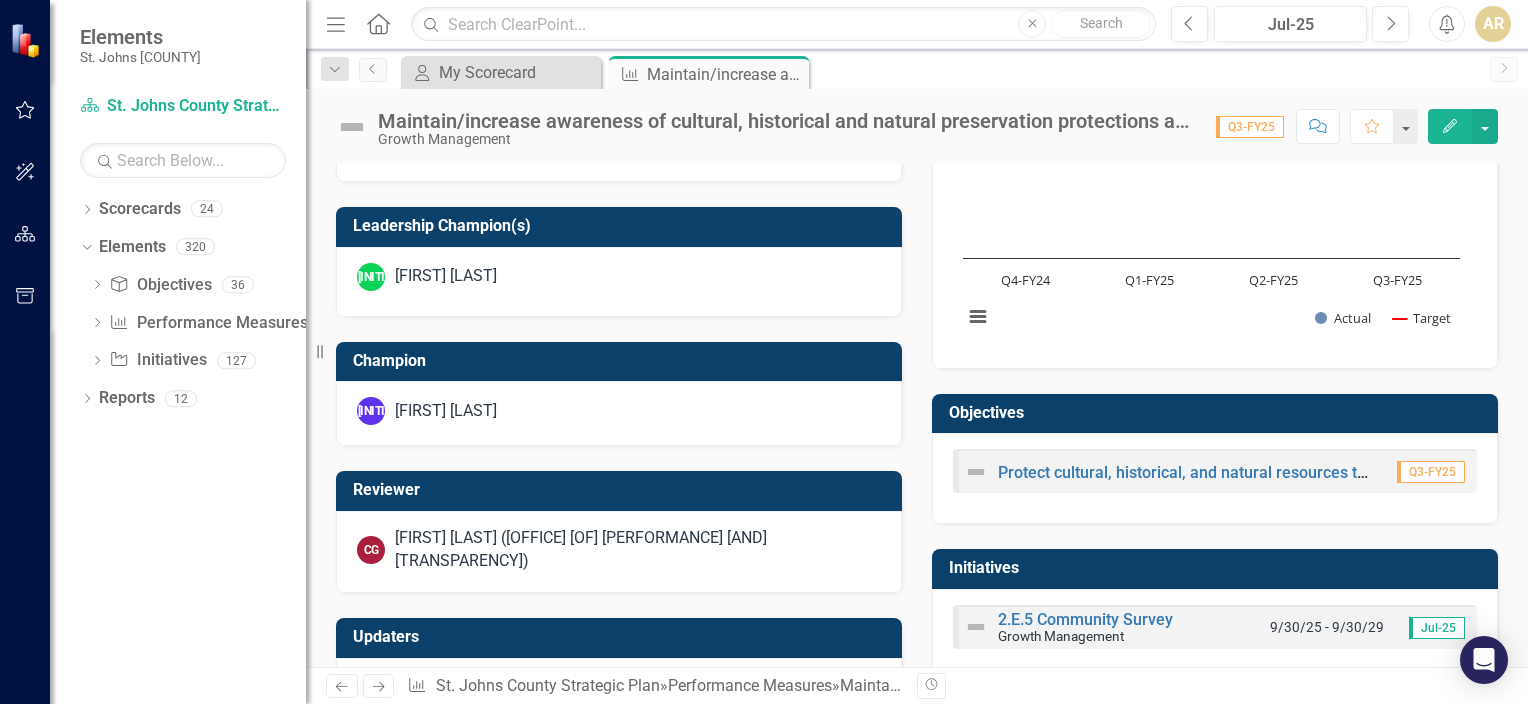 scroll, scrollTop: 700, scrollLeft: 0, axis: vertical 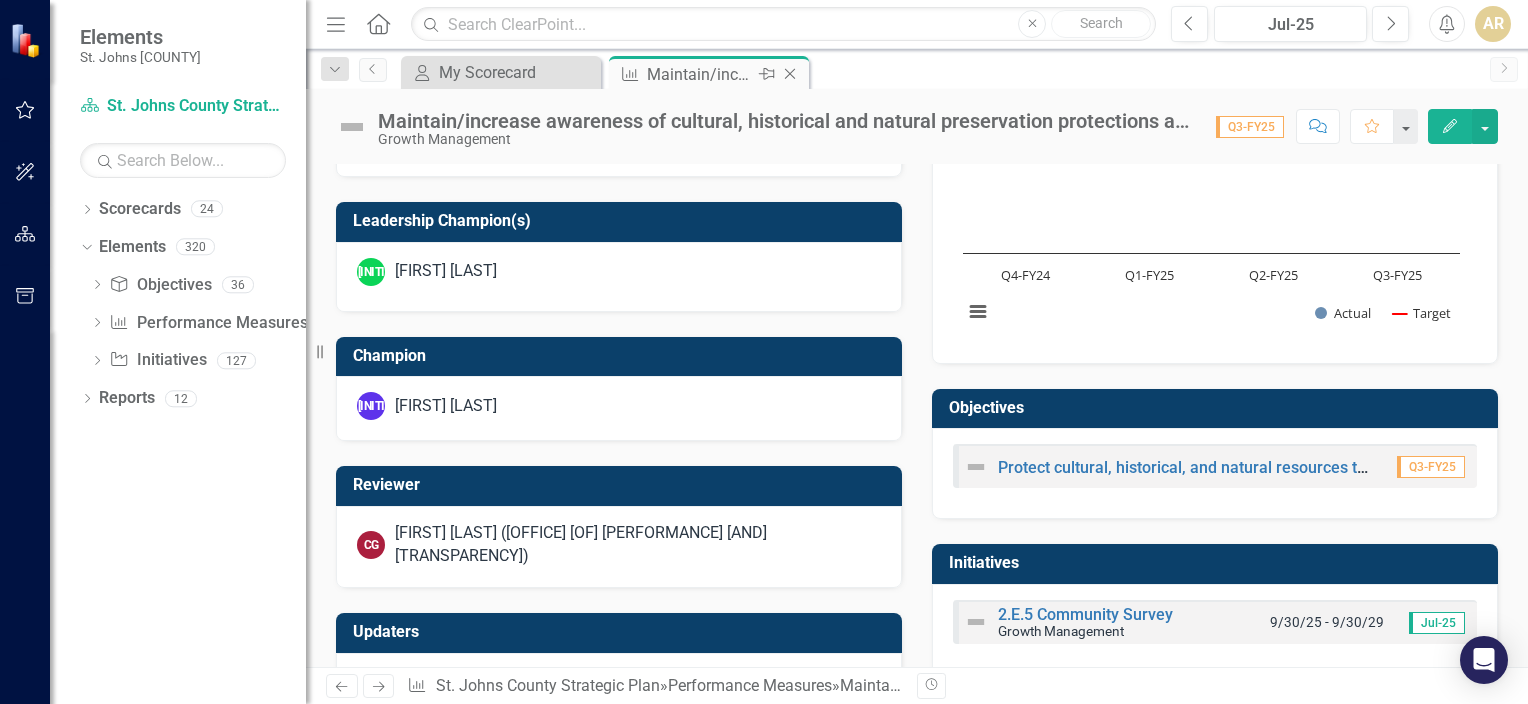 click on "Close" 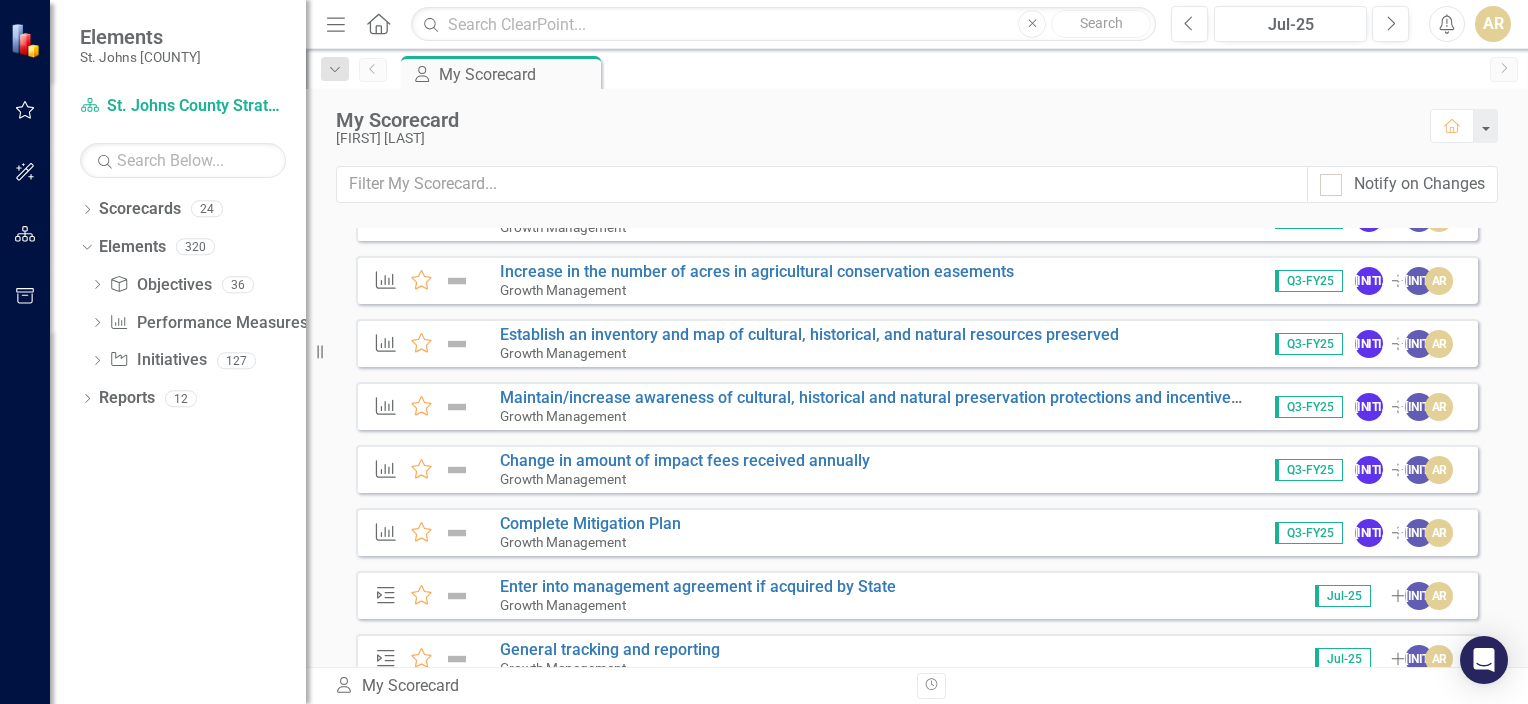 scroll, scrollTop: 400, scrollLeft: 0, axis: vertical 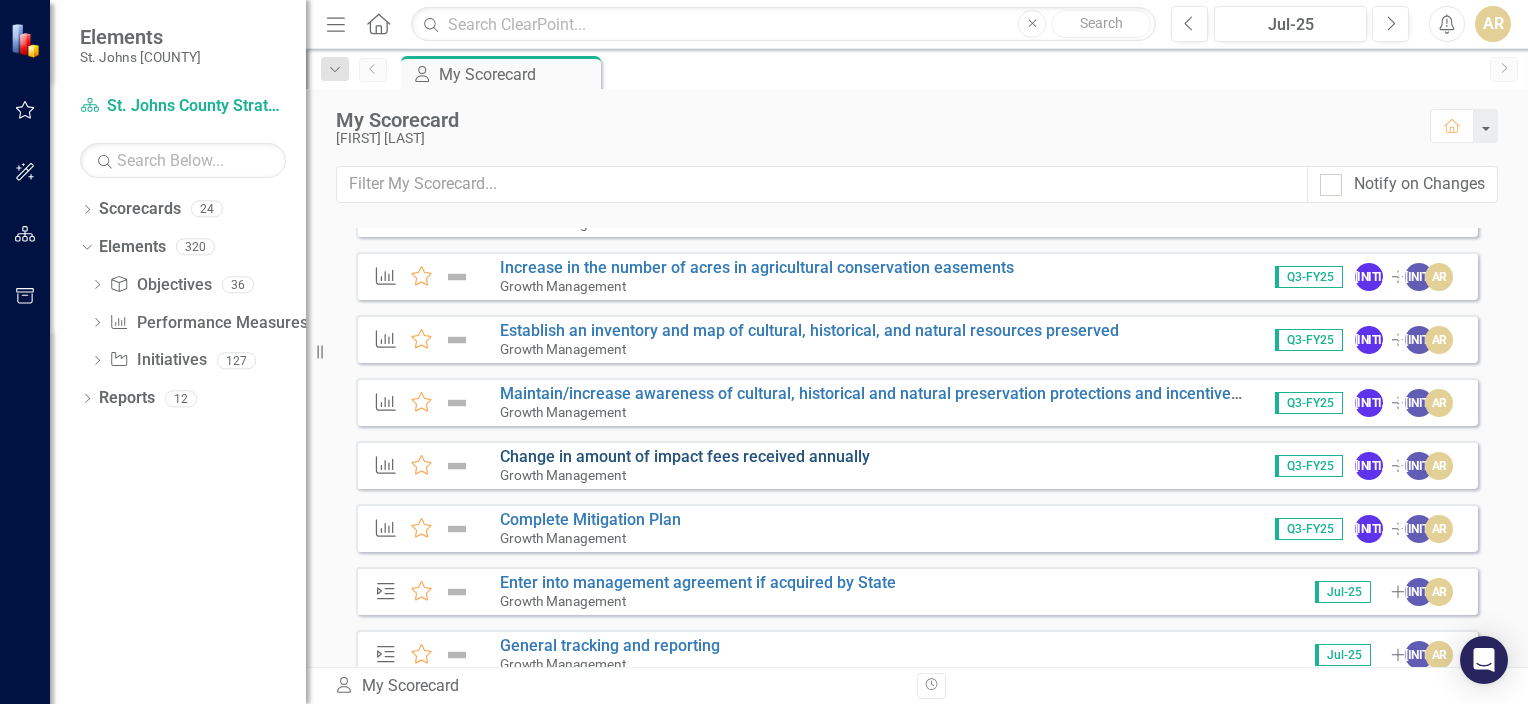 click on "Change in amount of impact fees received annually" at bounding box center (685, 456) 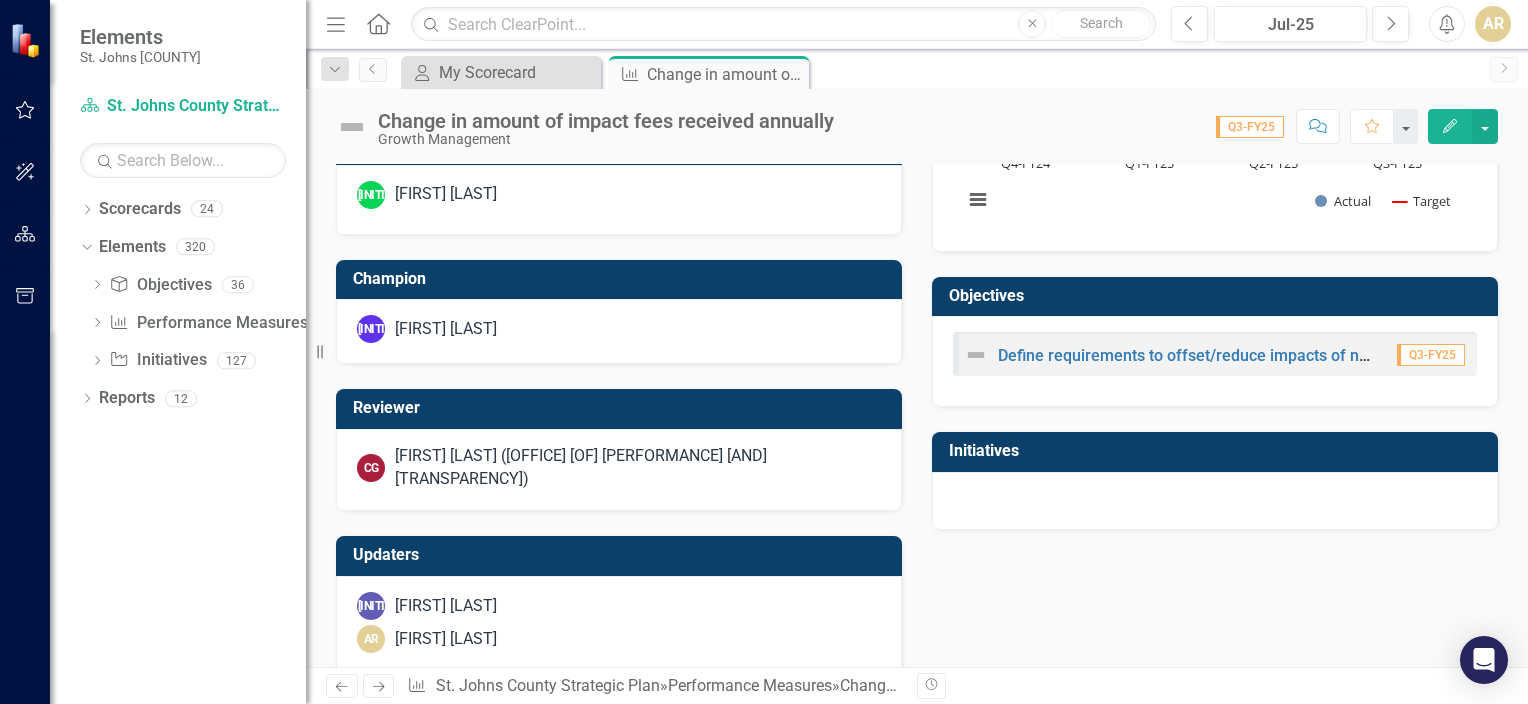 scroll, scrollTop: 788, scrollLeft: 0, axis: vertical 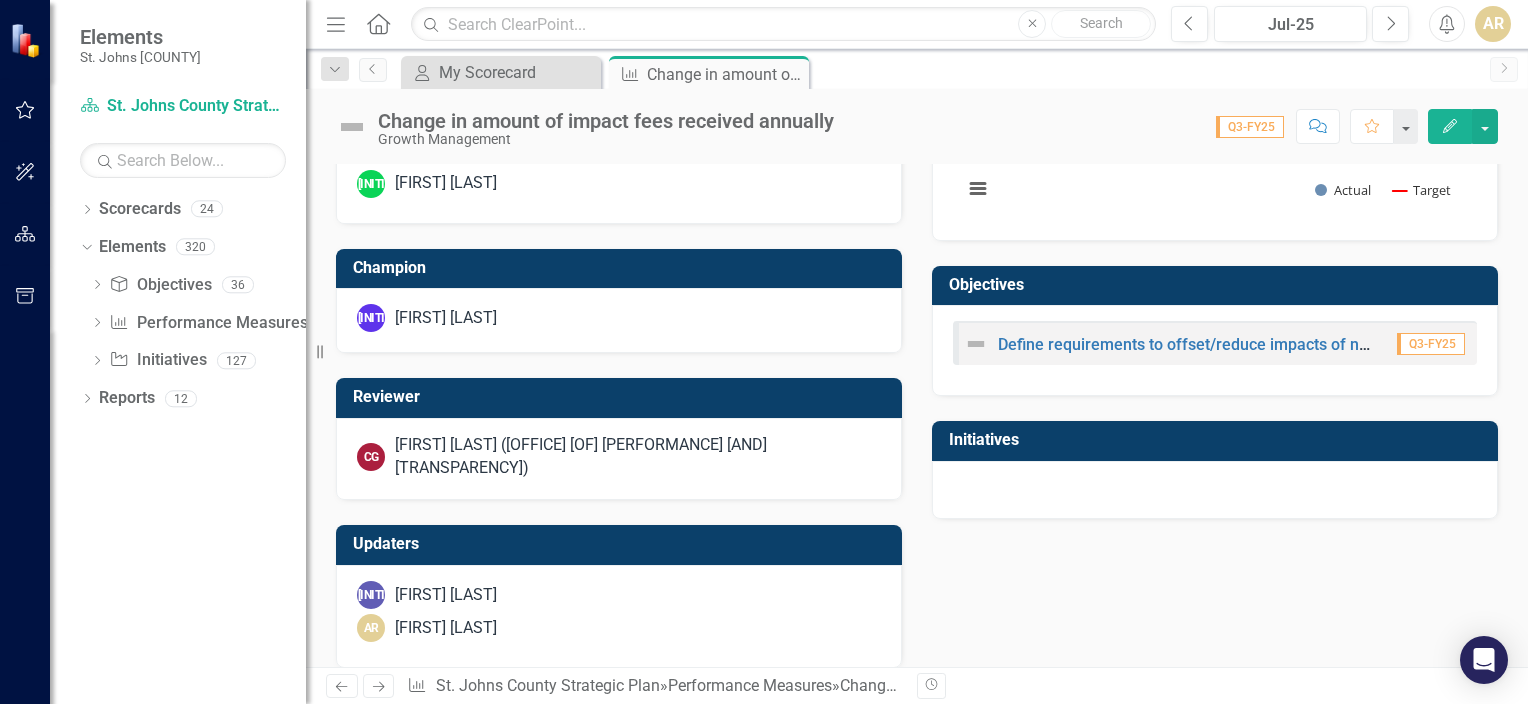 click on "Score: 0.00 Q3-FY25 Completed  Comment Favorite Edit" at bounding box center (1171, 126) 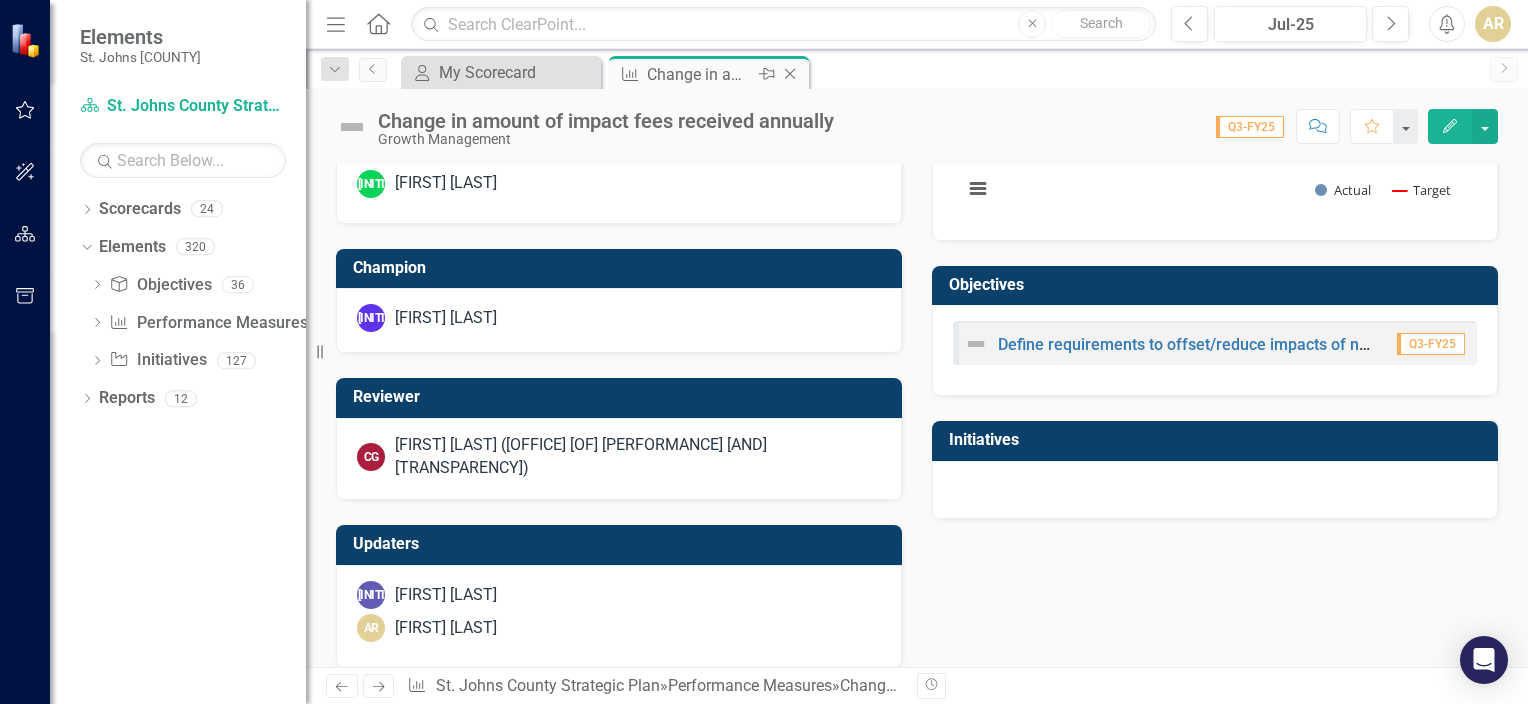 click on "Close" 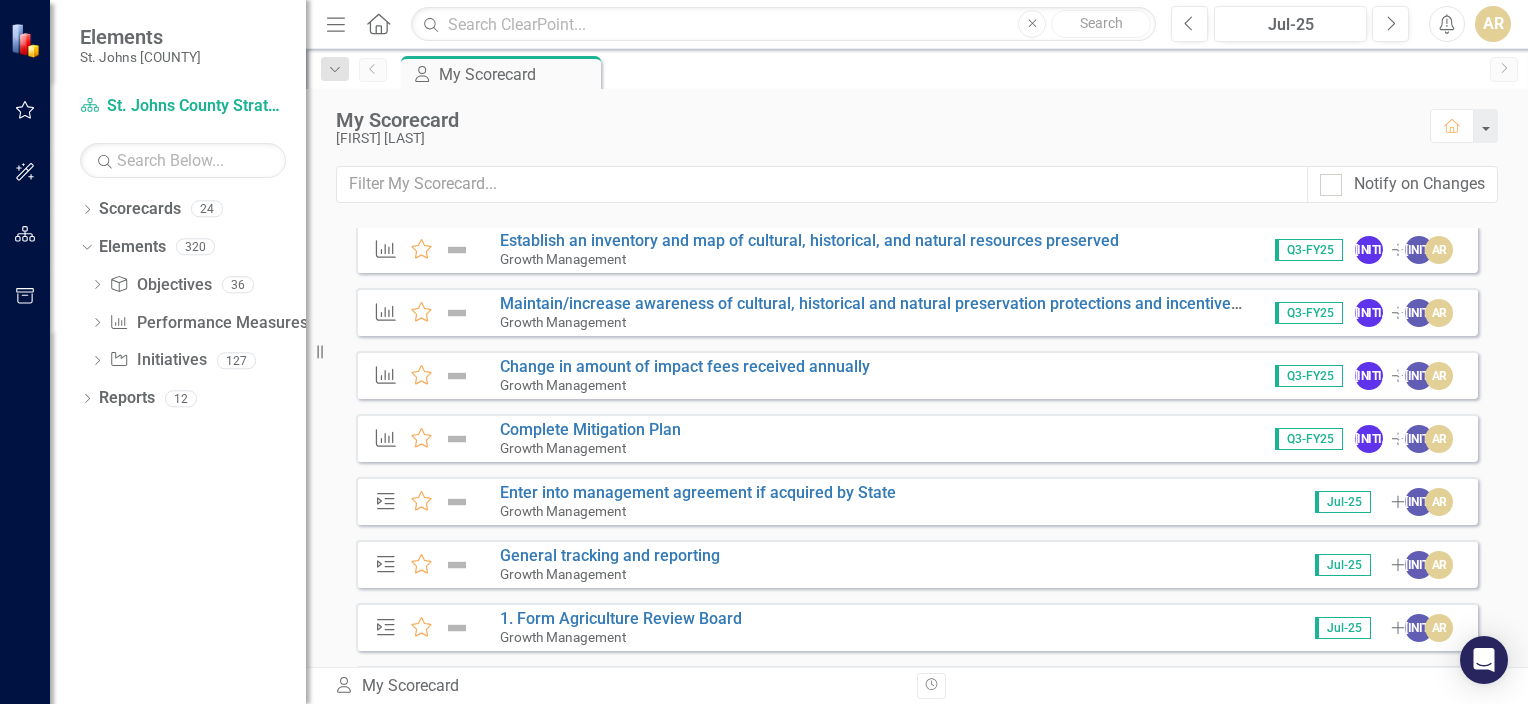 scroll, scrollTop: 500, scrollLeft: 0, axis: vertical 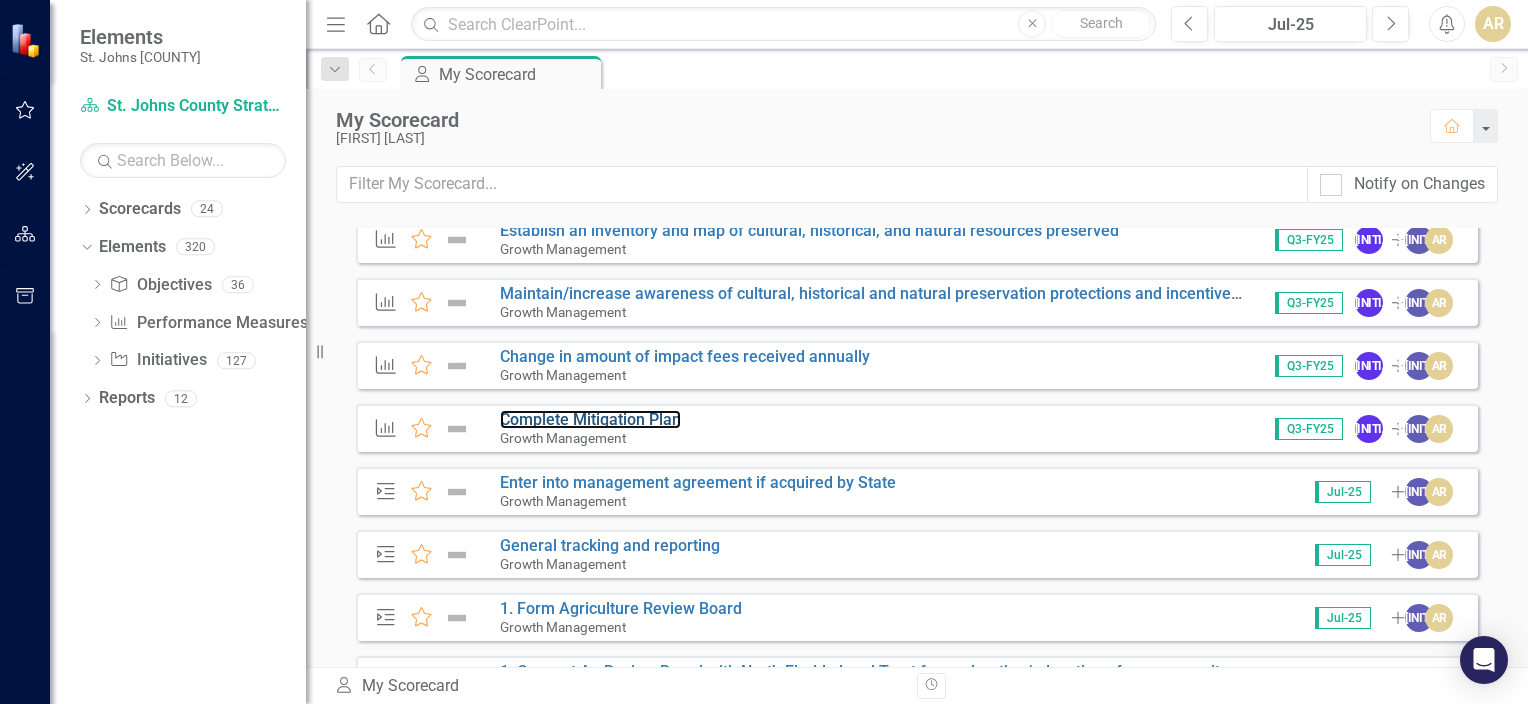 click on "Complete Mitigation Plan" at bounding box center [590, 419] 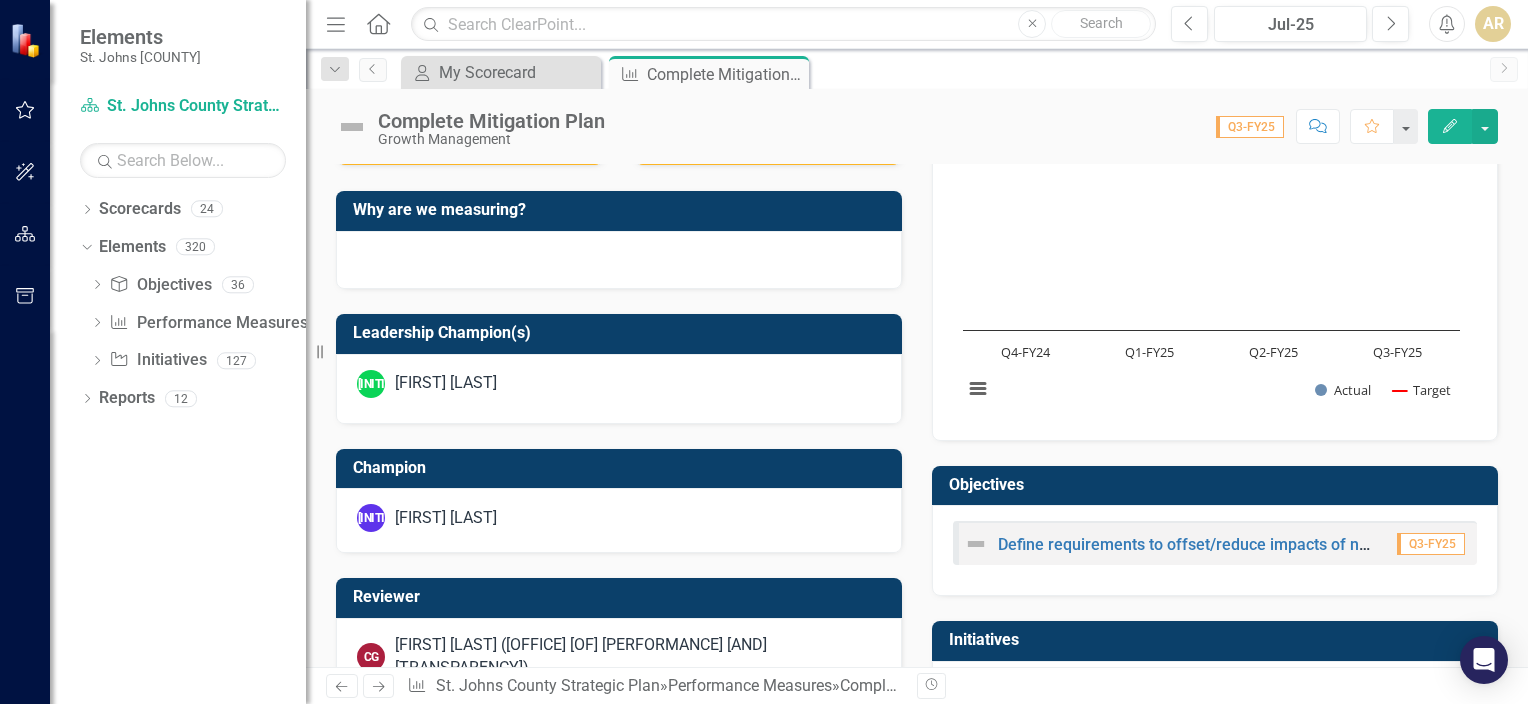 scroll, scrollTop: 388, scrollLeft: 0, axis: vertical 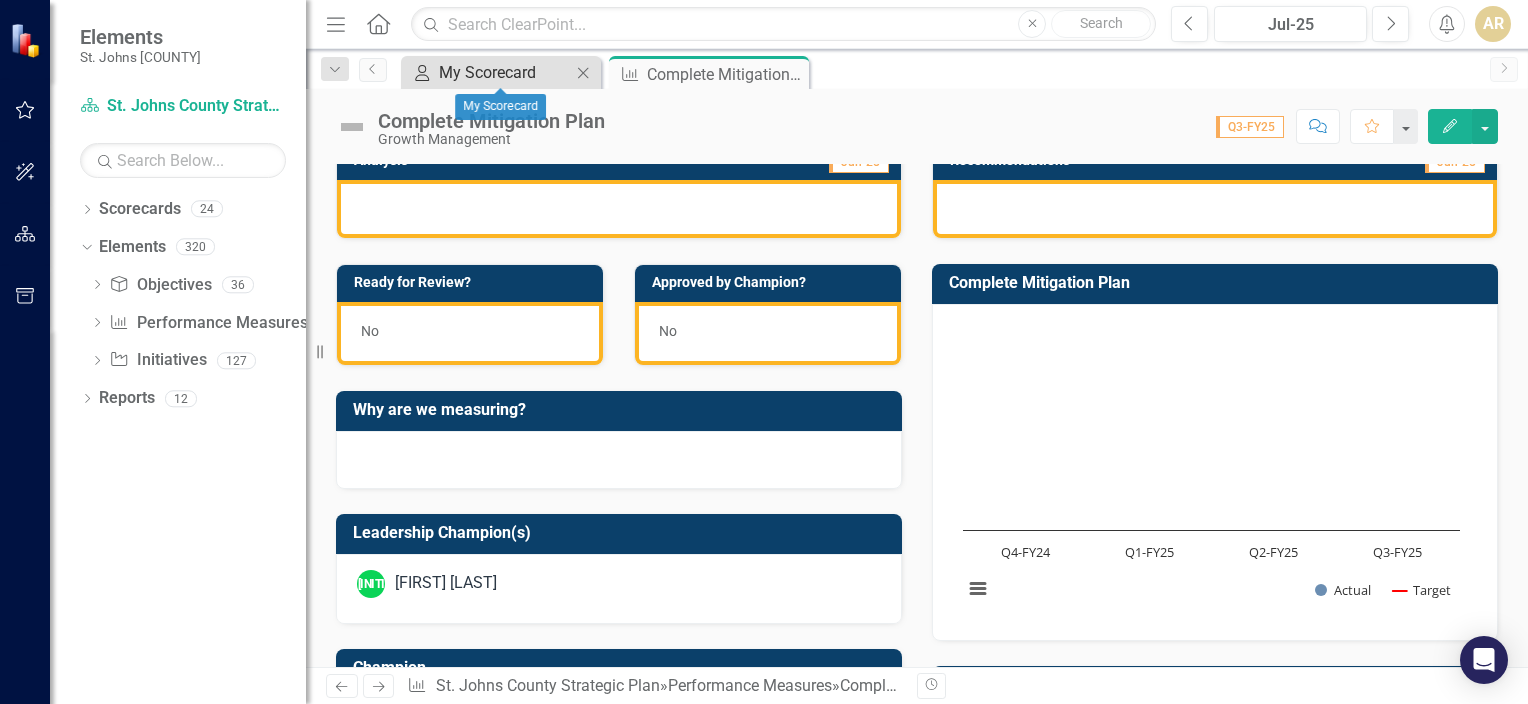 click on "My Scorecard" at bounding box center (505, 72) 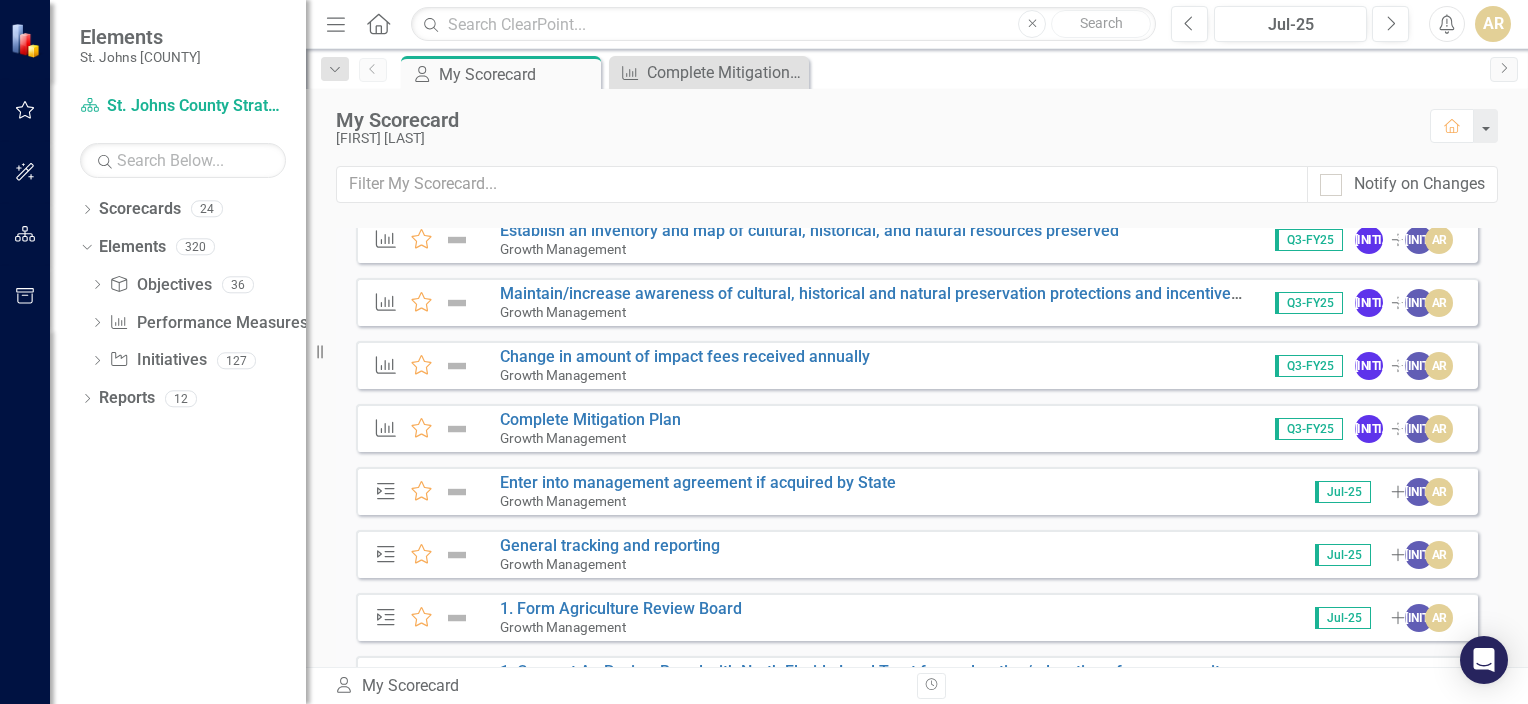 scroll, scrollTop: 0, scrollLeft: 0, axis: both 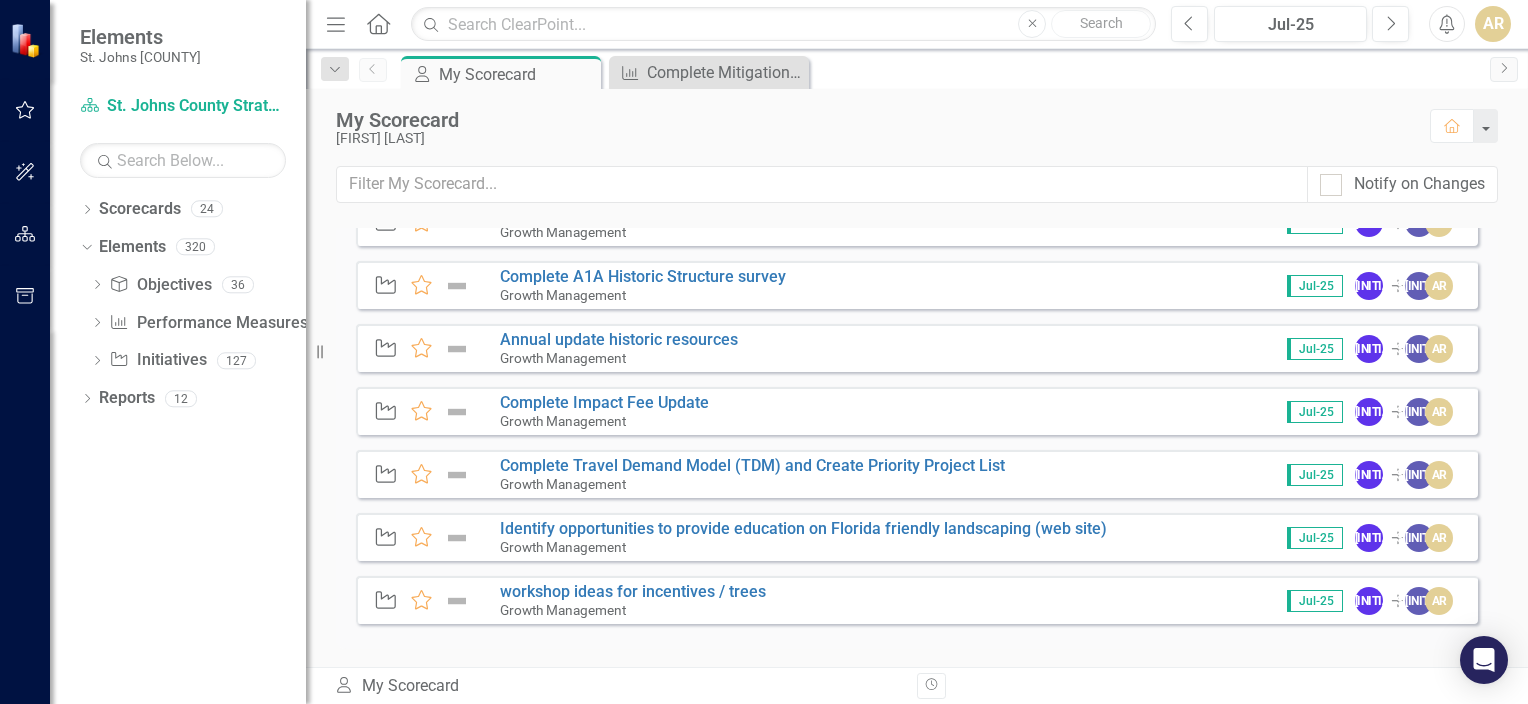 drag, startPoint x: 356, startPoint y: 227, endPoint x: 1419, endPoint y: 666, distance: 1150.0826 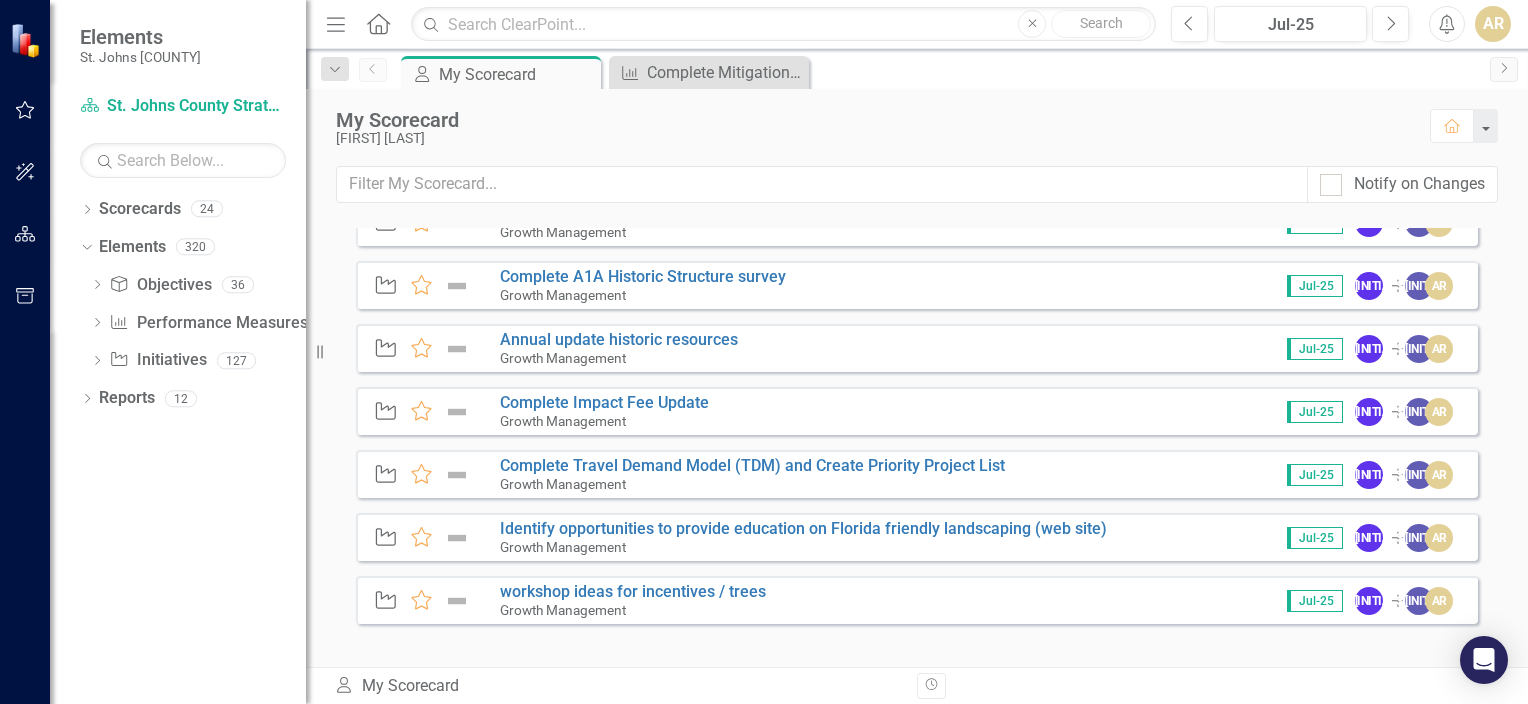 click on "[GROWTH] [MANAGEMENT] [EXPANDED] [PERFORMANCE] [MEASURE] [FAVORITE] [COMPLETE] [CONNECTIVITY] [PLAN] [FOR] [MOBILITY] [GROWTH] [Q3-FY25] [BF] [ADD] [LB] [AR] [PERFORMANCE] [MEASURE] [FAVORITE] [MAINTAIN/INCREASE] [RESIDENT] [SATISFACTION] [WITH] [CONSERVATION] [EFFORTS] ([MEASURES] [BY] [ANNUAL] [COMMUNITY] [SURVEY]) [GROWTH] [Q3-FY25] [BF] [ADD] [LB] [AR] [PERFORMANCE] [MEASURE] [FAVORITE] [INCREASE] [IN] [DEVELOPER] [CONTRIBUTIONS] [FOR] [LAND] [CONSERVATION] [AND] [PRESERVATION] [GROWTH] [Q3-FY25] [BF] [ADD] [LB] [AR] [PERFORMANCE] [MEASURE] [FAVORITE] [INCREASE] [IN] [THE] [NUMBER] [OF] [DEVELOPMENT] [PROJECTS] [WITH] [CONSERVATION] [MEASURES] [INCORPORATED] [GROWTH] [Q3-FY25] [BF] [ADD] [LB] [AR] [PERFORMANCE] [MEASURE] [FAVORITE] [LAND] [DEVELOPMENT] [CODE] [AMENDED] [BY] [2026] [GROWTH] [Q3-FY25] [BF] [ADD] [LB] [AR] [PERFORMANCE] [MEASURE] [FAVORITE] [COMPLETE] [AN] [AGRICULTURAL] [PRESERVATION] [PLAN] [GROWTH] [Q3-FY25] [BF] [ADD] [LB] [AR] [PERFORMANCE] [MEASURE] [FAVORITE] [INCREASE] [IN] [THE] [NUMBER] [OF] [ACRES] [IN] [AGRICULTURAL] [CONSERVATION] [EASEMENTS] [GROWTH] [Q3-FY25] [BF] [ADD]" at bounding box center [917, -440] 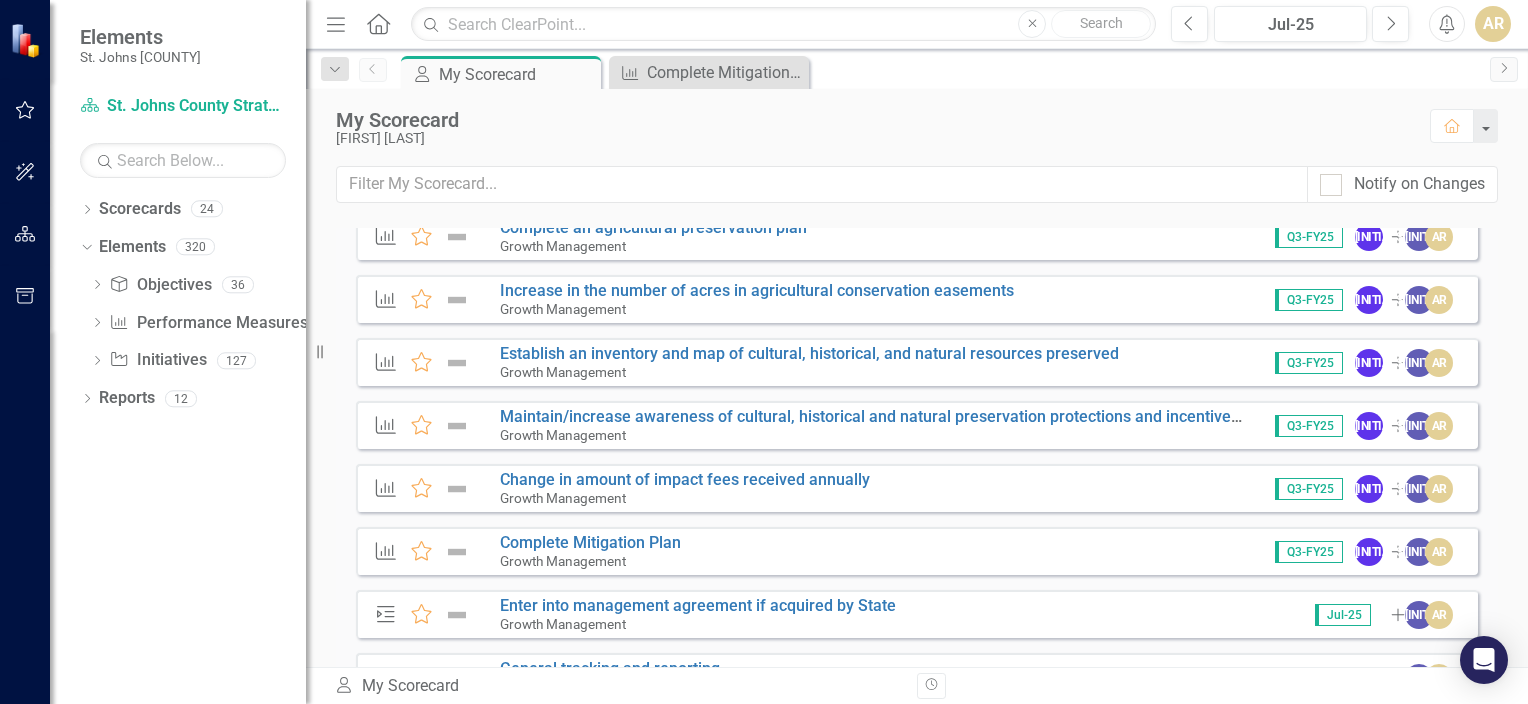 scroll, scrollTop: 0, scrollLeft: 0, axis: both 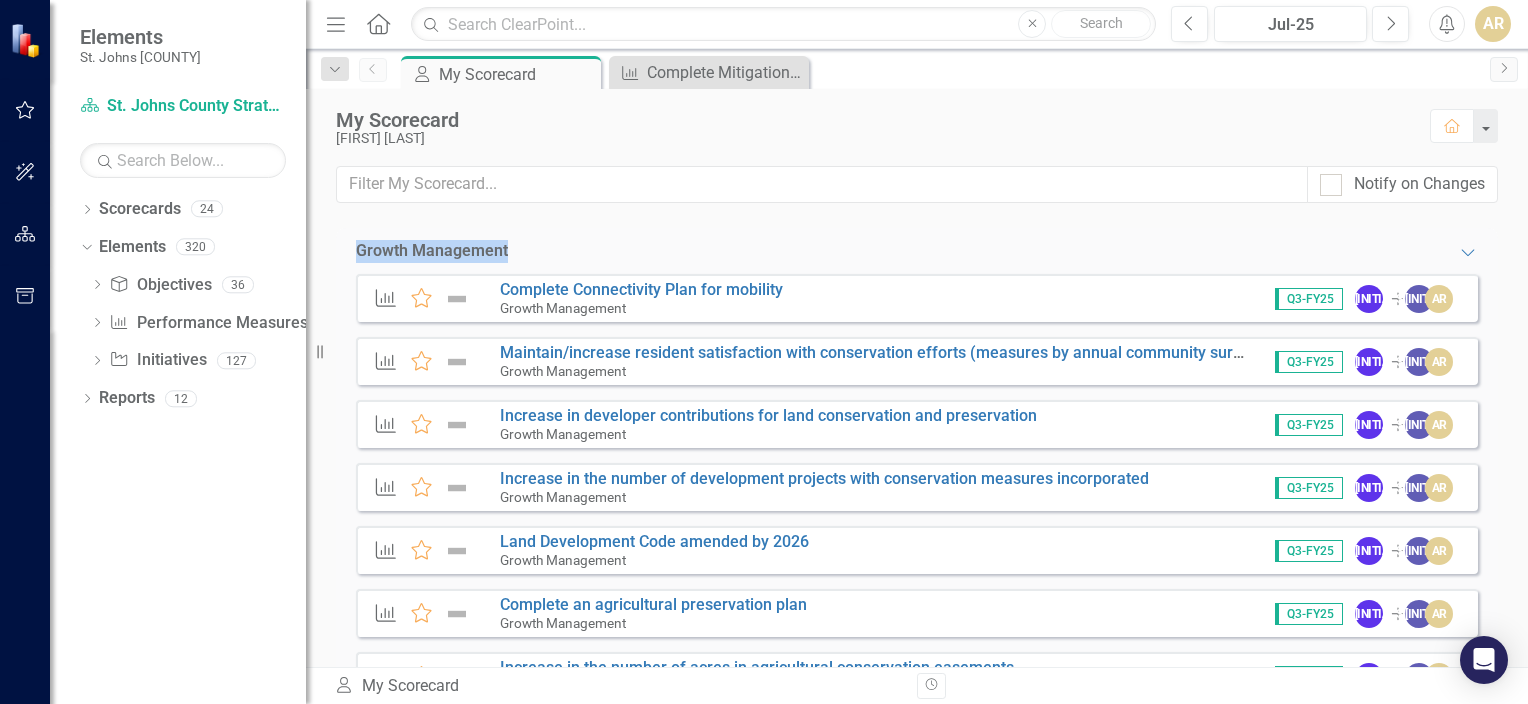 click on "Growth Management Expanded" at bounding box center (917, 251) 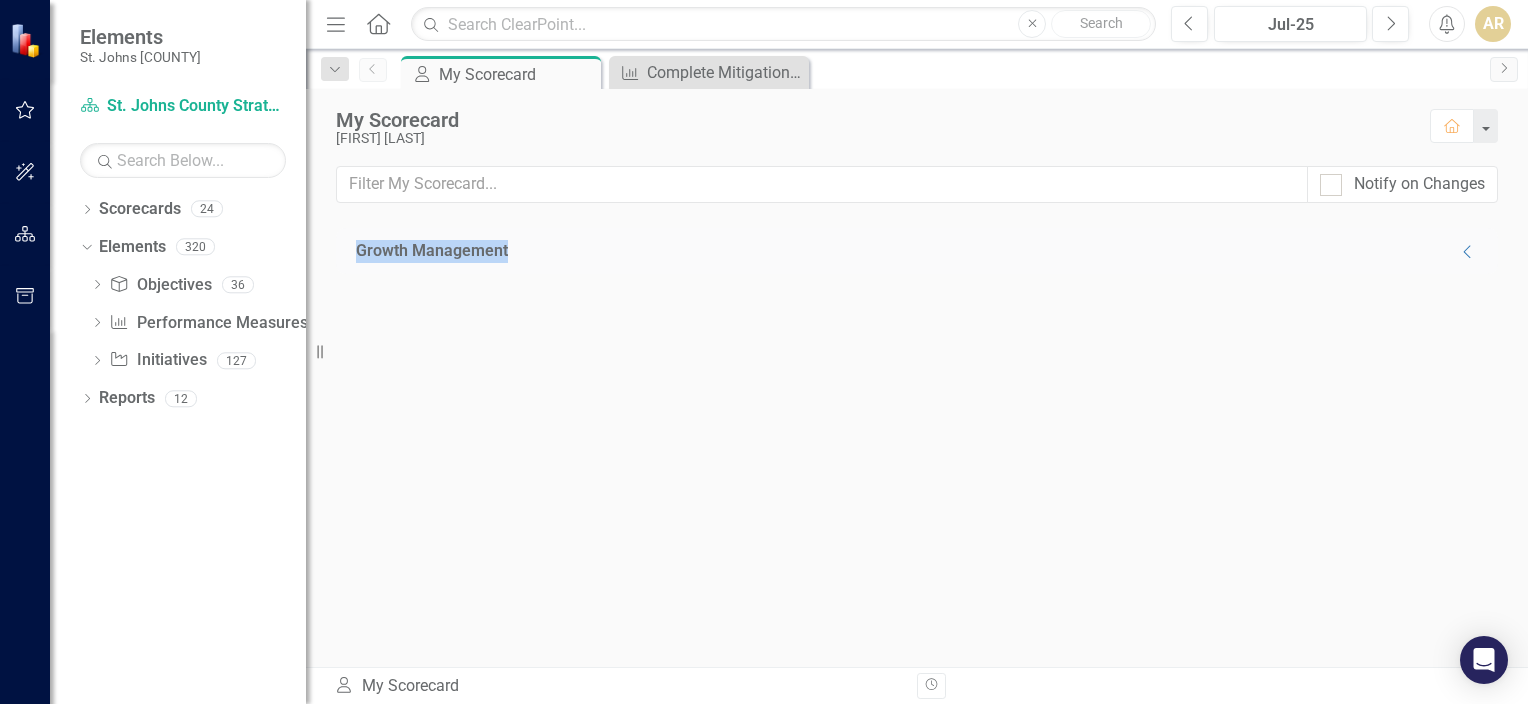 click on "Growth Management Collapse" at bounding box center (917, 251) 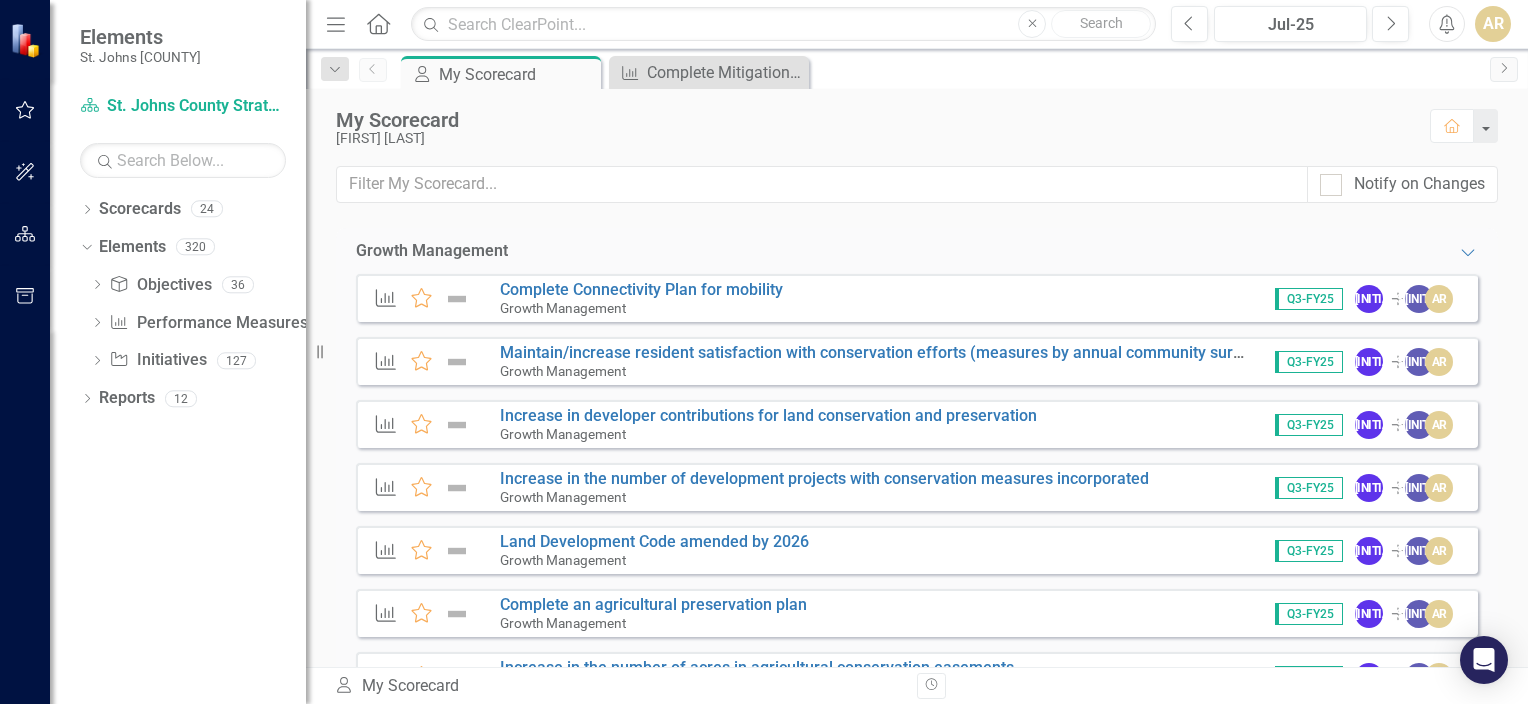 click on "Growth Management Expanded" at bounding box center [917, 251] 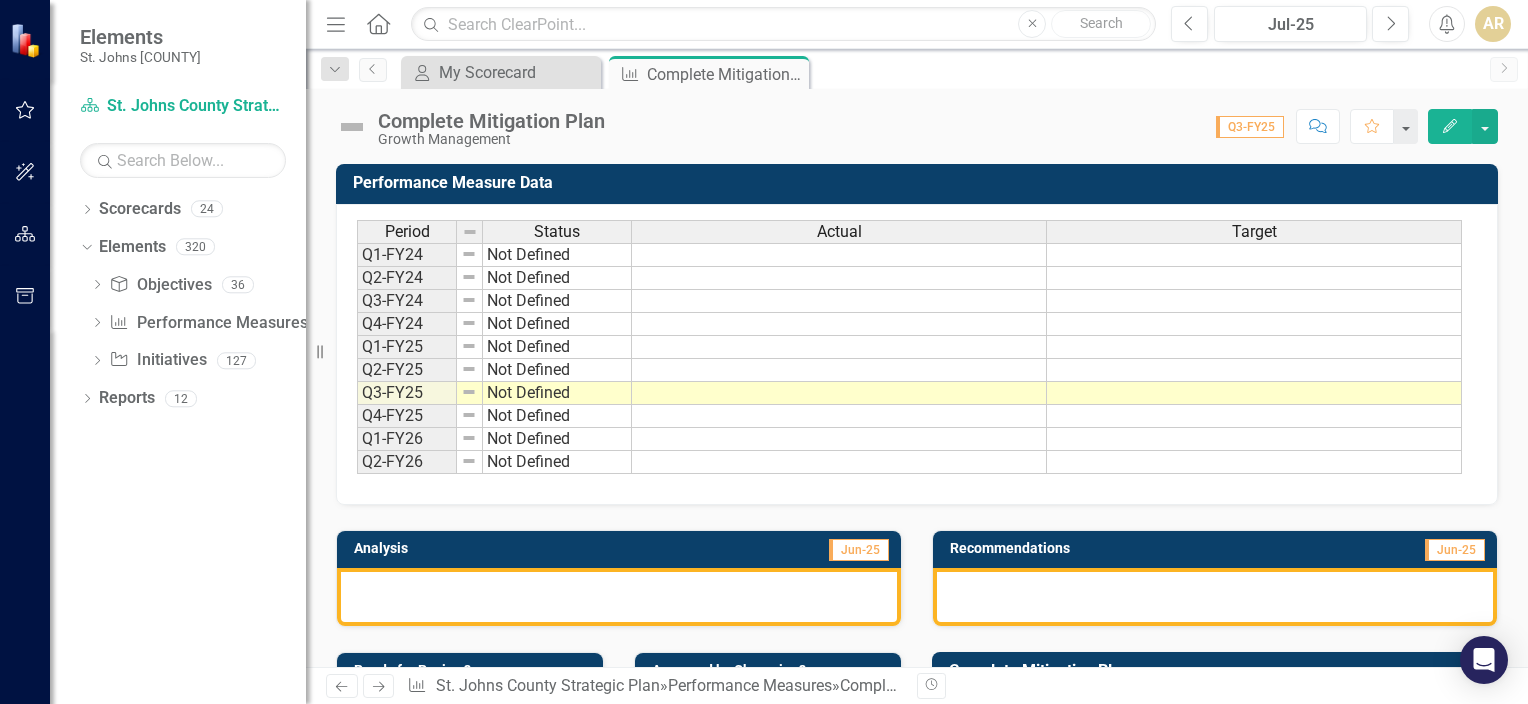click on "Close" 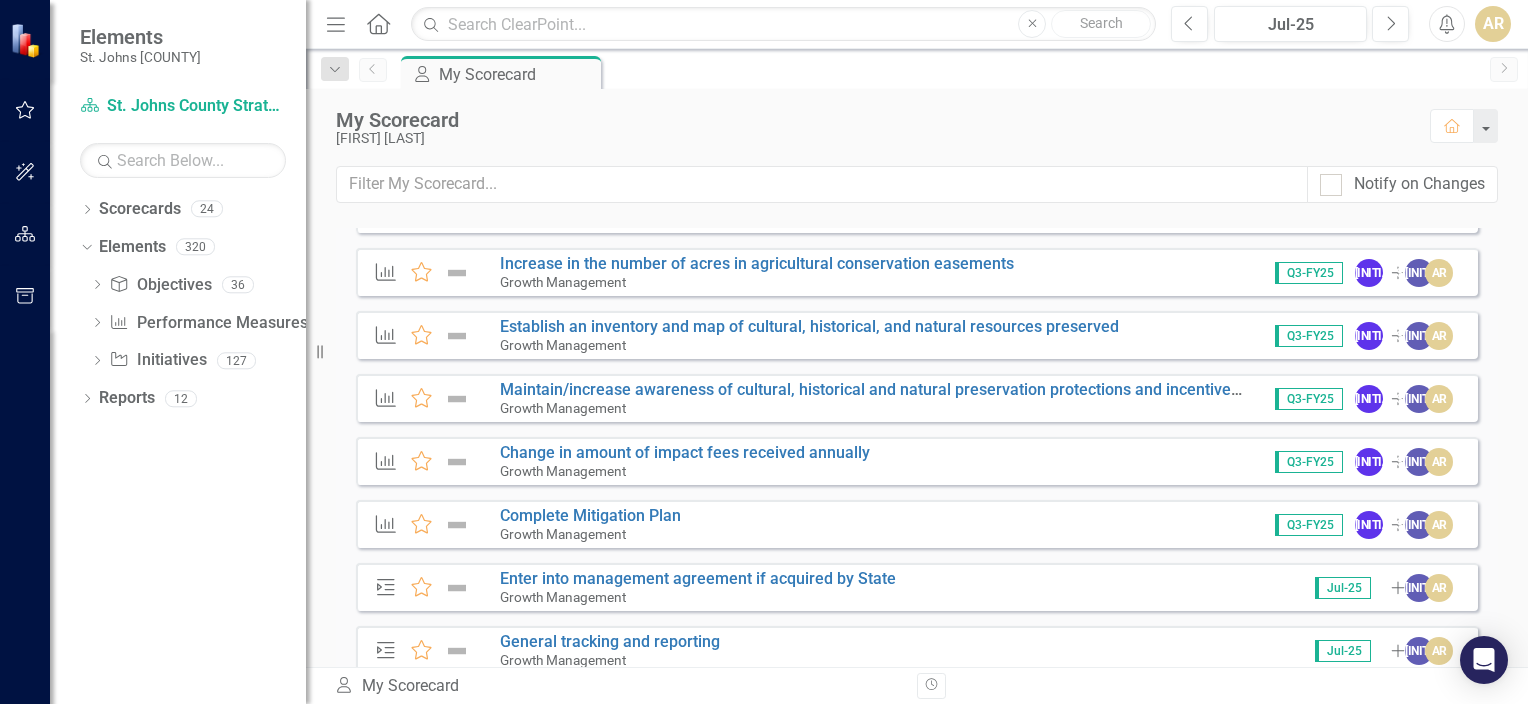 scroll, scrollTop: 408, scrollLeft: 0, axis: vertical 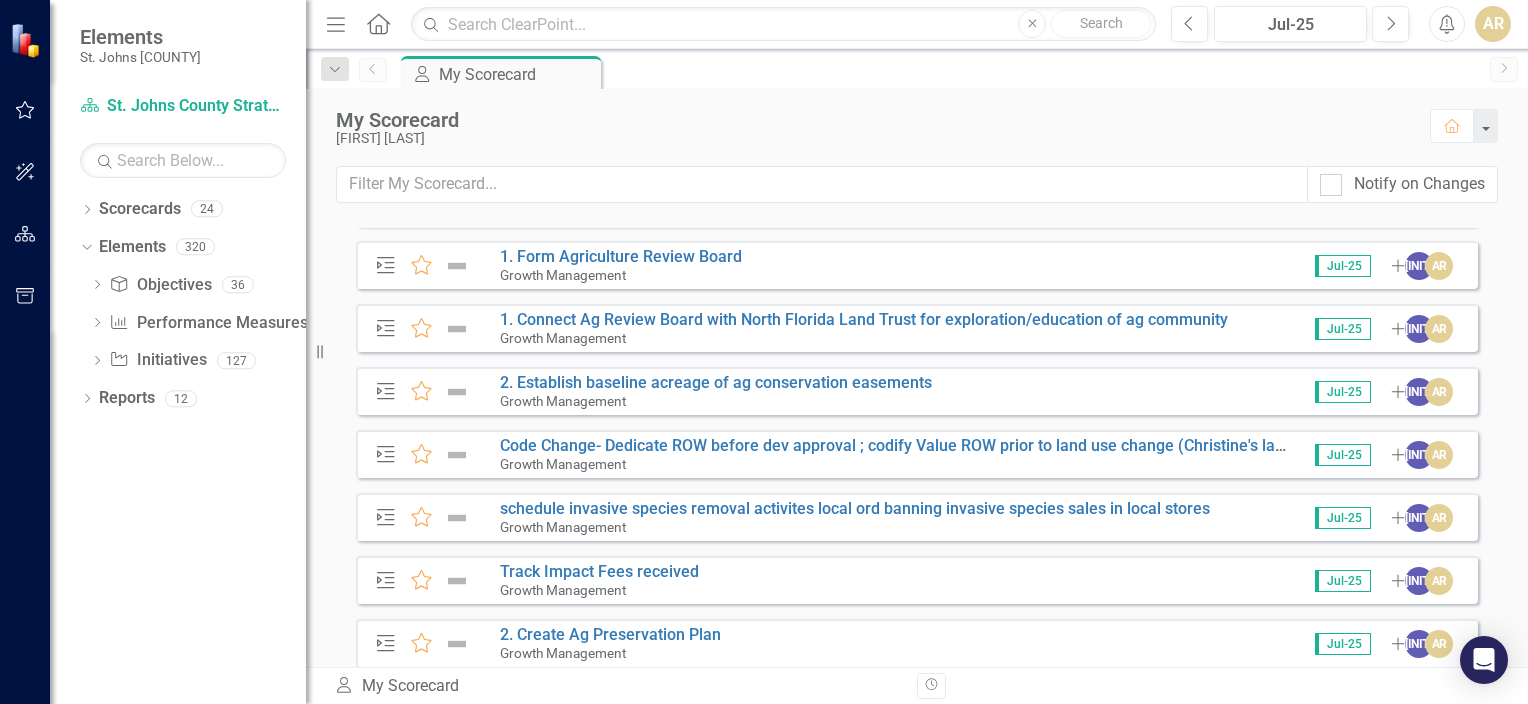 click on "[GROWTH] [MANAGEMENT] [EXPANDED] [PERFORMANCE] [MEASURE] [FAVORITE] [COMPLETE] [CONNECTIVITY] [PLAN] [FOR] [MOBILITY] [GROWTH] [Q3-FY25] [BF] [ADD] [LB] [AR] [PERFORMANCE] [MEASURE] [FAVORITE] [MAINTAIN/INCREASE] [RESIDENT] [SATISFACTION] [WITH] [CONSERVATION] [EFFORTS] ([MEASURES] [BY] [ANNUAL] [COMMUNITY] [SURVEY]) [GROWTH] [Q3-FY25] [BF] [ADD] [LB] [AR] [PERFORMANCE] [MEASURE] [FAVORITE] [INCREASE] [IN] [DEVELOPER] [CONTRIBUTIONS] [FOR] [LAND] [CONSERVATION] [AND] [PRESERVATION] [GROWTH] [Q3-FY25] [BF] [ADD] [LB] [AR] [PERFORMANCE] [MEASURE] [FAVORITE] [INCREASE] [IN] [THE] [NUMBER] [OF] [DEVELOPMENT] [PROJECTS] [WITH] [CONSERVATION] [MEASURES] [INCORPORATED] [GROWTH] [Q3-FY25] [BF] [ADD] [LB] [AR] [PERFORMANCE] [MEASURE] [FAVORITE] [LAND] [DEVELOPMENT] [CODE] [AMENDED] [BY] [2026] [GROWTH] [Q3-FY25] [BF] [ADD] [LB] [AR] [PERFORMANCE] [MEASURE] [FAVORITE] [COMPLETE] [AN] [AGRICULTURAL] [PRESERVATION] [PLAN] [GROWTH] [Q3-FY25] [BF] [ADD] [LB] [AR] [PERFORMANCE] [MEASURE] [FAVORITE] [INCREASE] [IN] [THE] [NUMBER] [OF] [ACRES] [IN] [AGRICULTURAL] [CONSERVATION] [EASEMENTS] [GROWTH] [Q3-FY25] [BF] [ADD]" at bounding box center (917, 447) 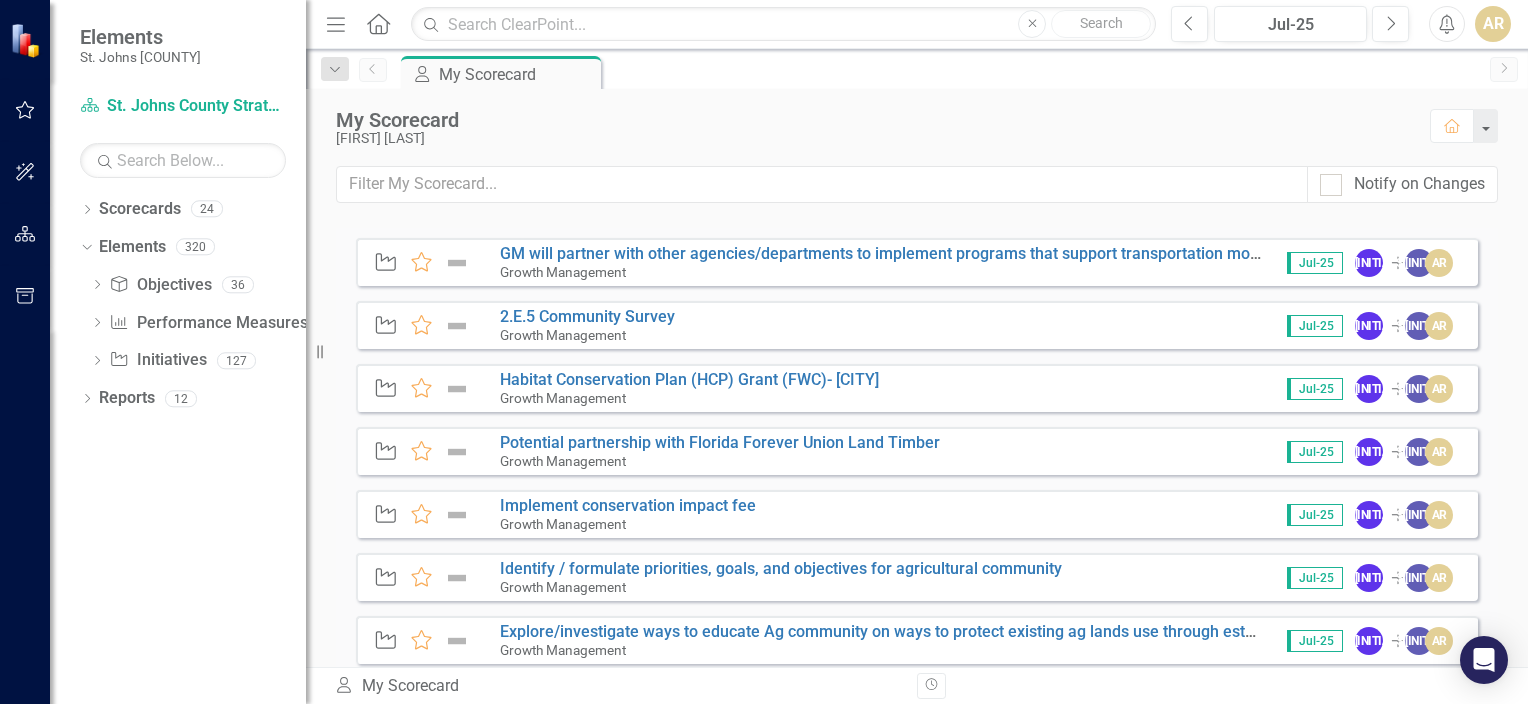 scroll, scrollTop: 1300, scrollLeft: 0, axis: vertical 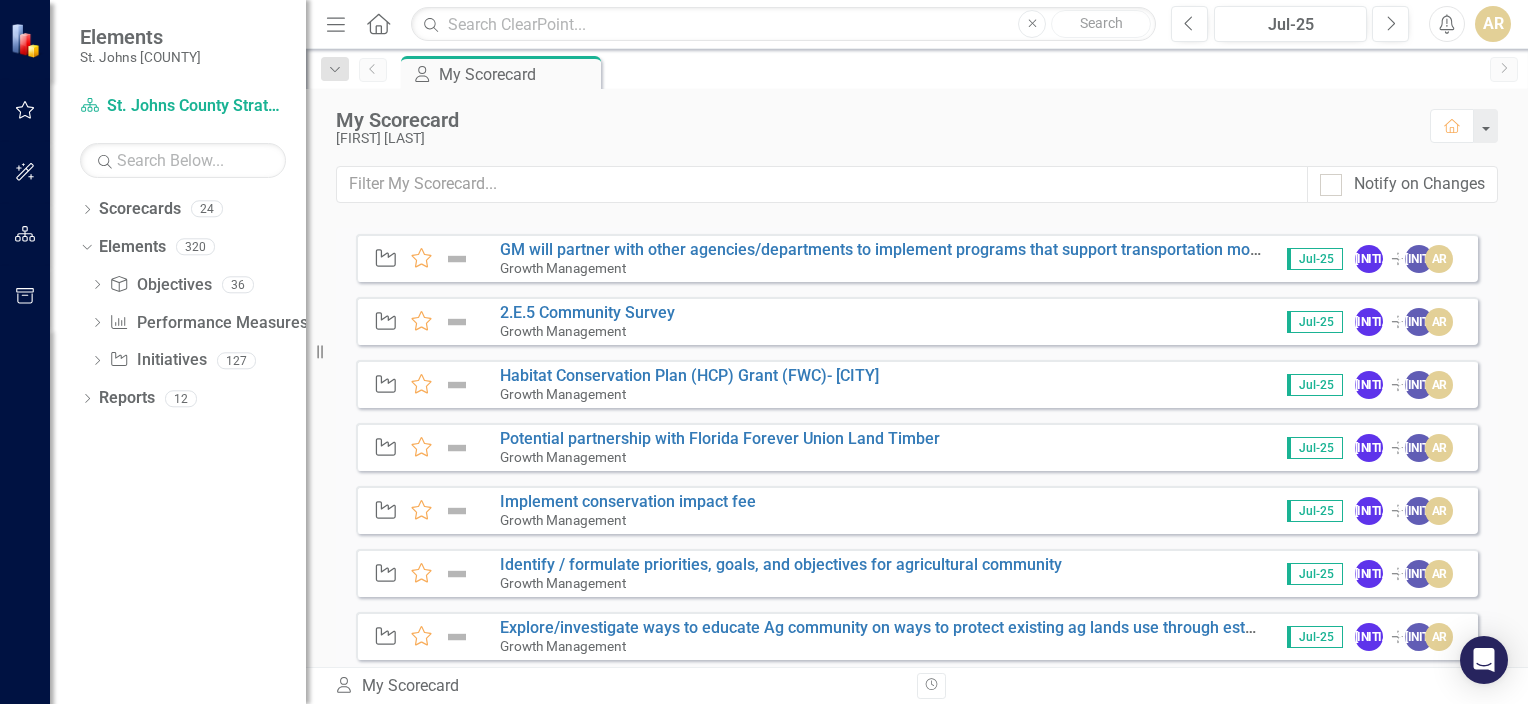 click on "[GROWTH] [MANAGEMENT] [EXPANDED] [PERFORMANCE] [MEASURE] [FAVORITE] [COMPLETE] [CONNECTIVITY] [PLAN] [FOR] [MOBILITY] [GROWTH] [Q3-FY25] [BF] [ADD] [LB] [AR] [PERFORMANCE] [MEASURE] [FAVORITE] [MAINTAIN/INCREASE] [RESIDENT] [SATISFACTION] [WITH] [CONSERVATION] [EFFORTS] ([MEASURES] [BY] [ANNUAL] [COMMUNITY] [SURVEY]) [GROWTH] [Q3-FY25] [BF] [ADD] [LB] [AR] [PERFORMANCE] [MEASURE] [FAVORITE] [INCREASE] [IN] [DEVELOPER] [CONTRIBUTIONS] [FOR] [LAND] [CONSERVATION] [AND] [PRESERVATION] [GROWTH] [Q3-FY25] [BF] [ADD] [LB] [AR] [PERFORMANCE] [MEASURE] [FAVORITE] [INCREASE] [IN] [THE] [NUMBER] [OF] [DEVELOPMENT] [PROJECTS] [WITH] [CONSERVATION] [MEASURES] [INCORPORATED] [GROWTH] [Q3-FY25] [BF] [ADD] [LB] [AR] [PERFORMANCE] [MEASURE] [FAVORITE] [LAND] [DEVELOPMENT] [CODE] [AMENDED] [BY] [2026] [GROWTH] [Q3-FY25] [BF] [ADD] [LB] [AR] [PERFORMANCE] [MEASURE] [FAVORITE] [COMPLETE] [AN] [AGRICULTURAL] [PRESERVATION] [PLAN] [GROWTH] [Q3-FY25] [BF] [ADD] [LB] [AR] [PERFORMANCE] [MEASURE] [FAVORITE] [INCREASE] [IN] [THE] [NUMBER] [OF] [ACRES] [IN] [AGRICULTURAL] [CONSERVATION] [EASEMENTS] [GROWTH] [Q3-FY25] [BF] [ADD]" at bounding box center [917, 447] 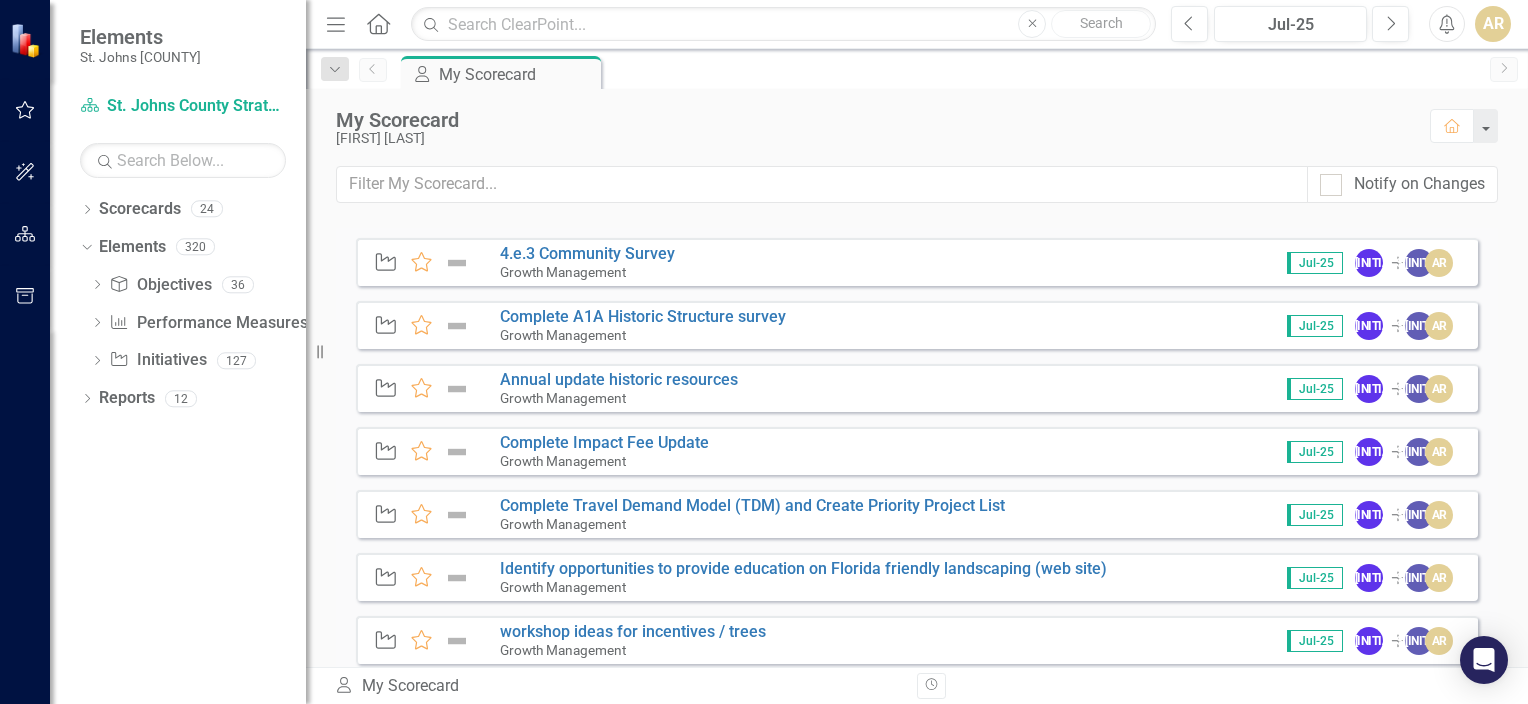scroll, scrollTop: 1740, scrollLeft: 0, axis: vertical 